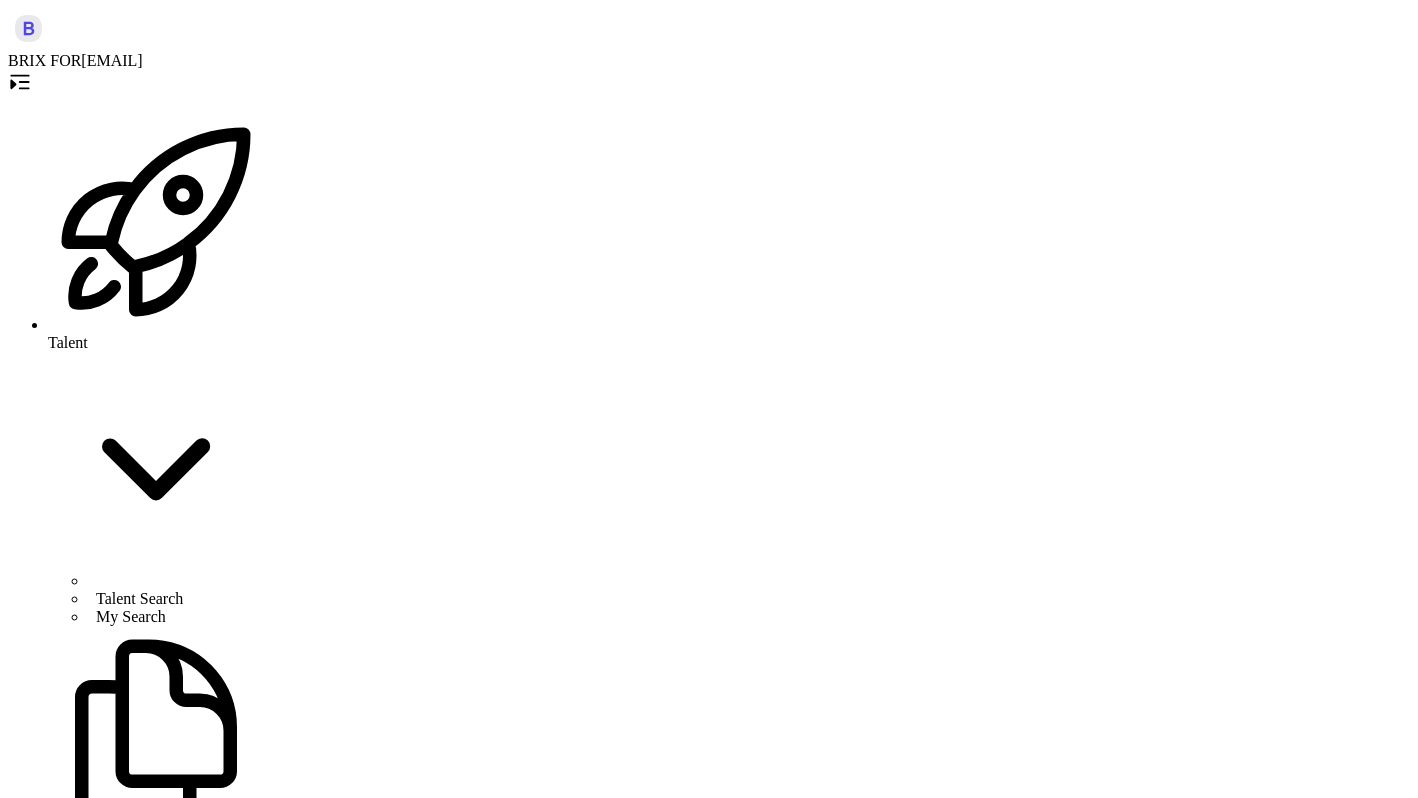 scroll, scrollTop: 0, scrollLeft: 0, axis: both 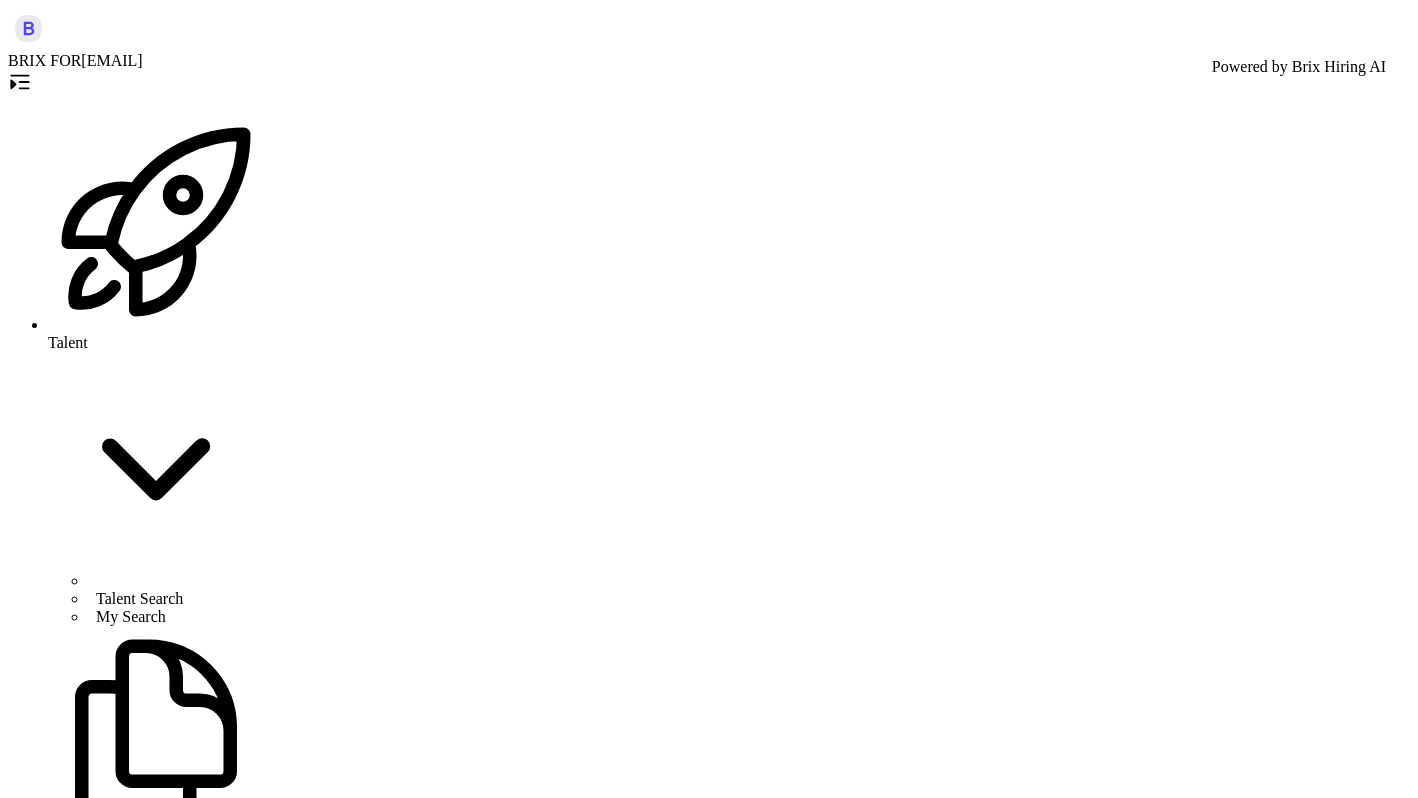 click on "Generate Job" at bounding box center [56, 2789] 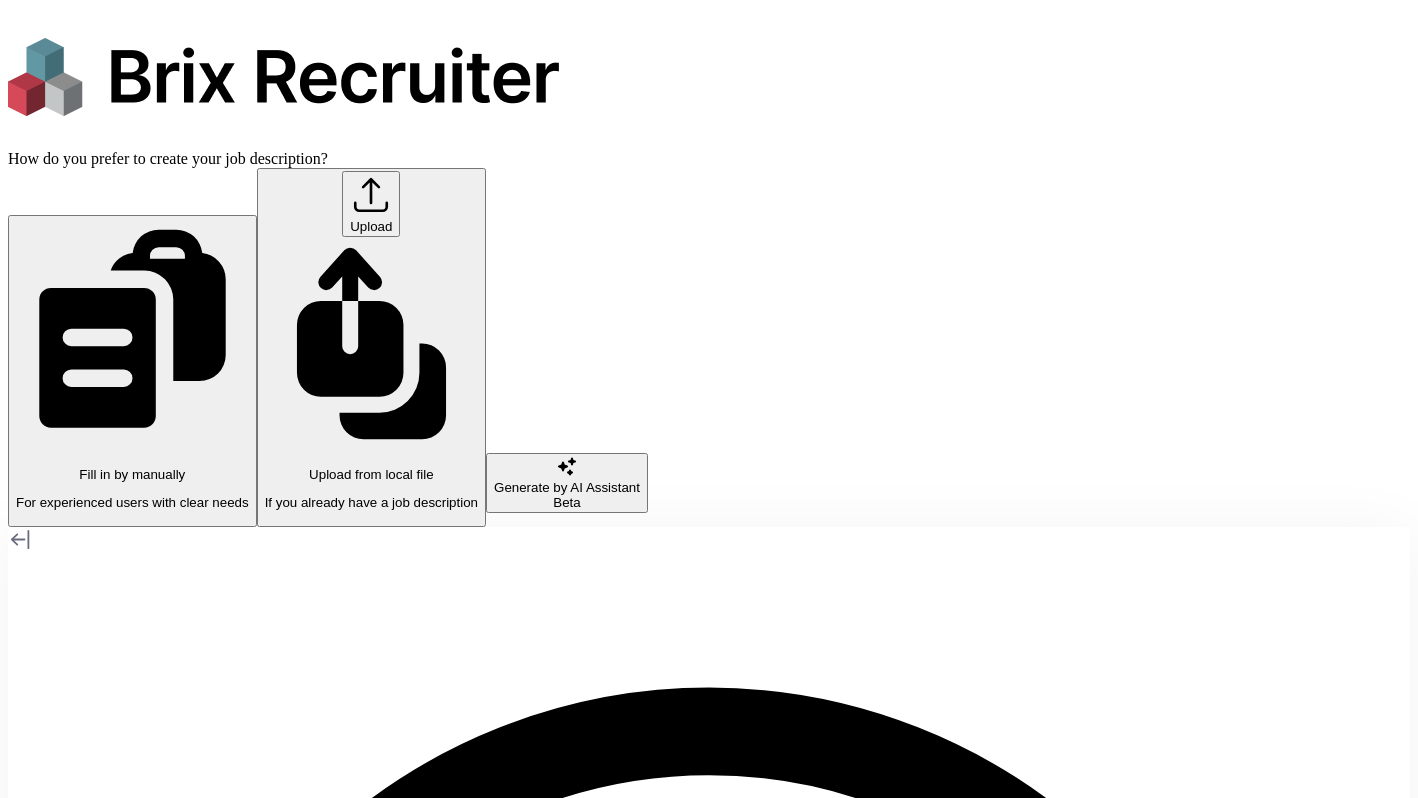 scroll, scrollTop: 0, scrollLeft: 0, axis: both 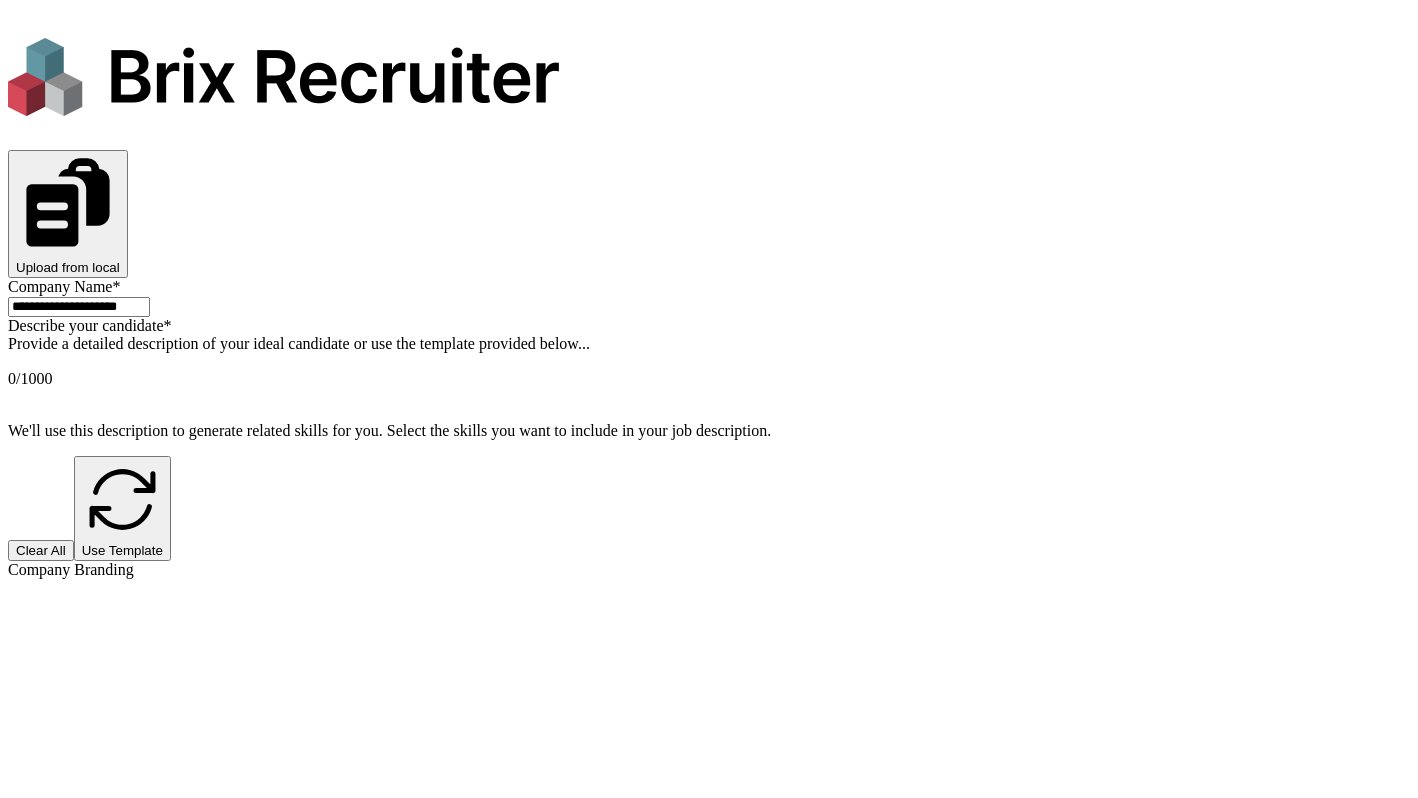 click at bounding box center [709, 361] 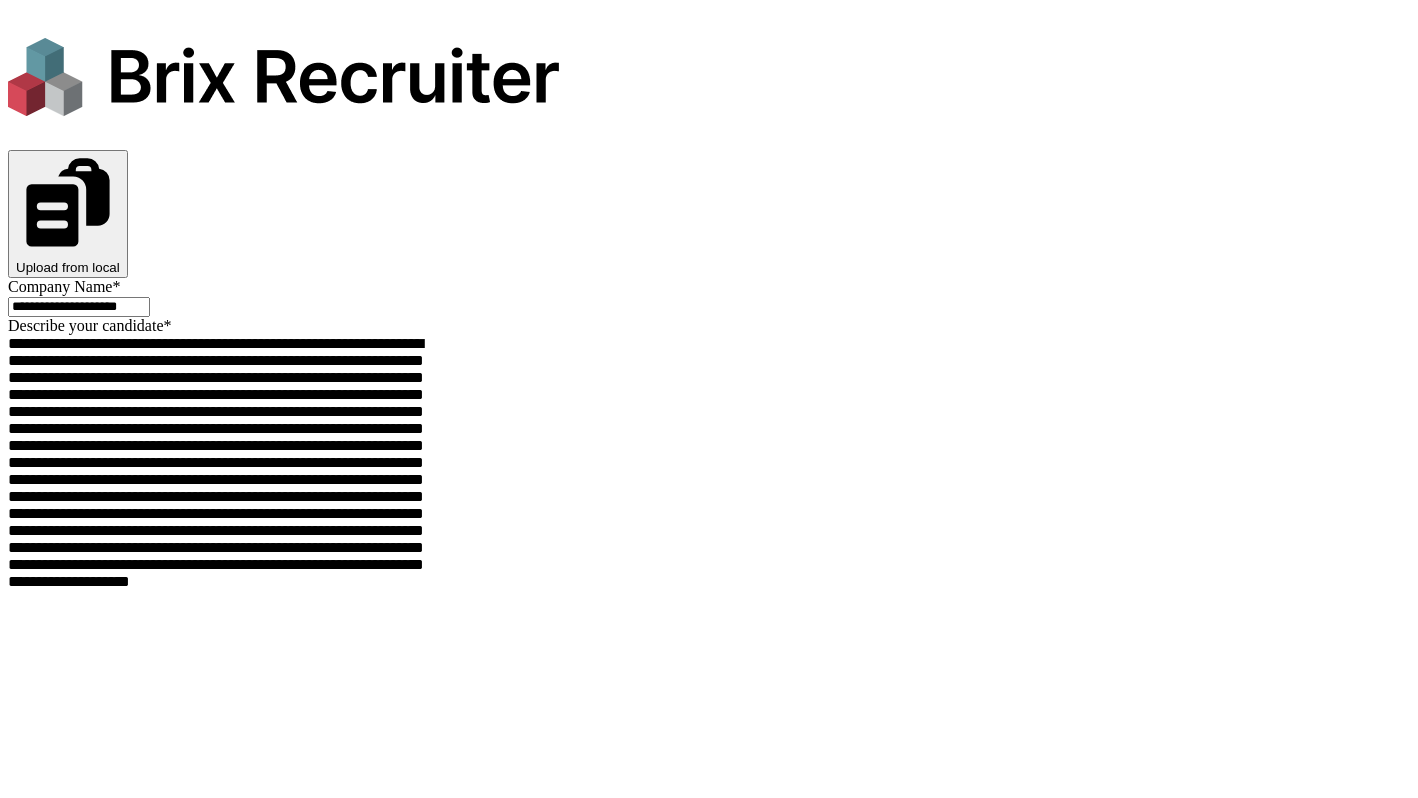 scroll, scrollTop: 385, scrollLeft: 0, axis: vertical 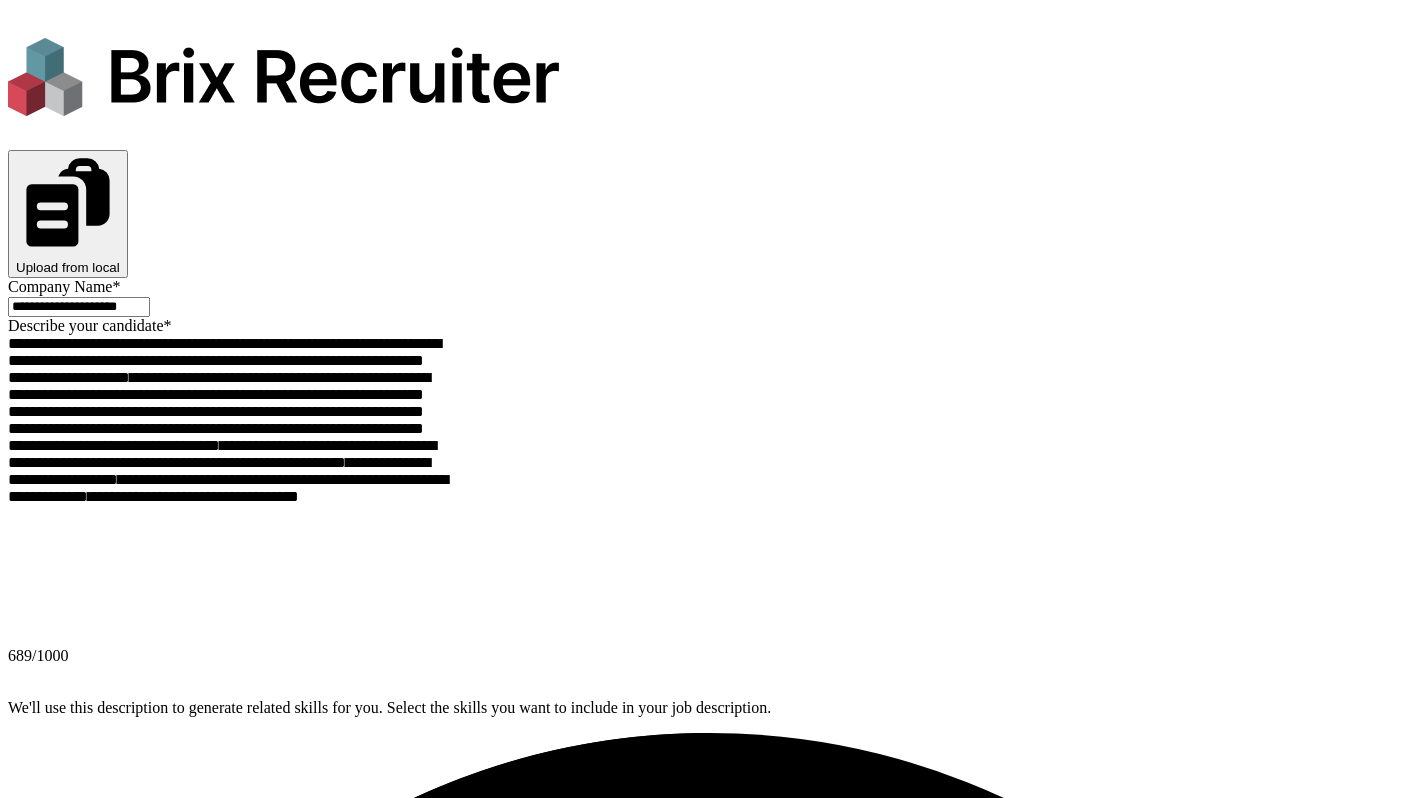 click on "Company Branding Company Link Company Size Selct company size Industry Round of Funding Select round of funding Headquarters Location Company Introduction 0 /1000" at bounding box center (709, 3113) 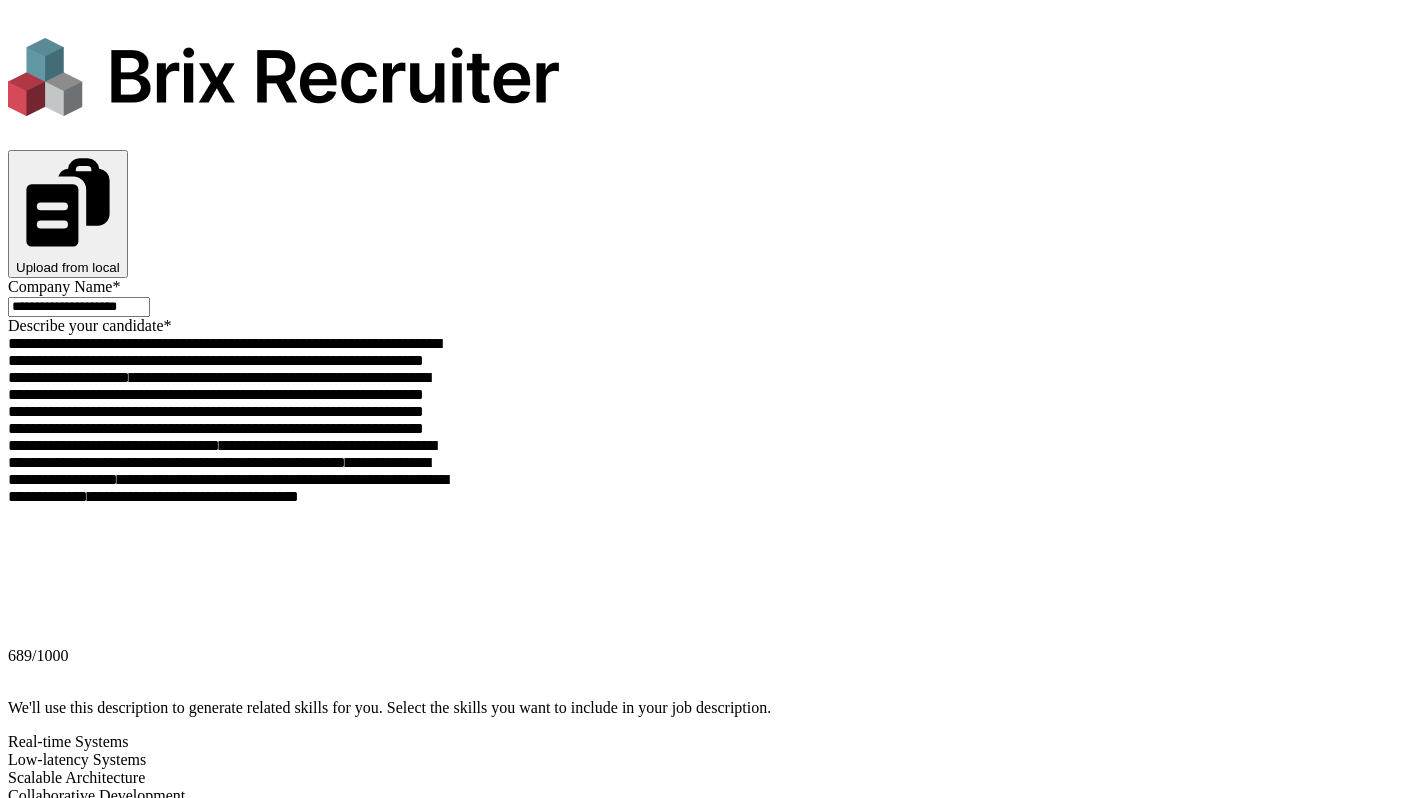 scroll, scrollTop: 433, scrollLeft: 0, axis: vertical 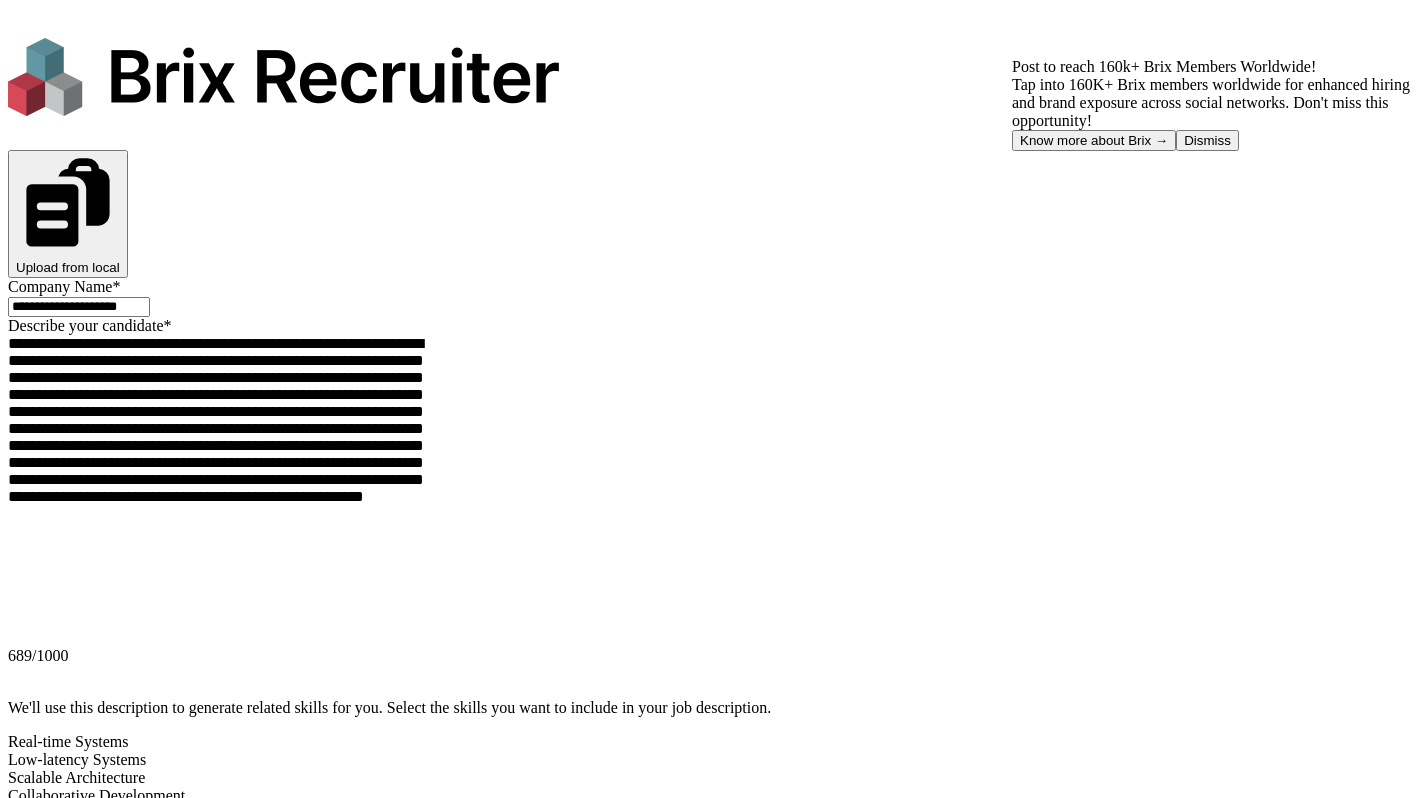 click on "Publish Jobs For Free" at bounding box center (160, 4460) 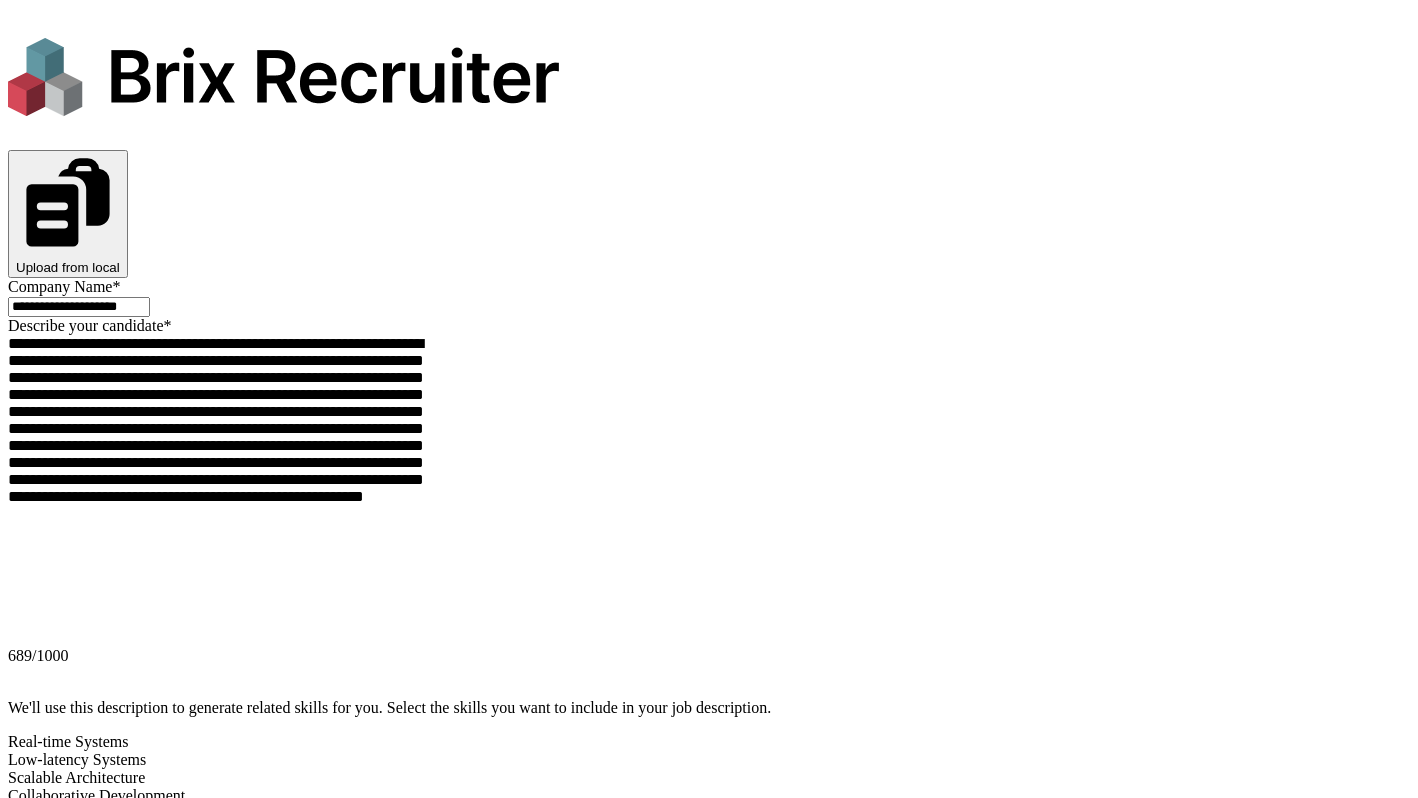 click on "Publish Jobs For Free" at bounding box center (160, 4460) 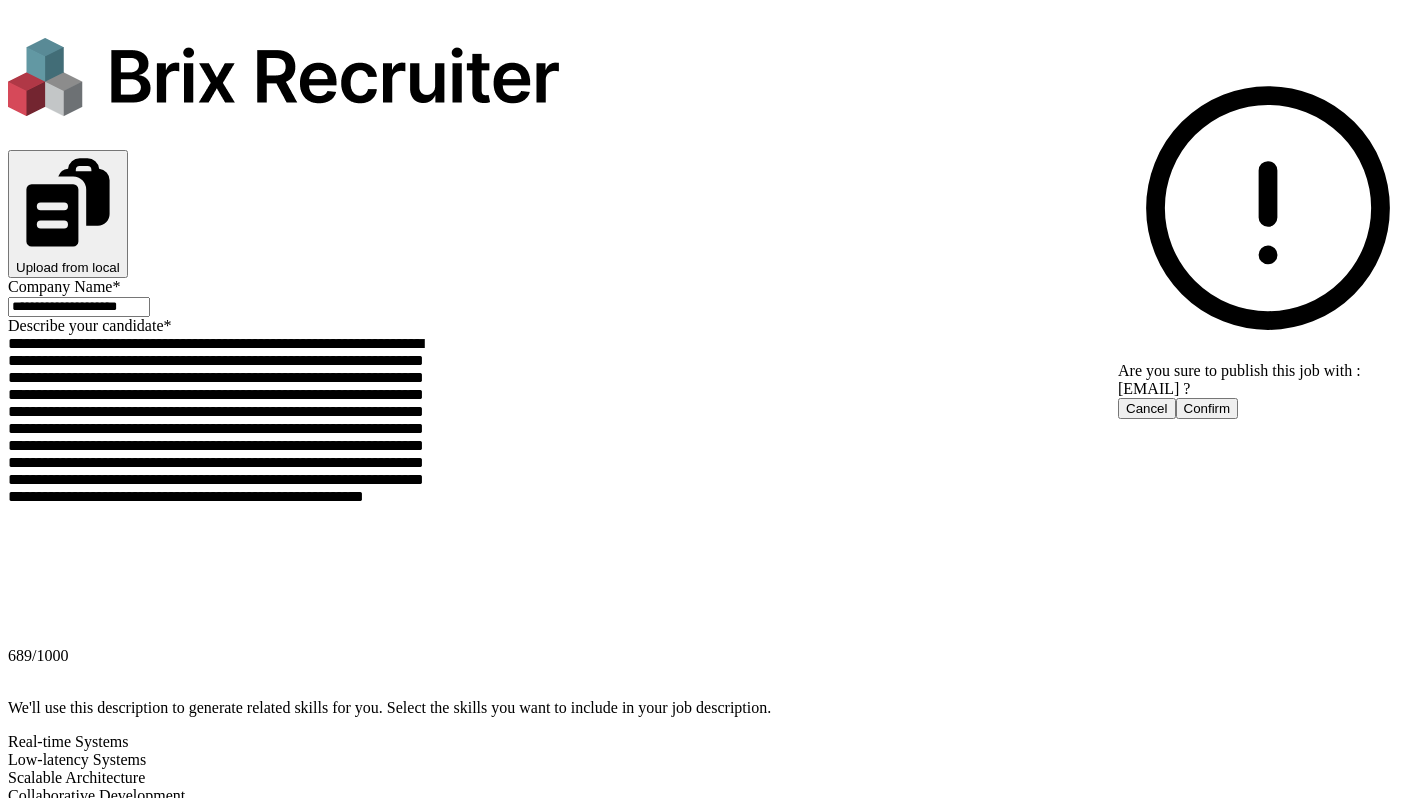 click on "Cancel" at bounding box center (1147, 408) 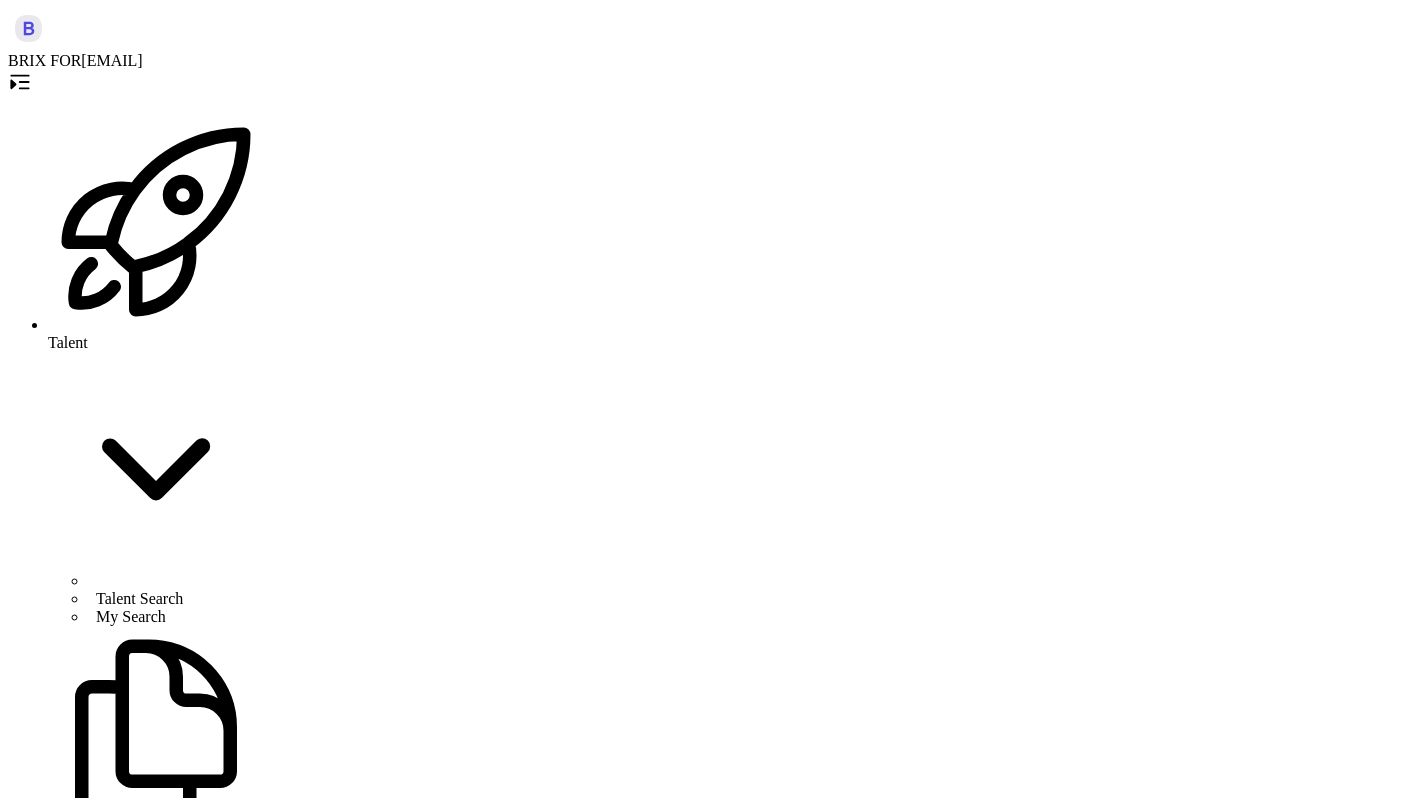 scroll, scrollTop: 0, scrollLeft: 0, axis: both 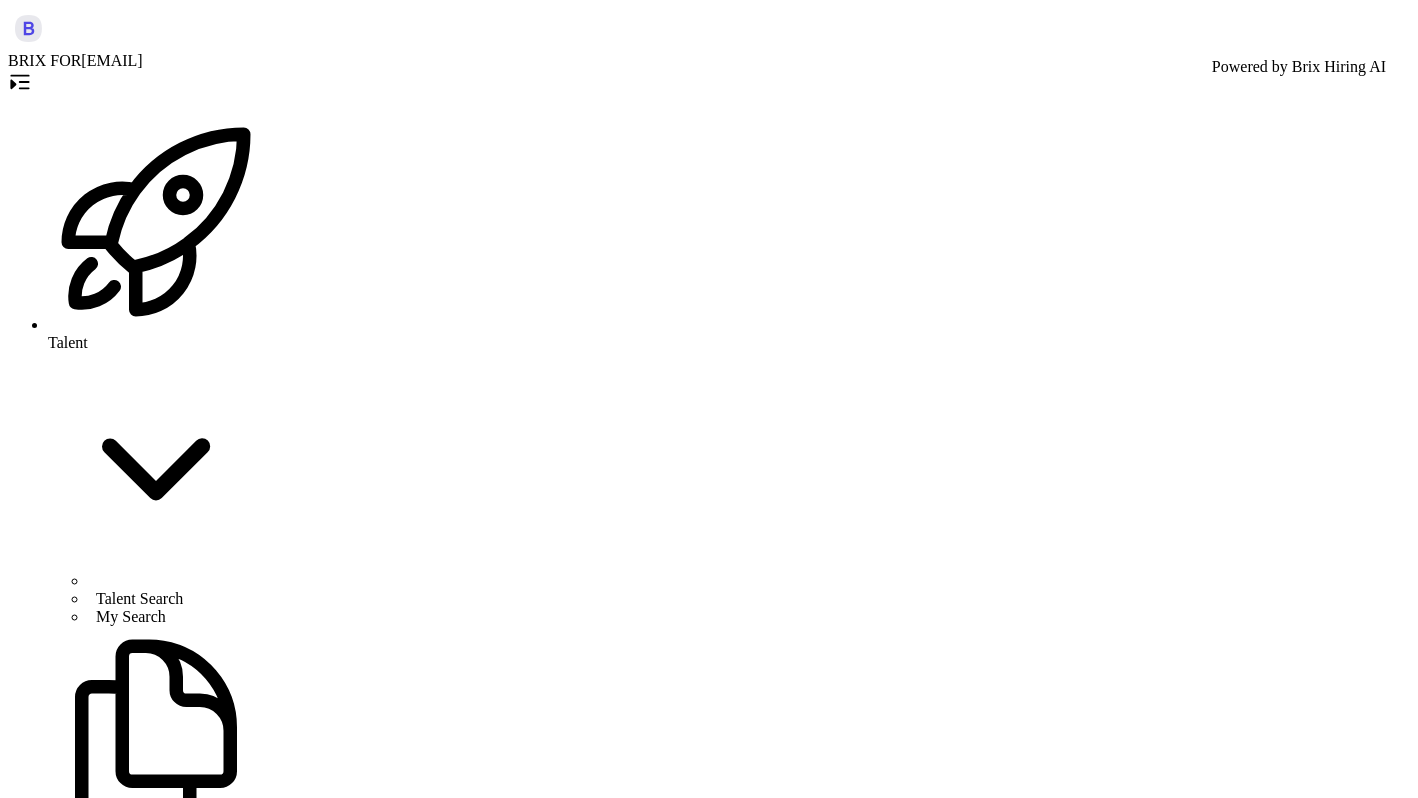 click on "Generate Job" at bounding box center [56, 2789] 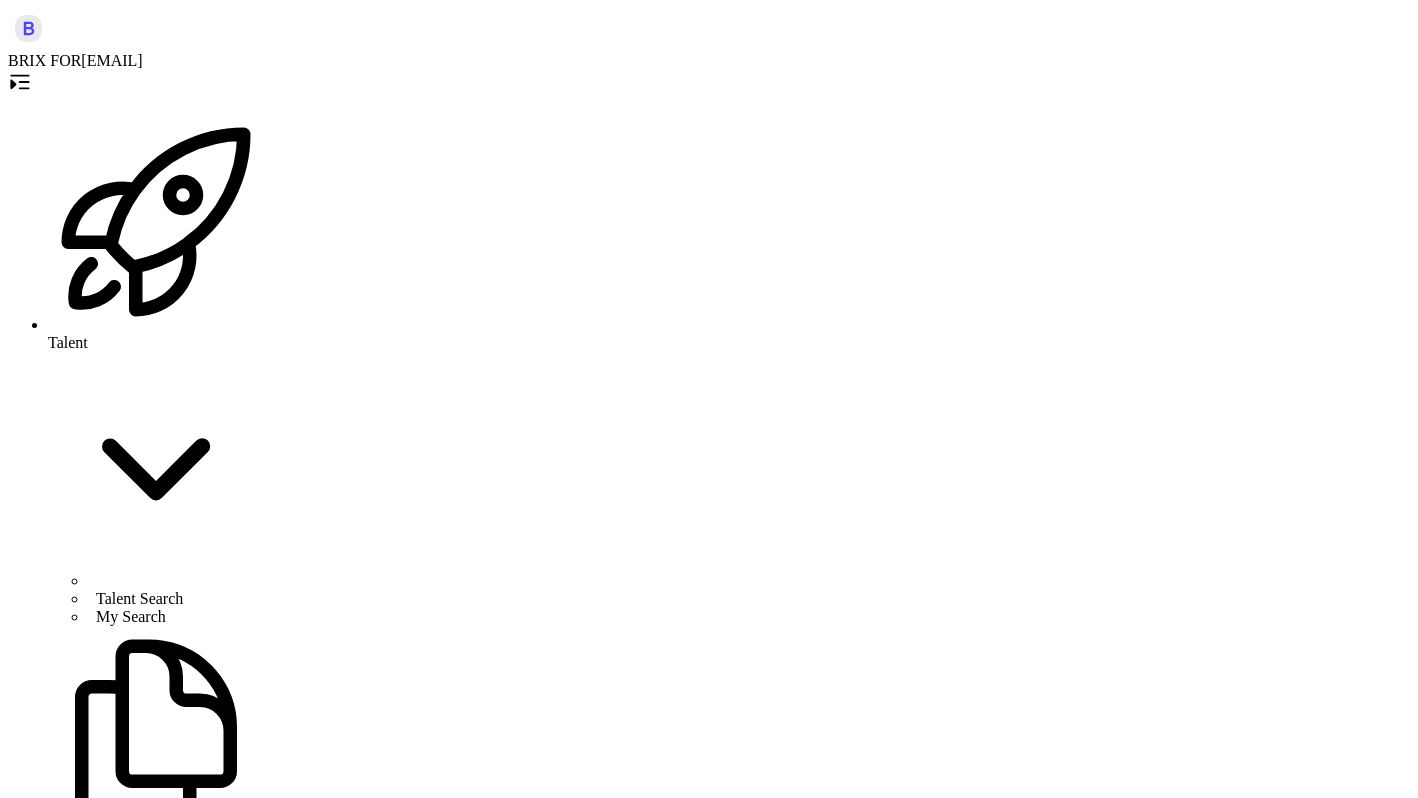 click on "fiona.jjsun@gmail.com" at bounding box center (111, 60) 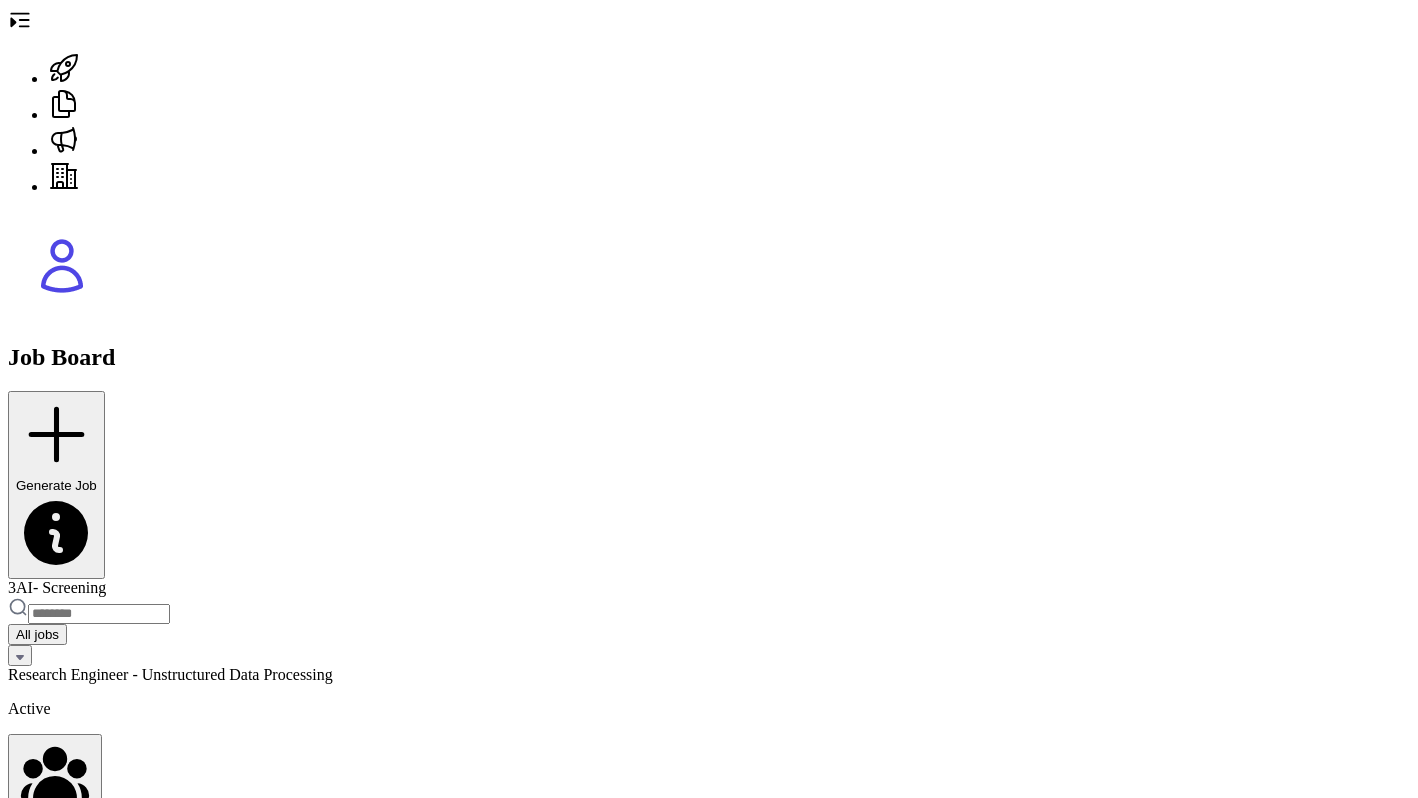 click at bounding box center (20, 20) 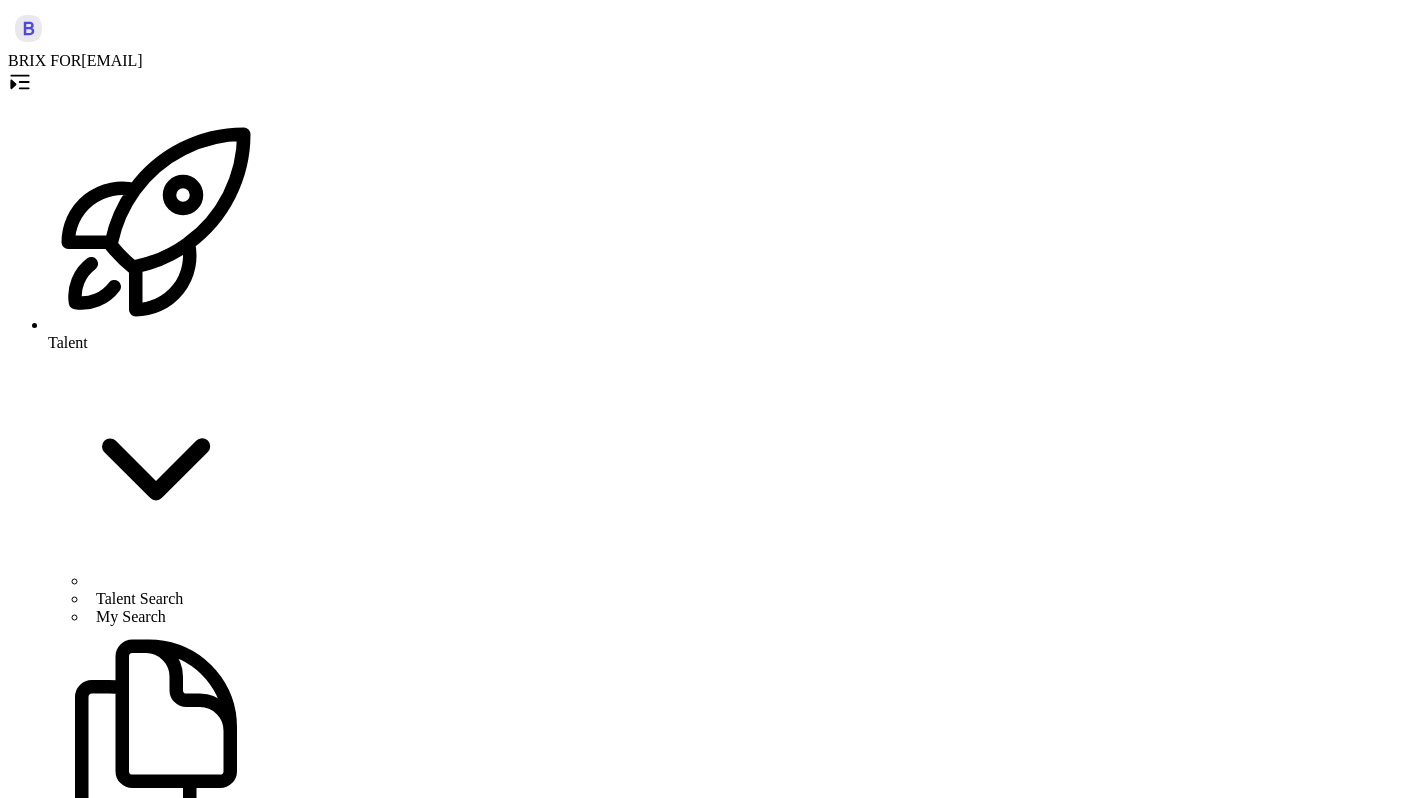 click on "fiona.jjsun@gmail.com" at bounding box center (111, 60) 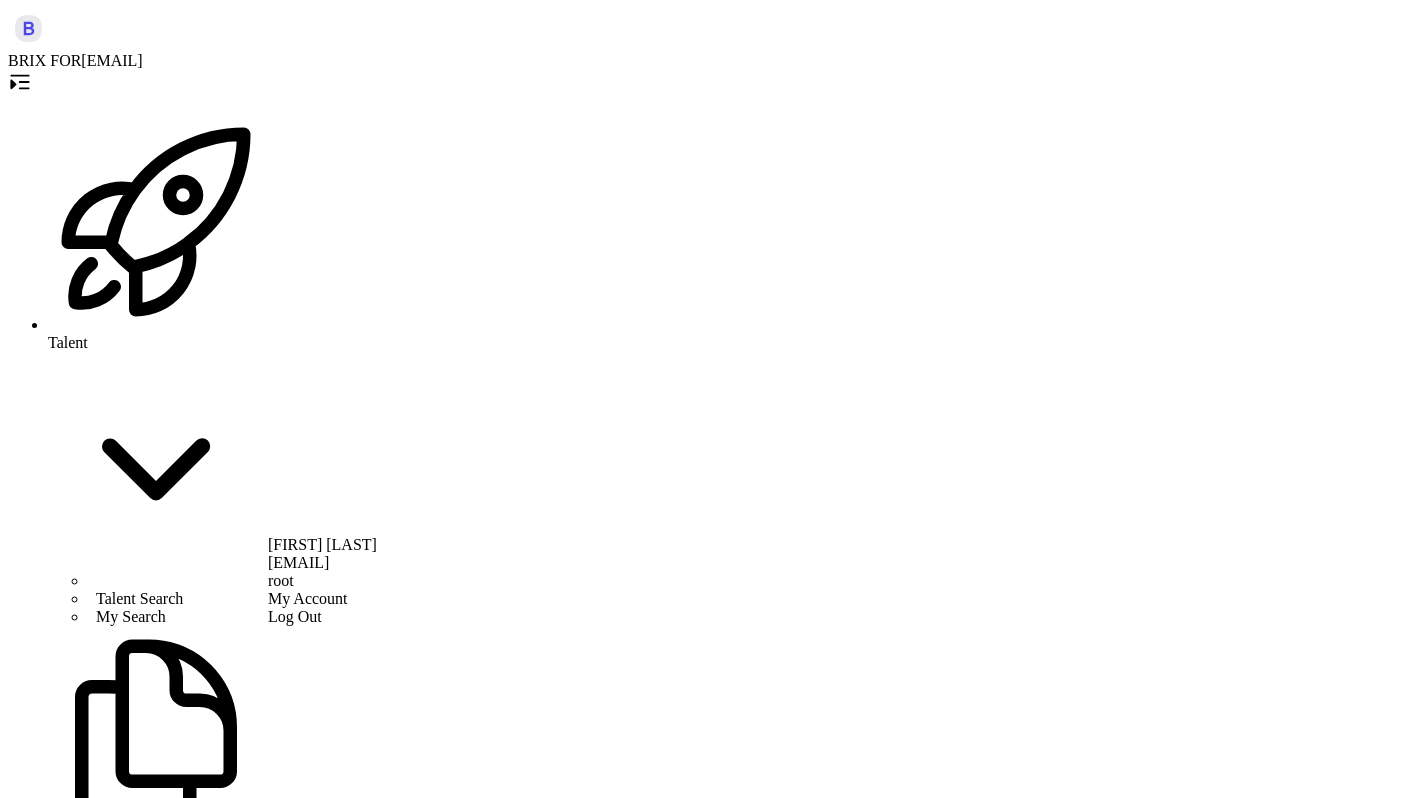 click on "Log Out" at bounding box center (322, 617) 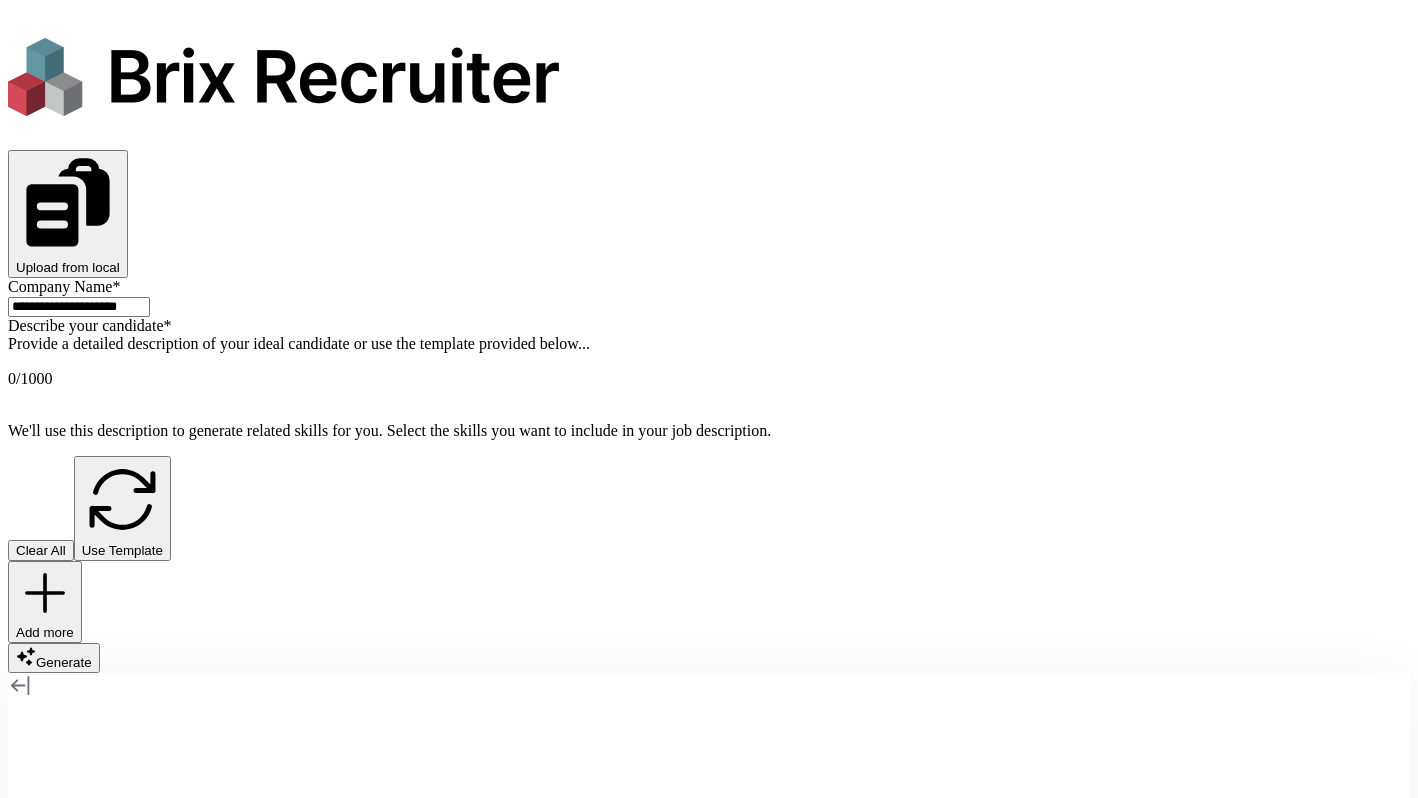 scroll, scrollTop: 0, scrollLeft: 0, axis: both 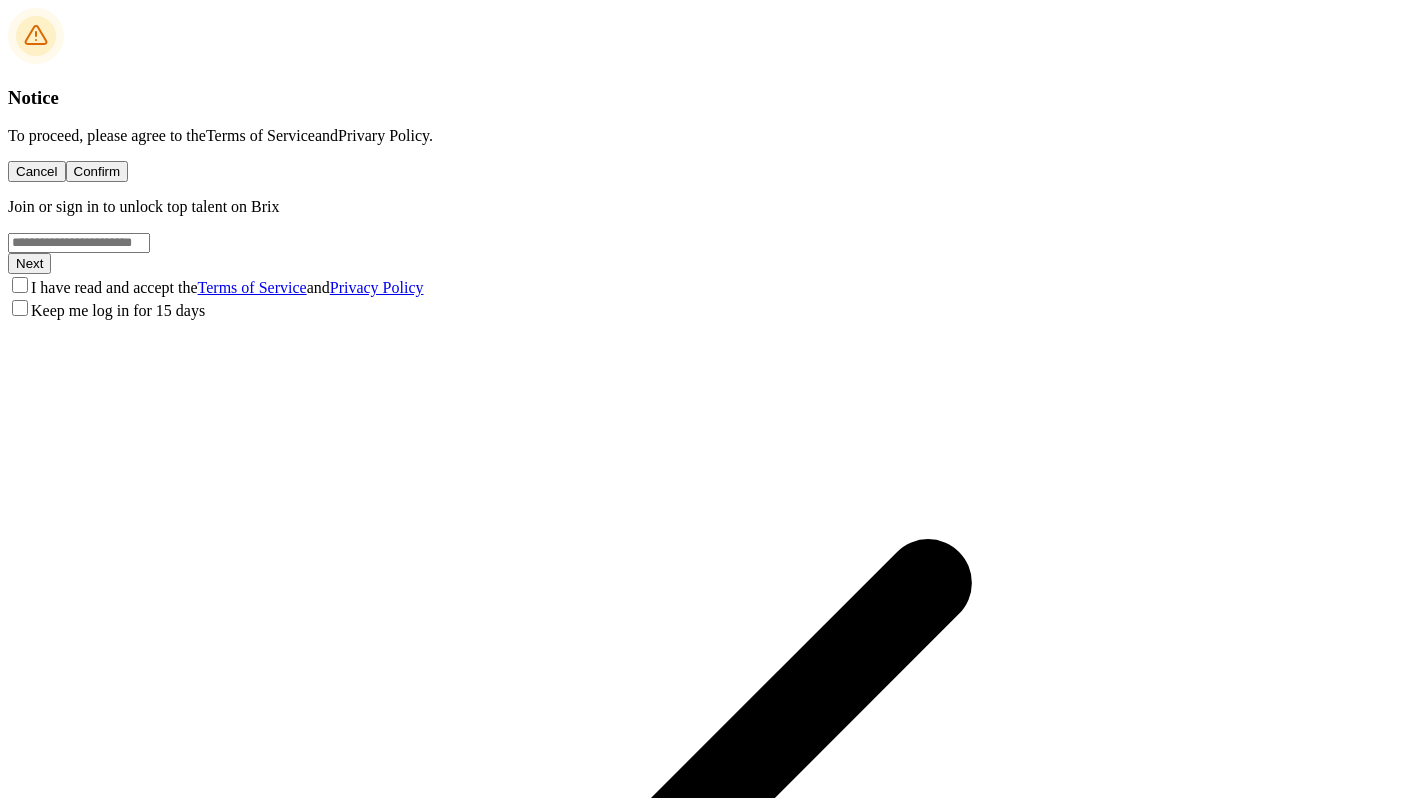 click at bounding box center [79, 243] 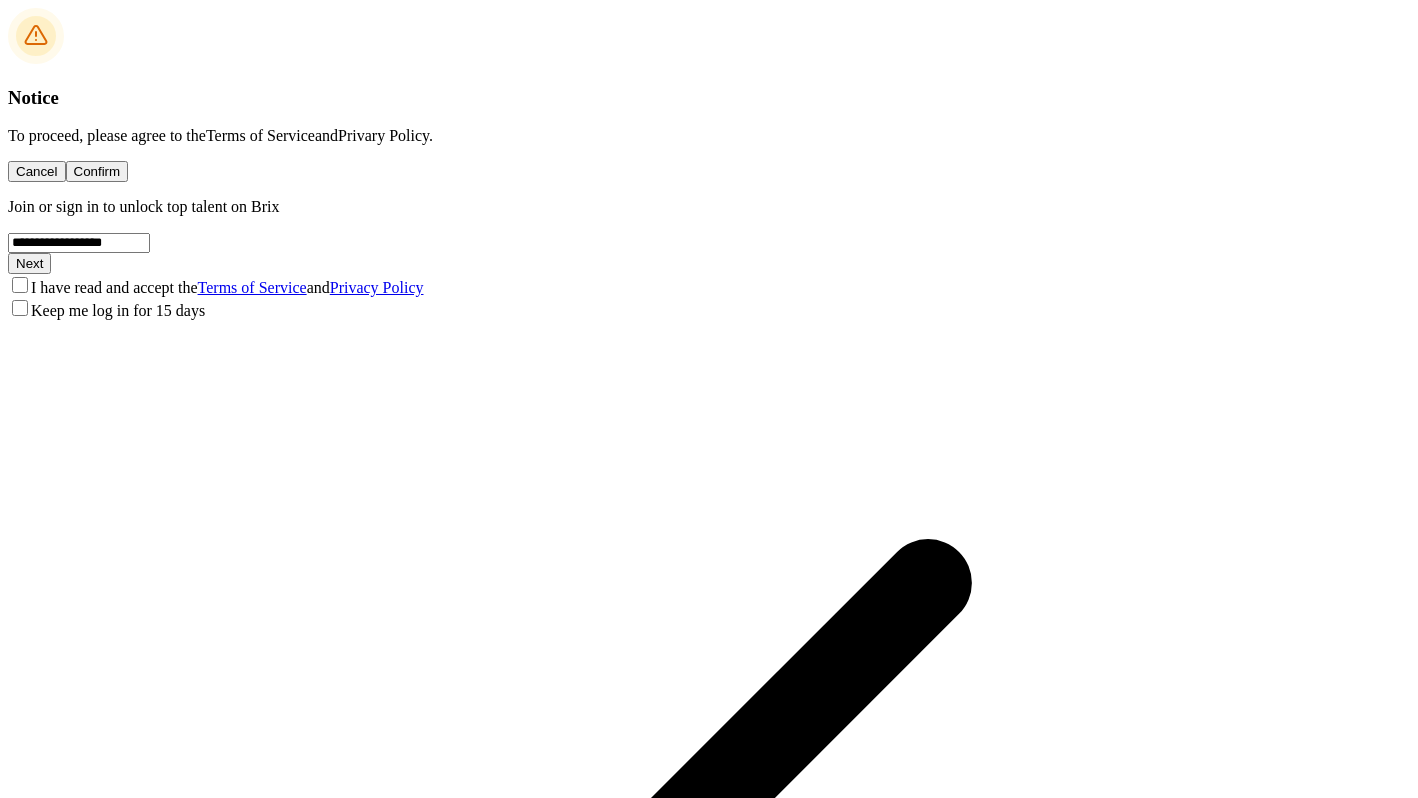 type on "**********" 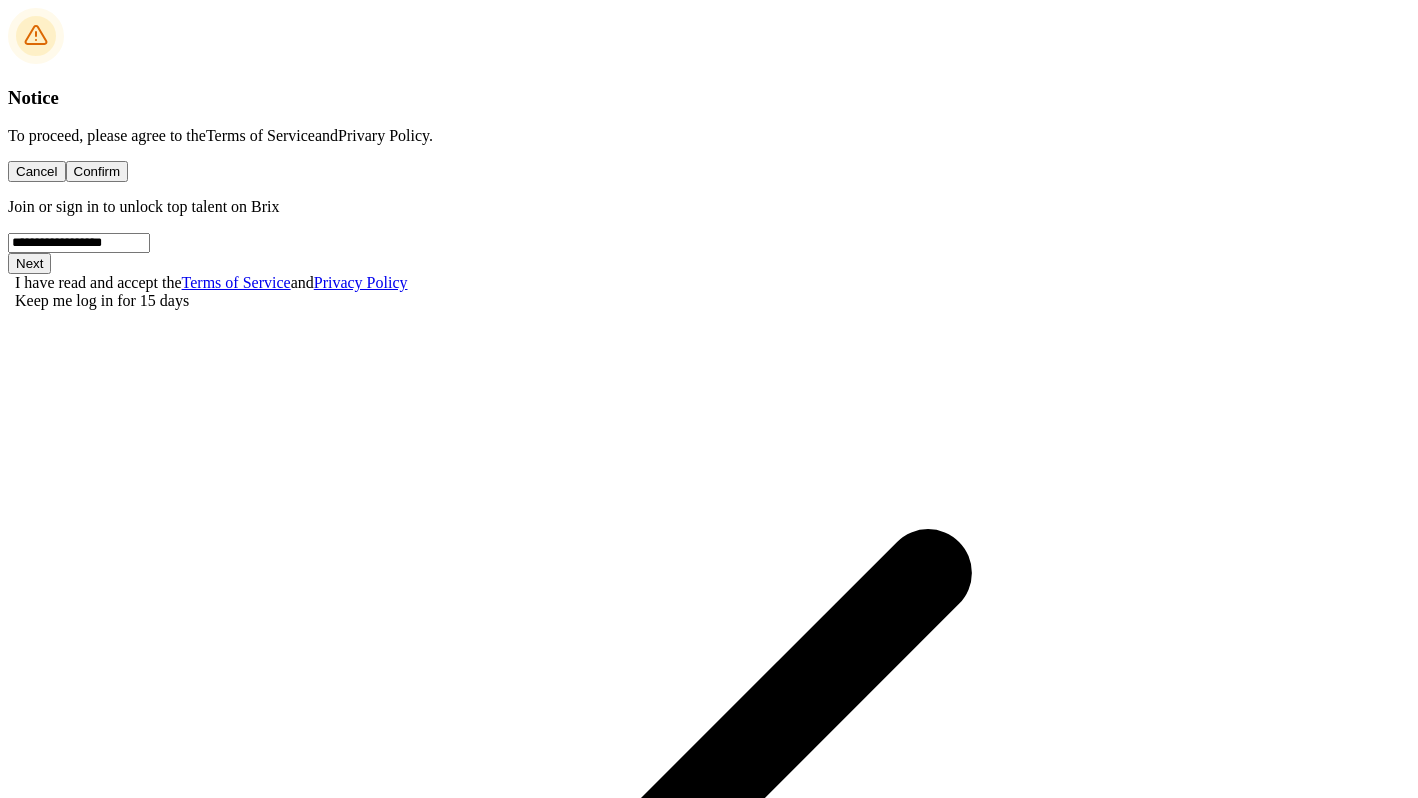 click on "Next" at bounding box center [29, 3386] 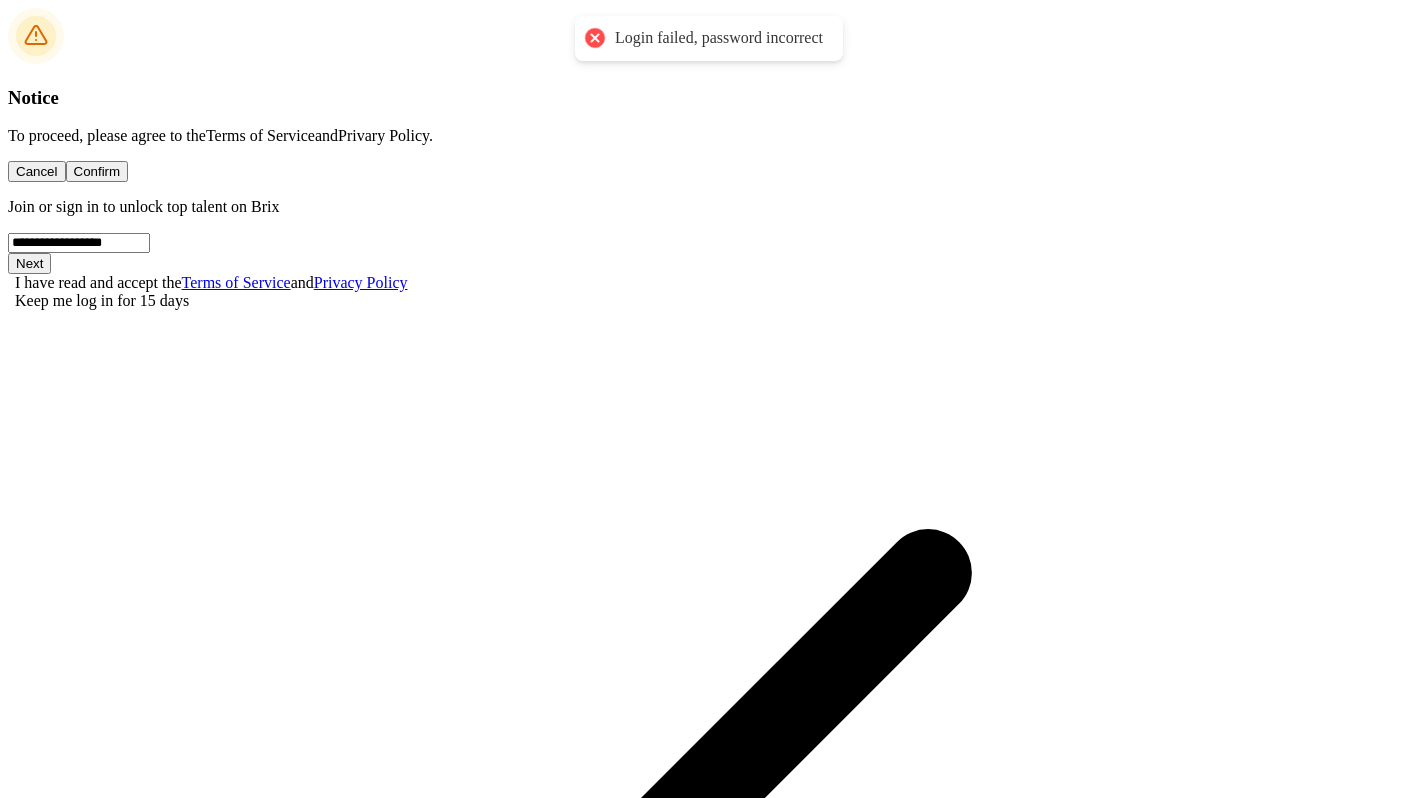 click on "Forgot password" at bounding box center (61, 3366) 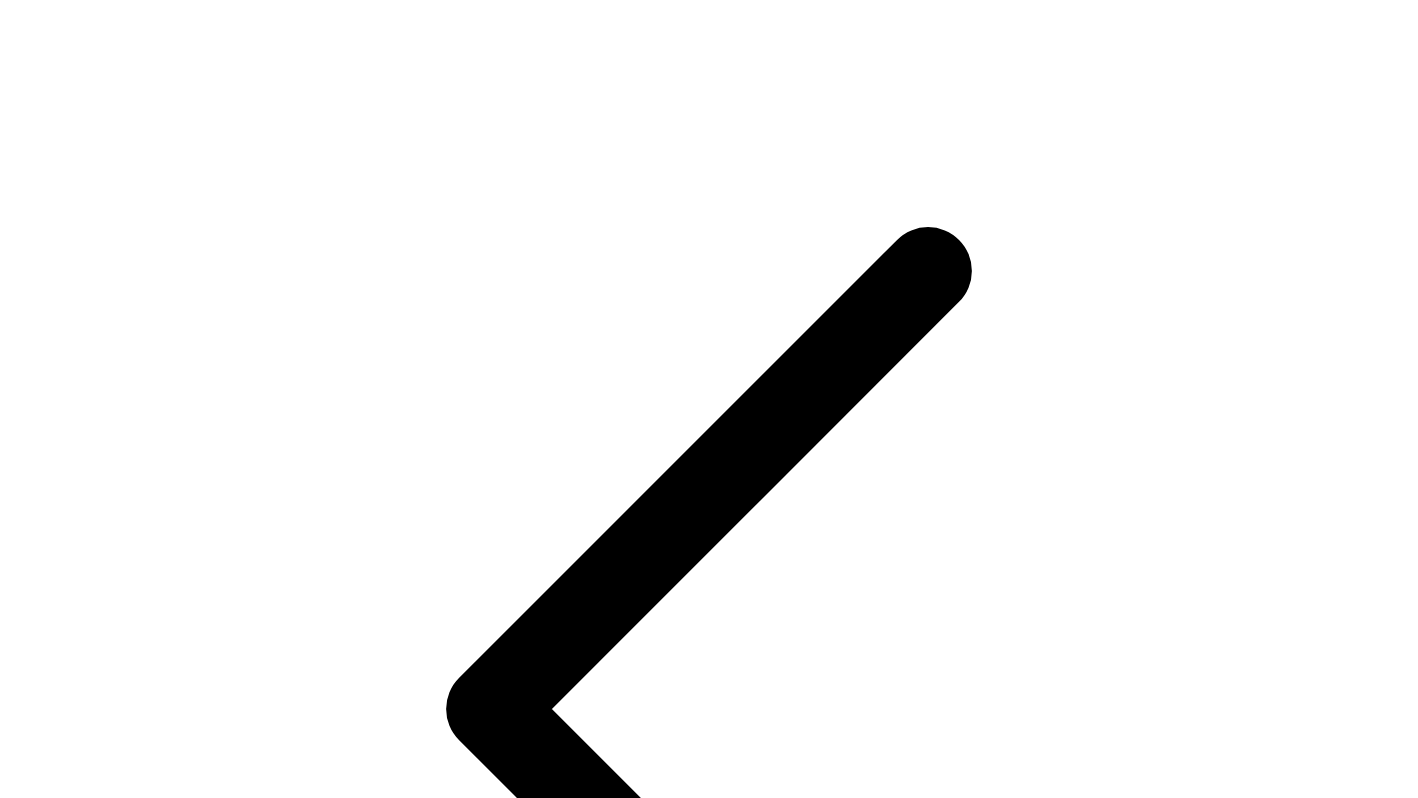click on "Next" at bounding box center (29, 1481) 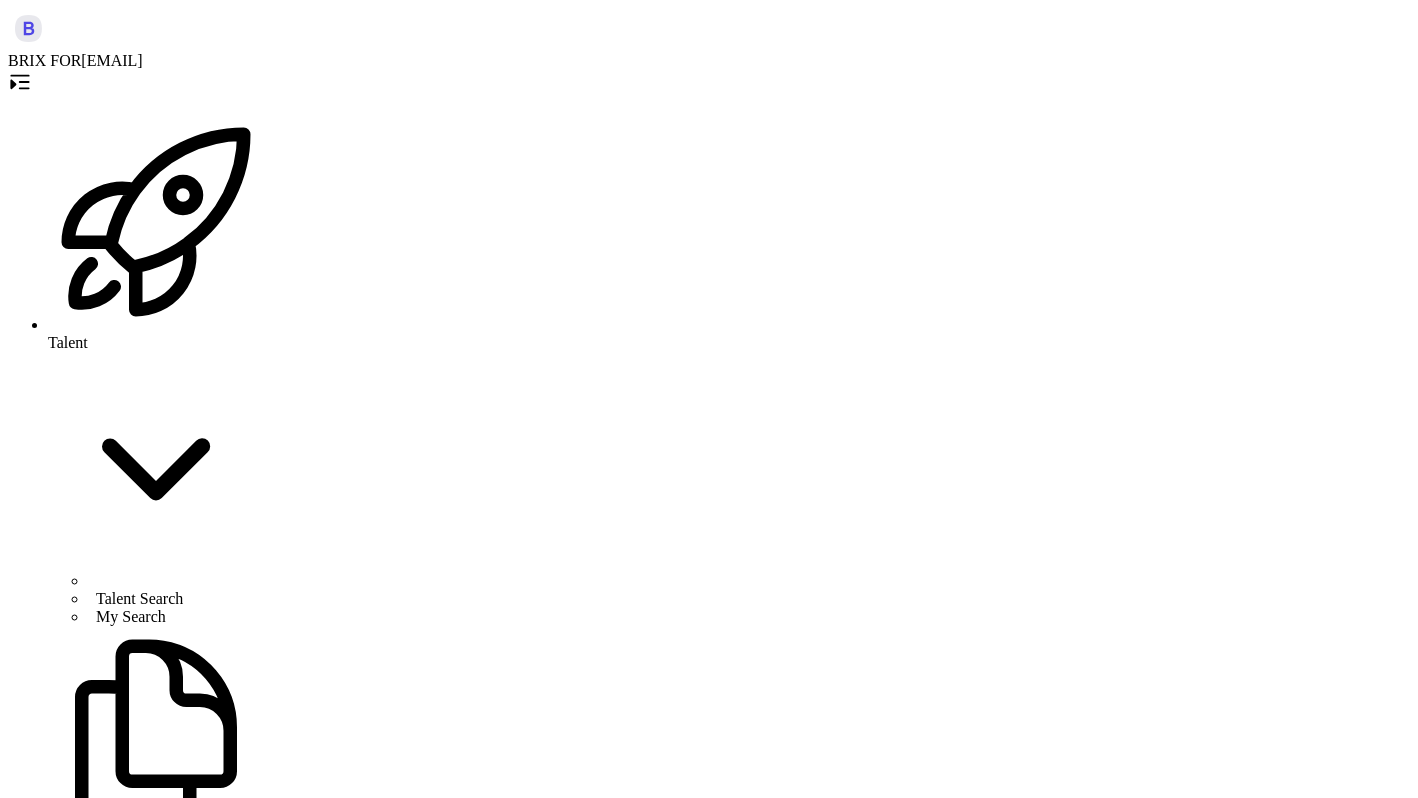 scroll, scrollTop: 0, scrollLeft: 0, axis: both 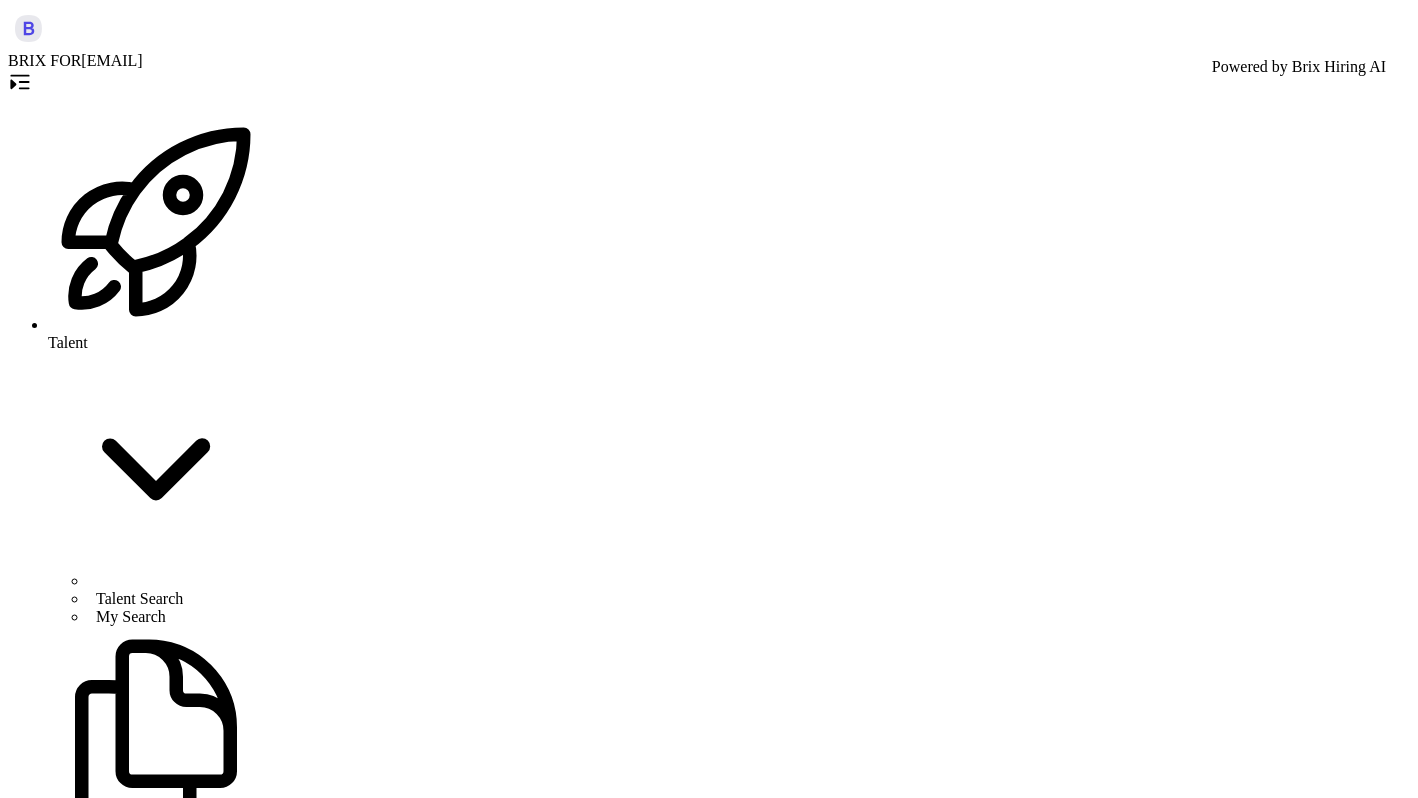 click on "Generate Job" at bounding box center [56, 2747] 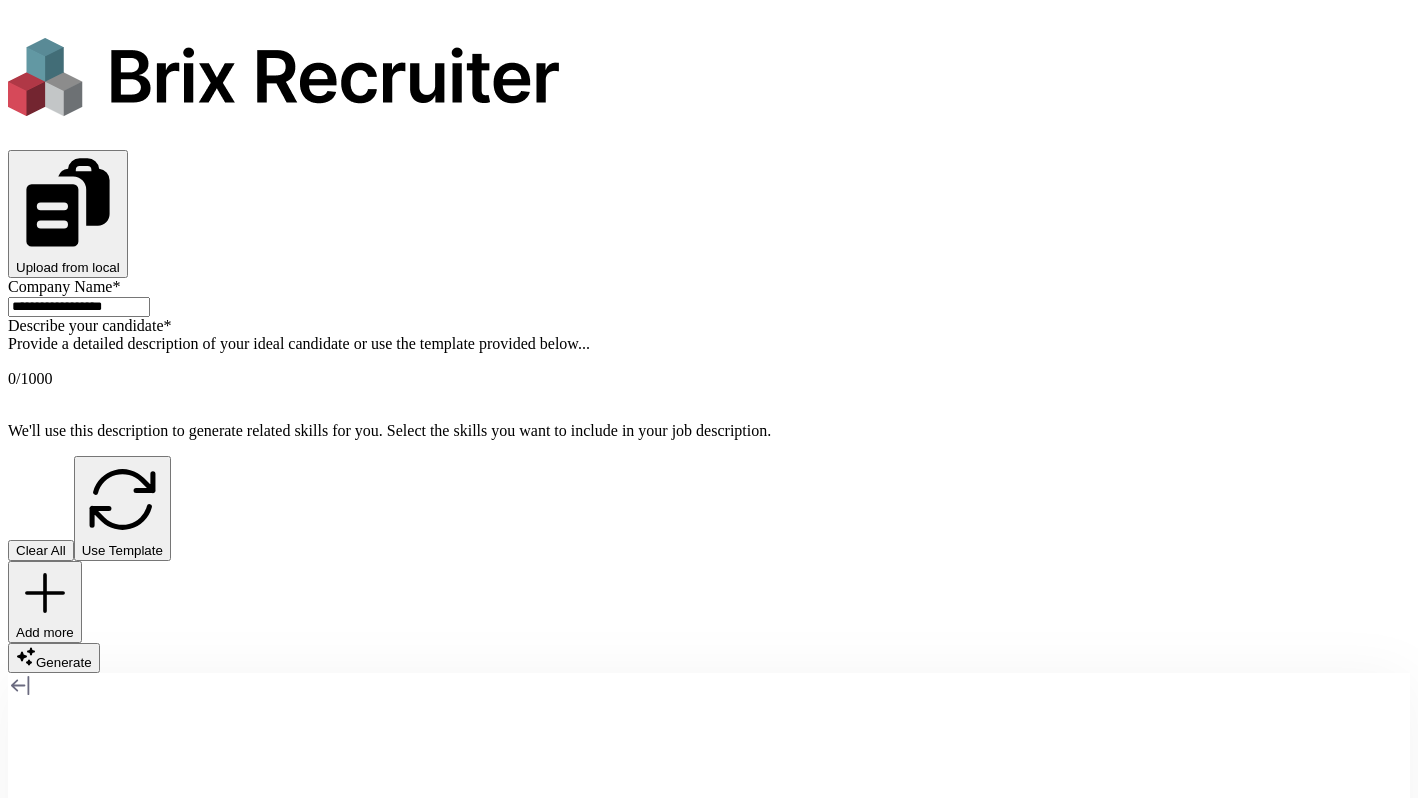 scroll, scrollTop: 0, scrollLeft: 0, axis: both 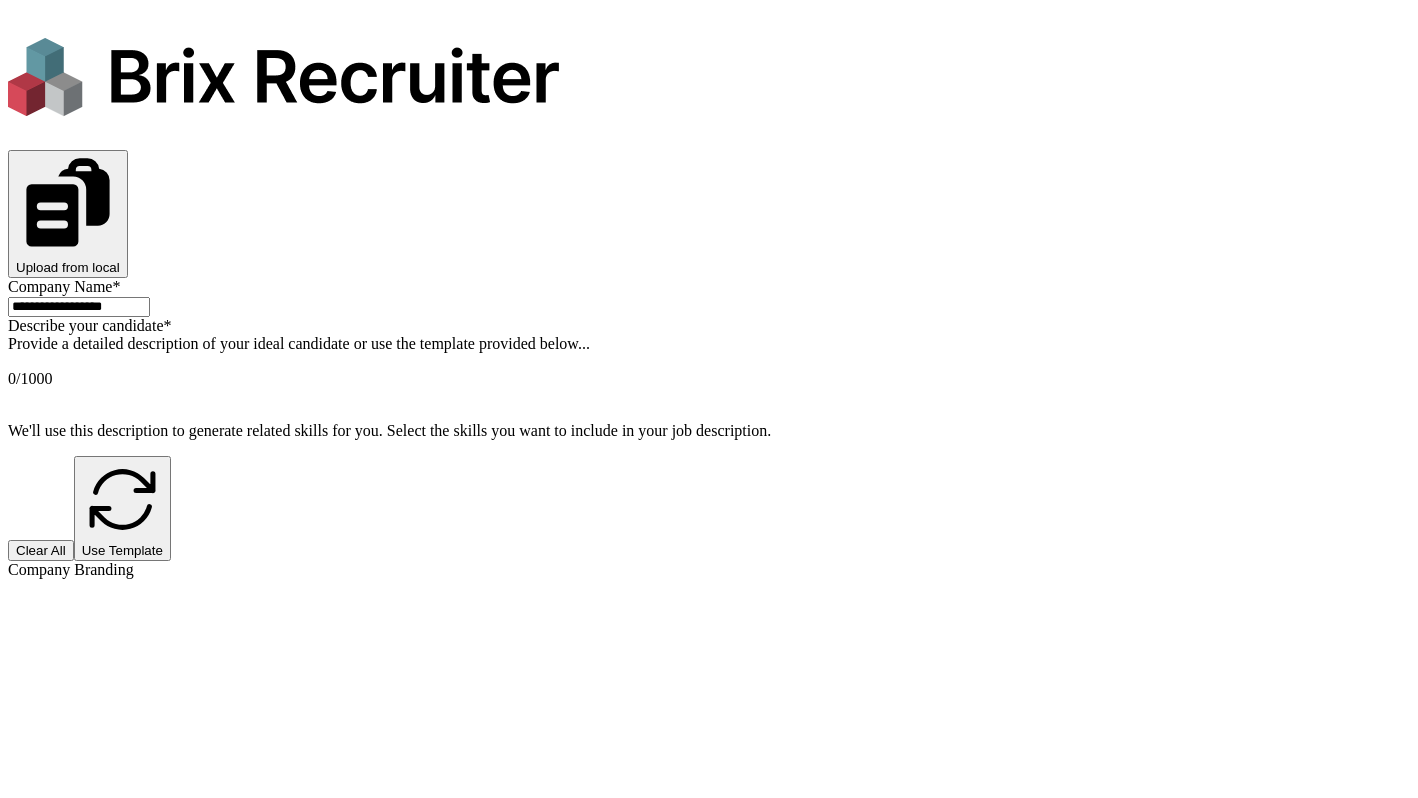 click at bounding box center (709, 361) 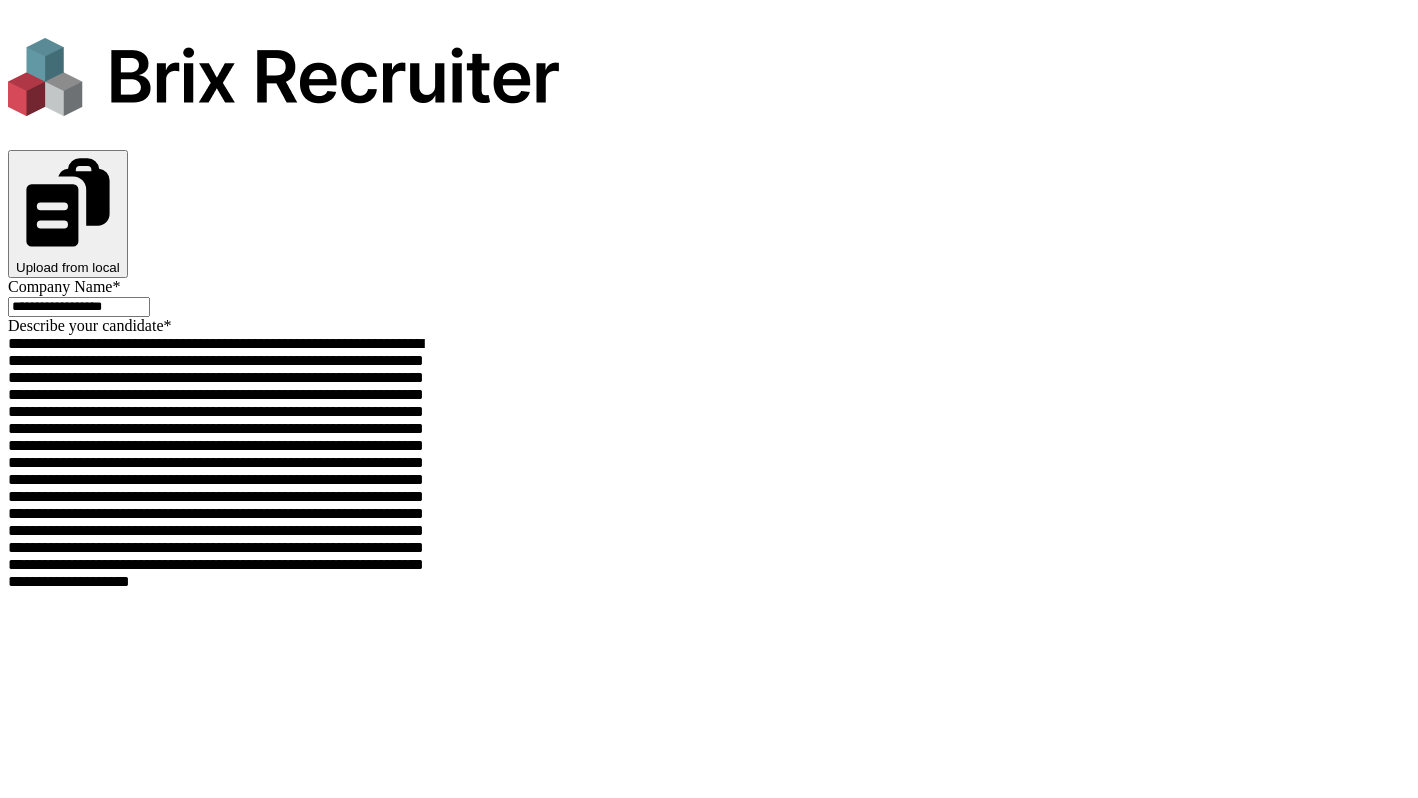 scroll, scrollTop: 405, scrollLeft: 0, axis: vertical 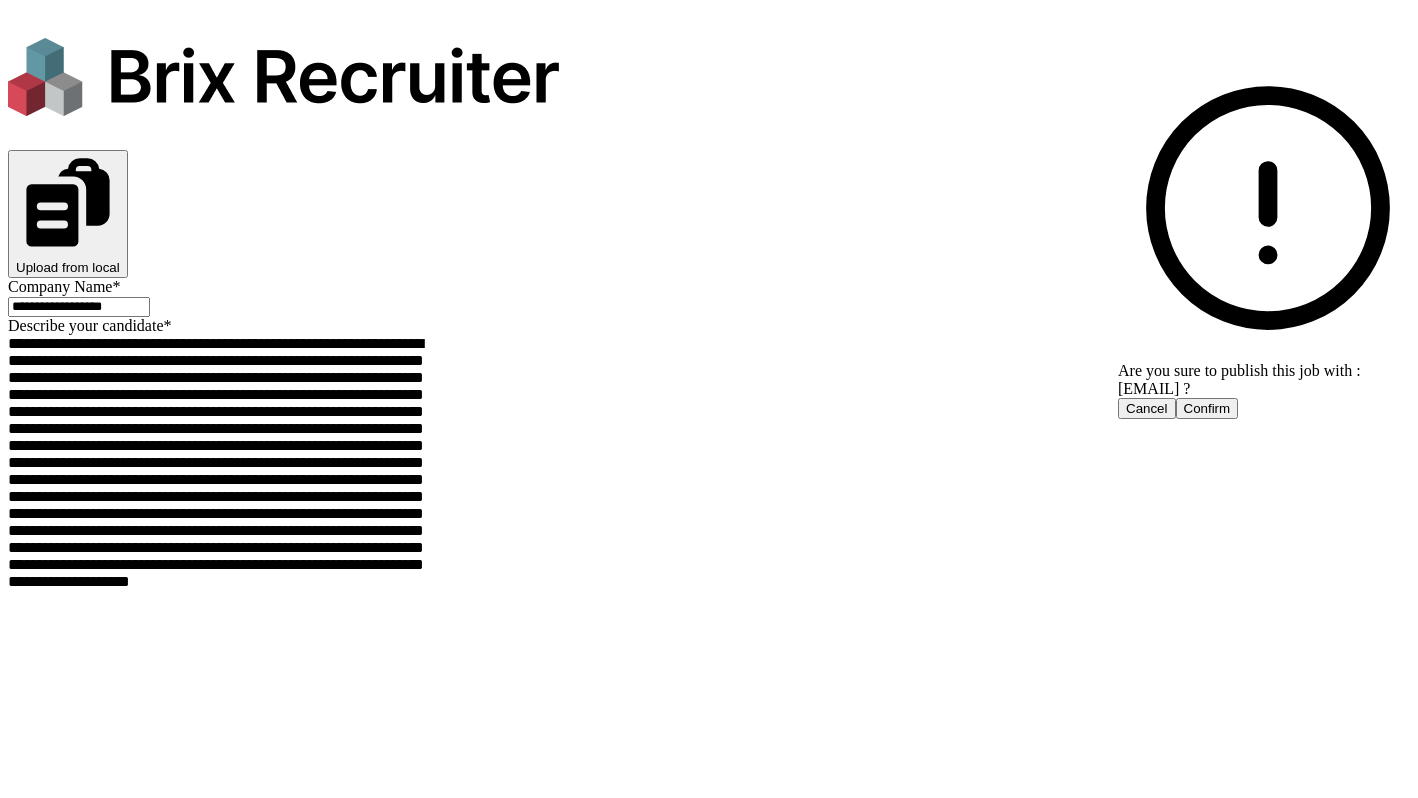 click on "Confirm" at bounding box center [1207, 408] 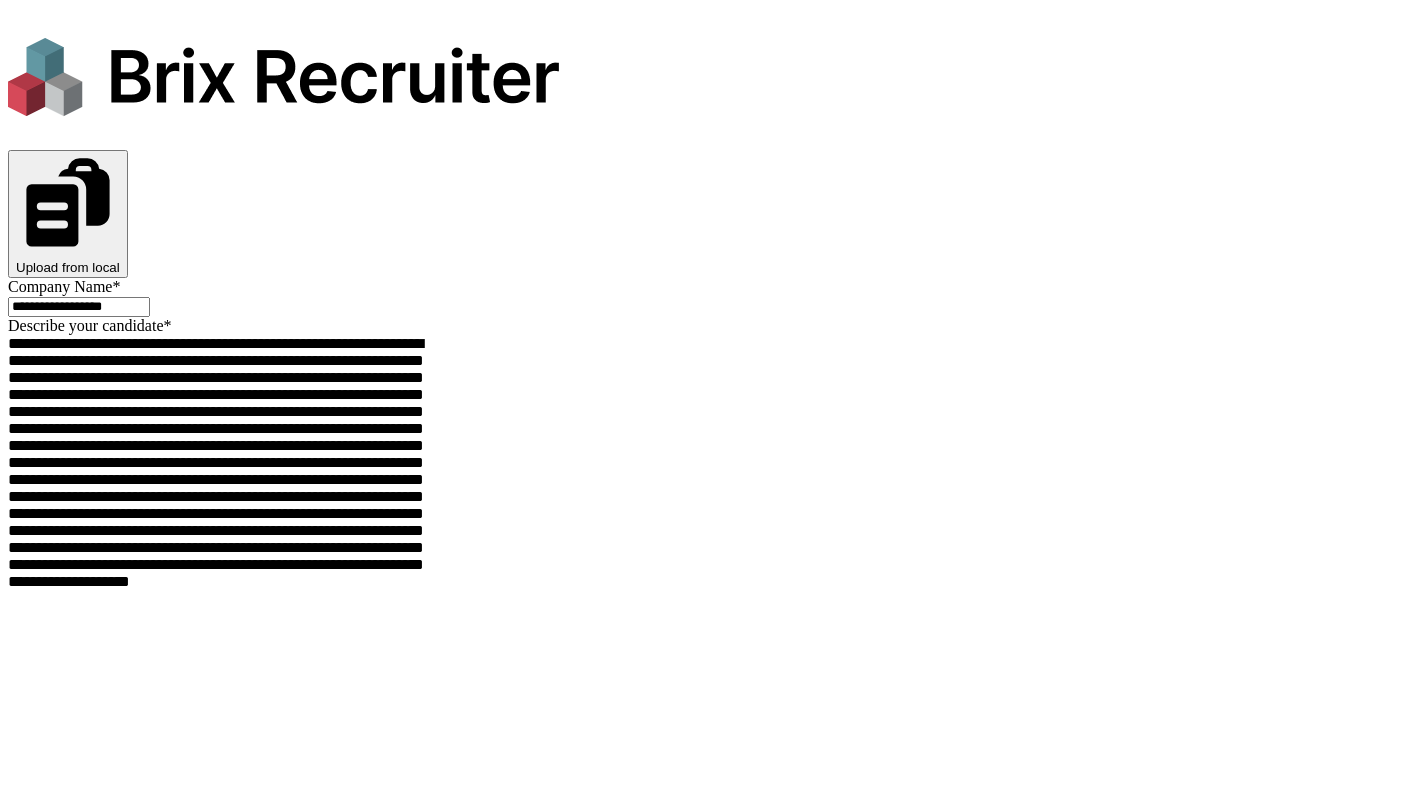 click on "Check job application status" at bounding box center [99, 6159] 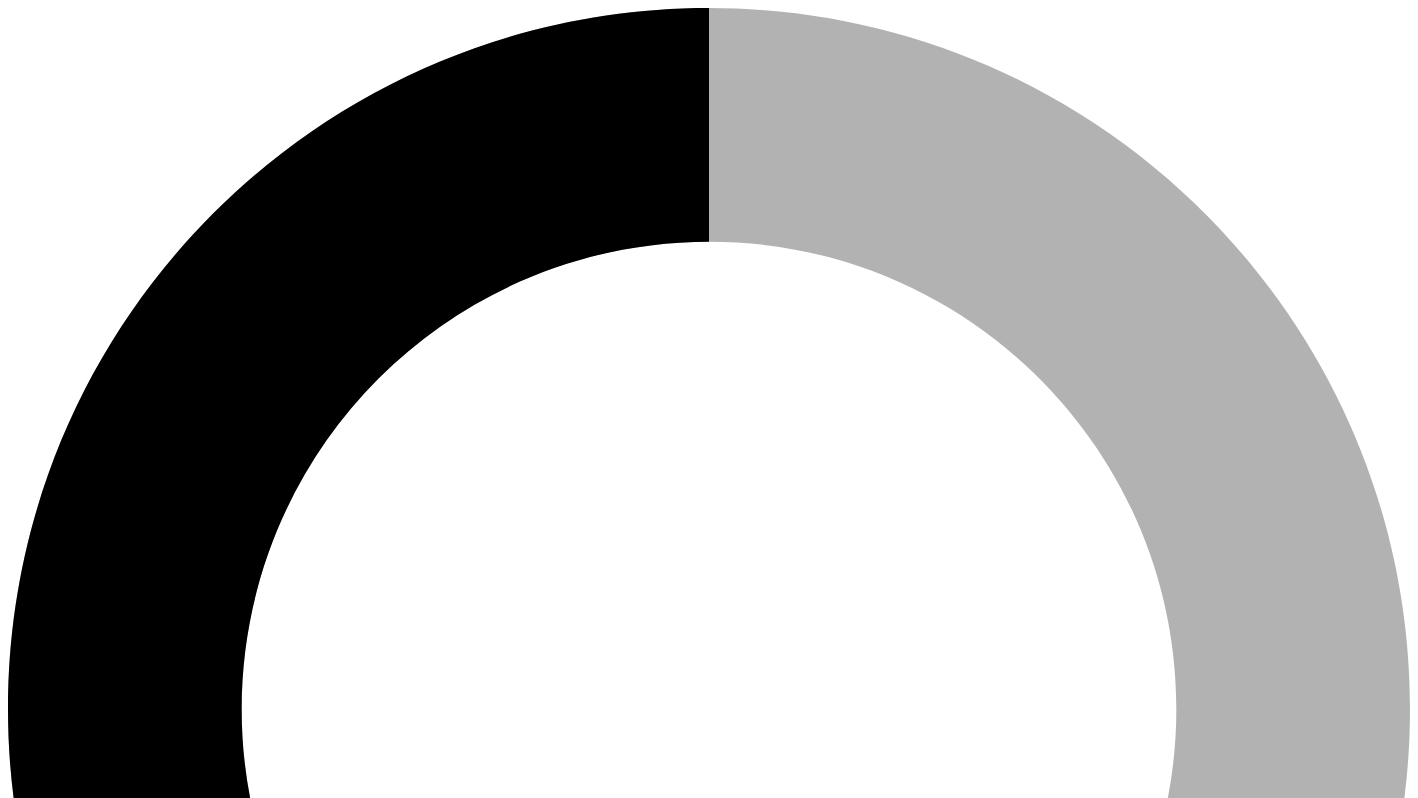 scroll, scrollTop: 0, scrollLeft: 0, axis: both 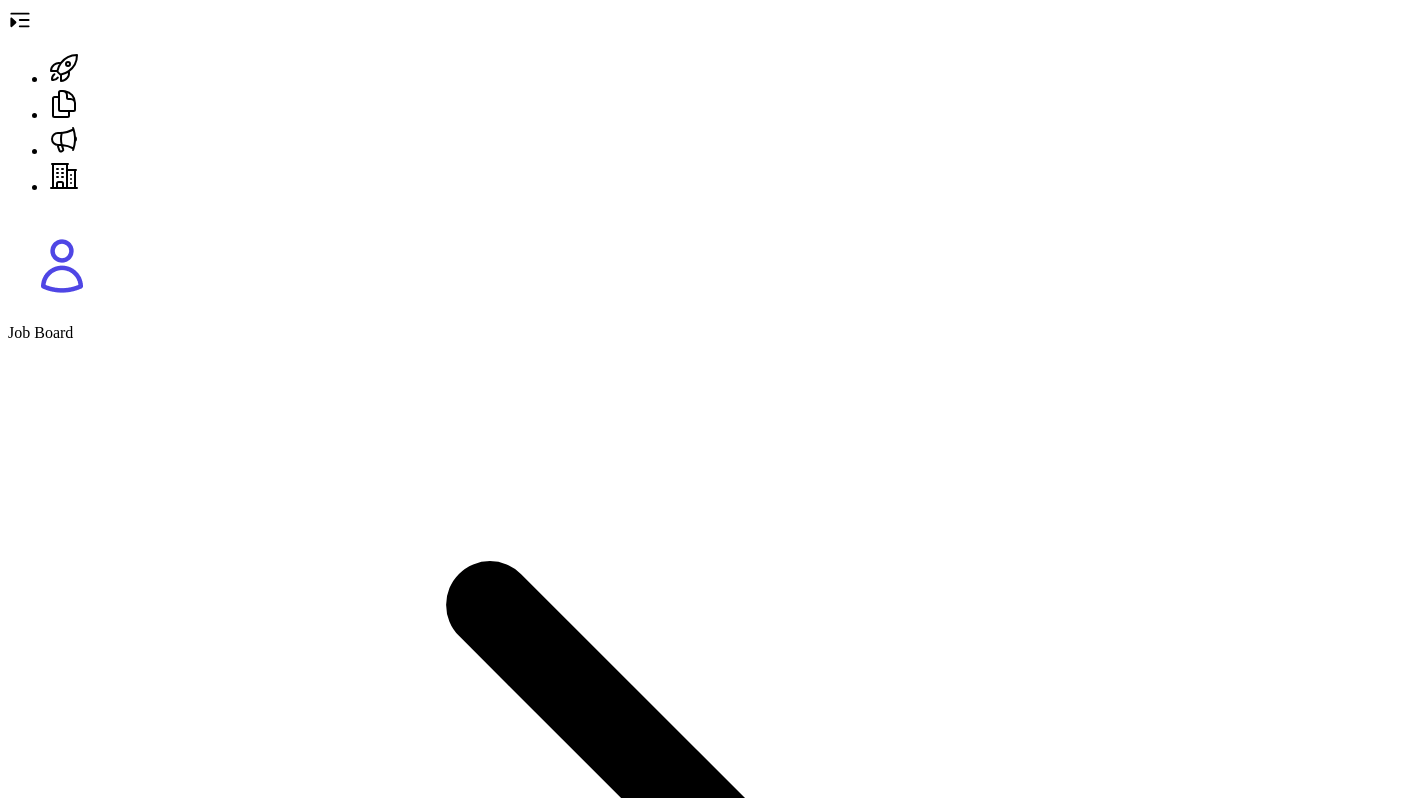 click at bounding box center (20, 20) 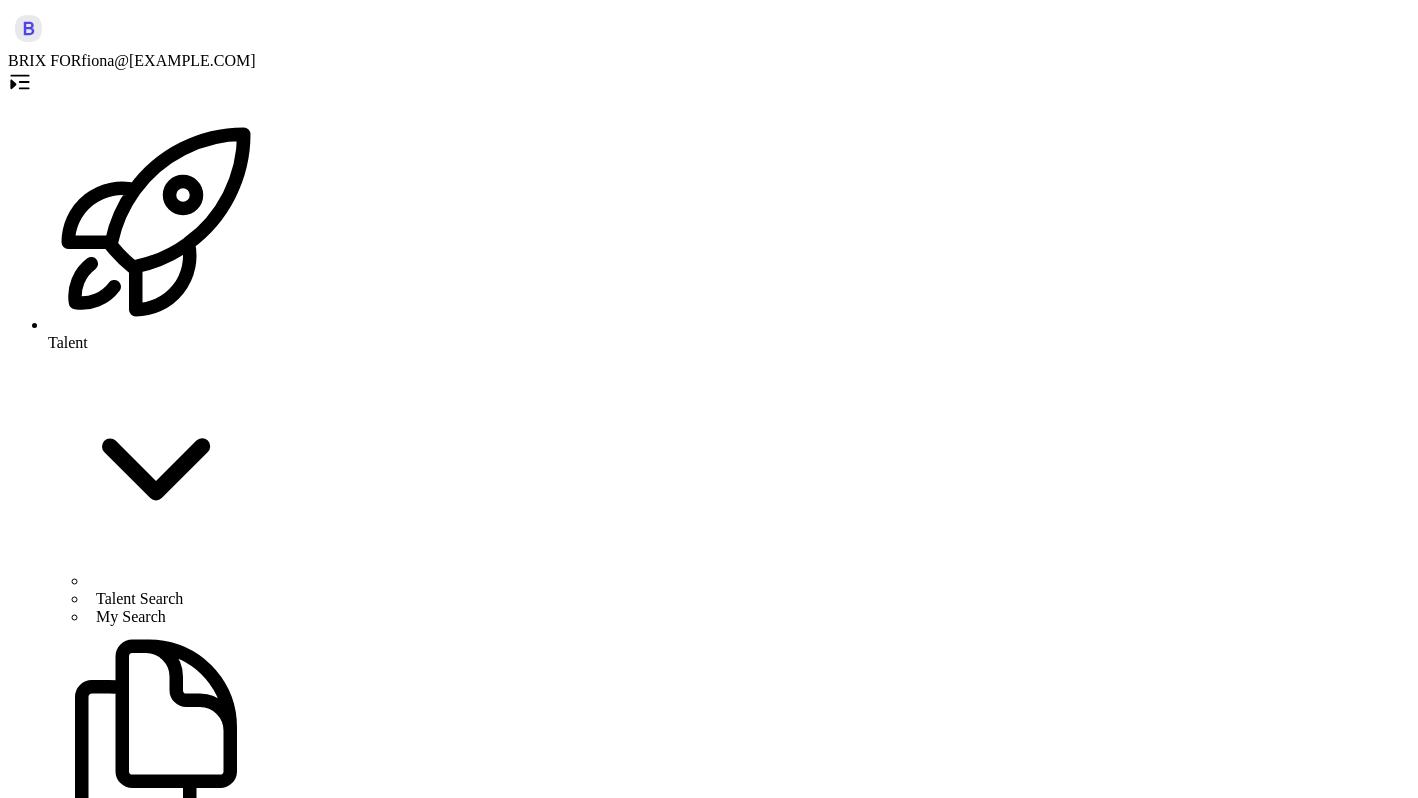 click at bounding box center (709, 4895) 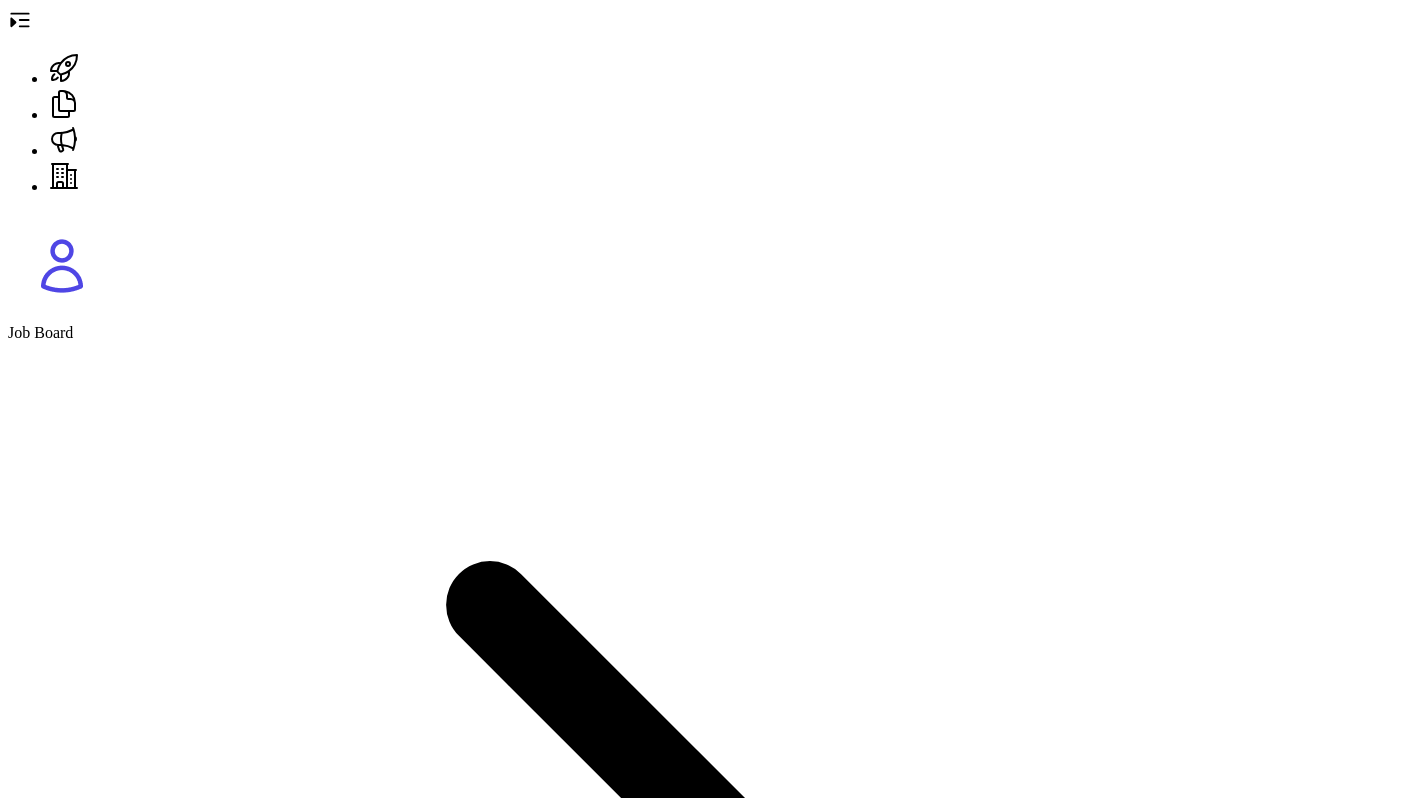click on "No results found there are no candidates matching your search." at bounding box center (709, 3373) 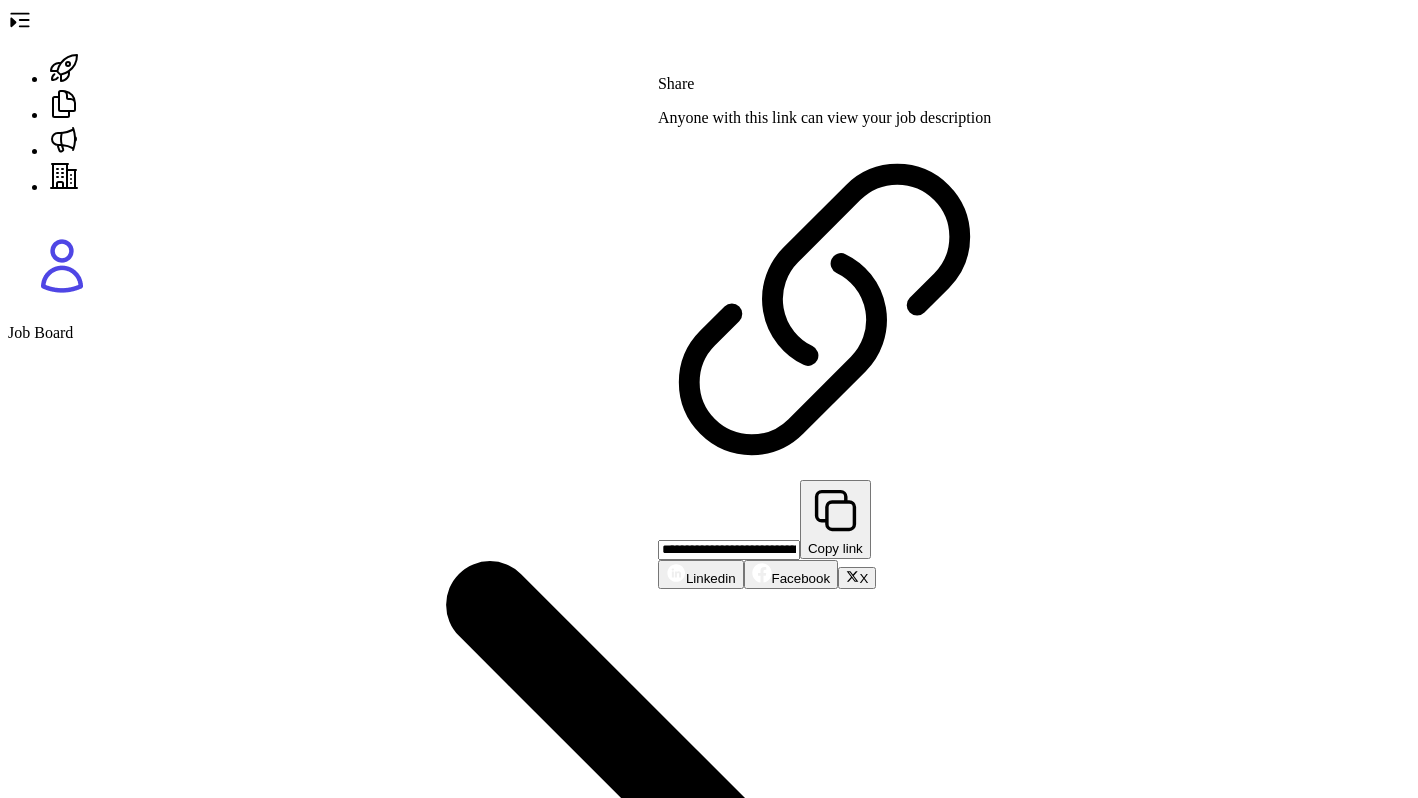 click on "Copy link" at bounding box center [835, 548] 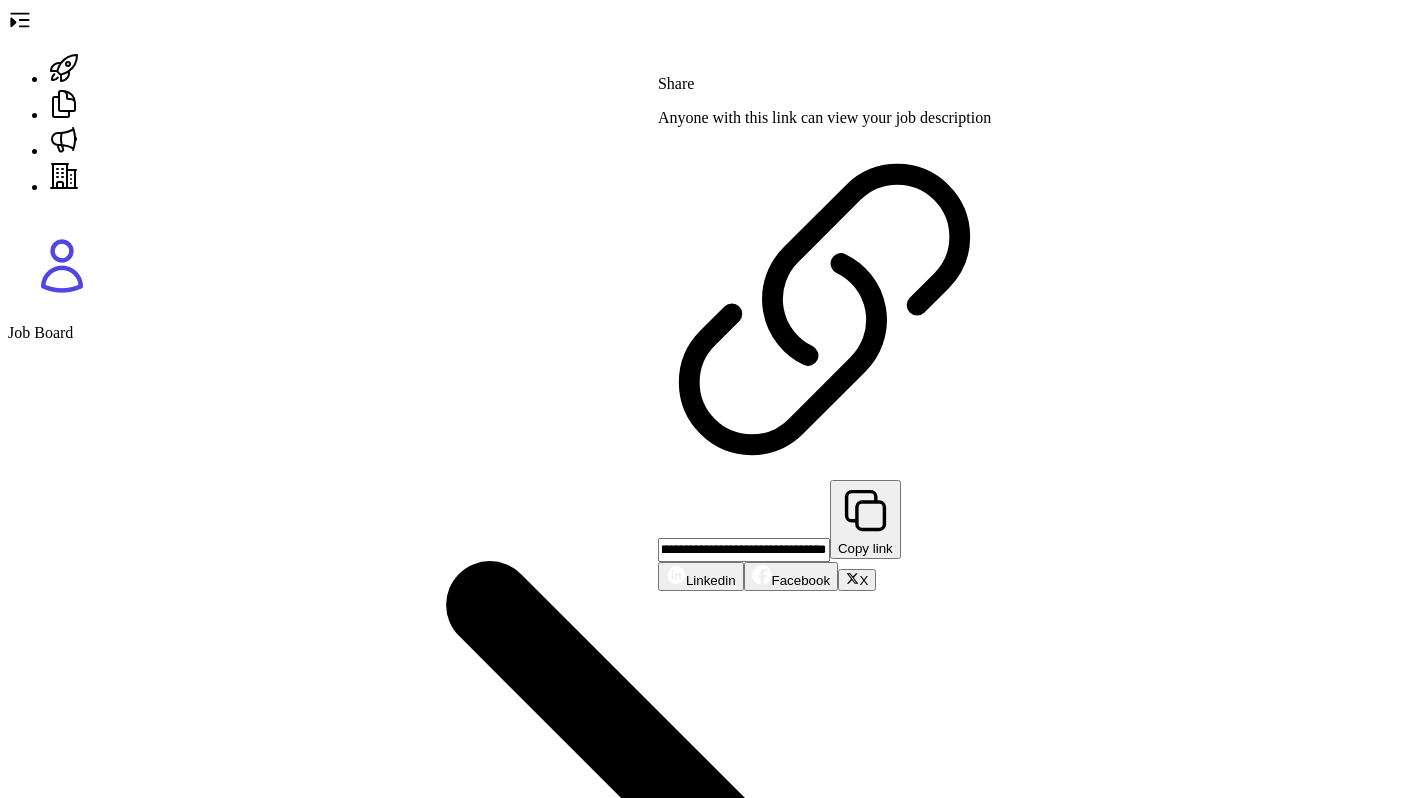 scroll, scrollTop: 0, scrollLeft: 0, axis: both 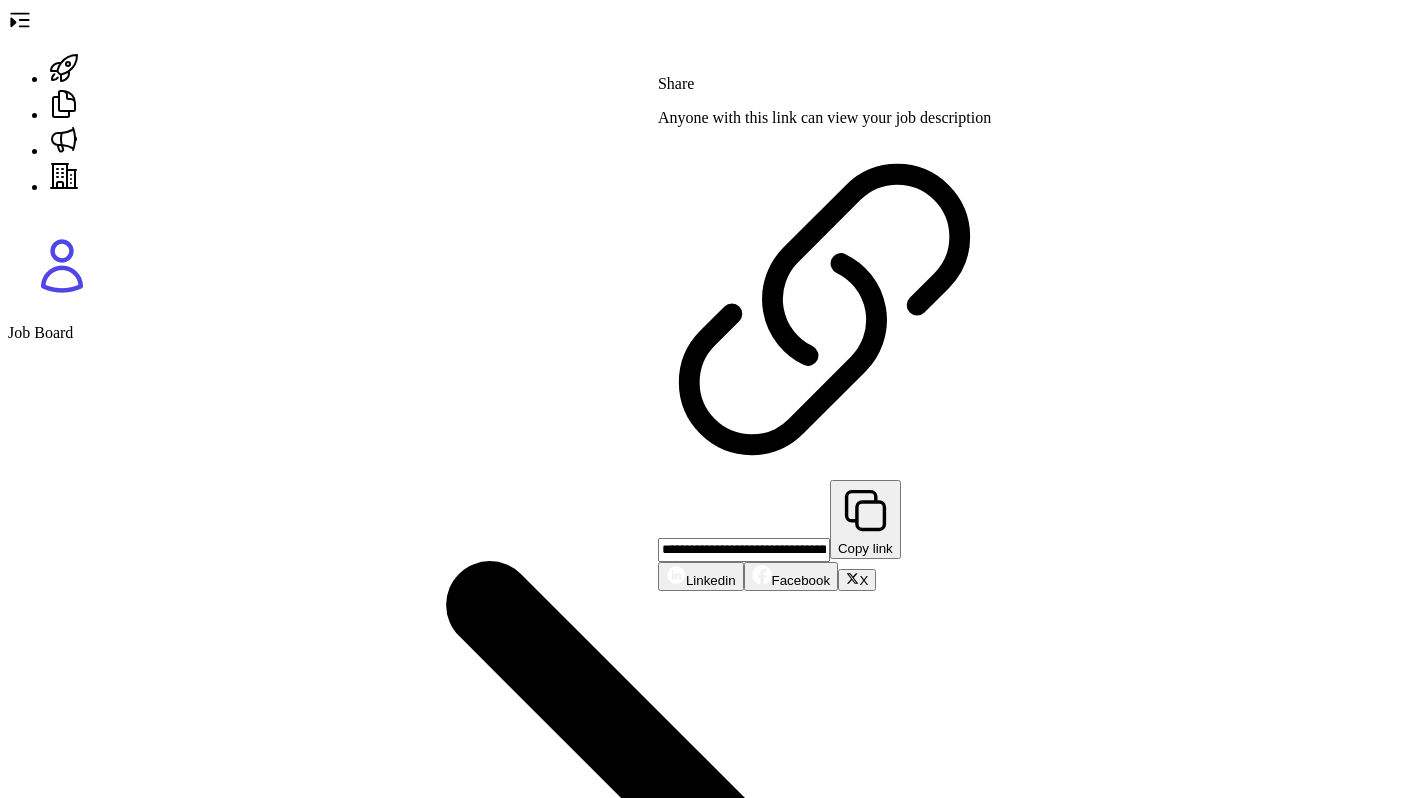 click on "Criteria Fit Ratings AI Match Score No results found there are no candidates matching your search." at bounding box center (709, 10573) 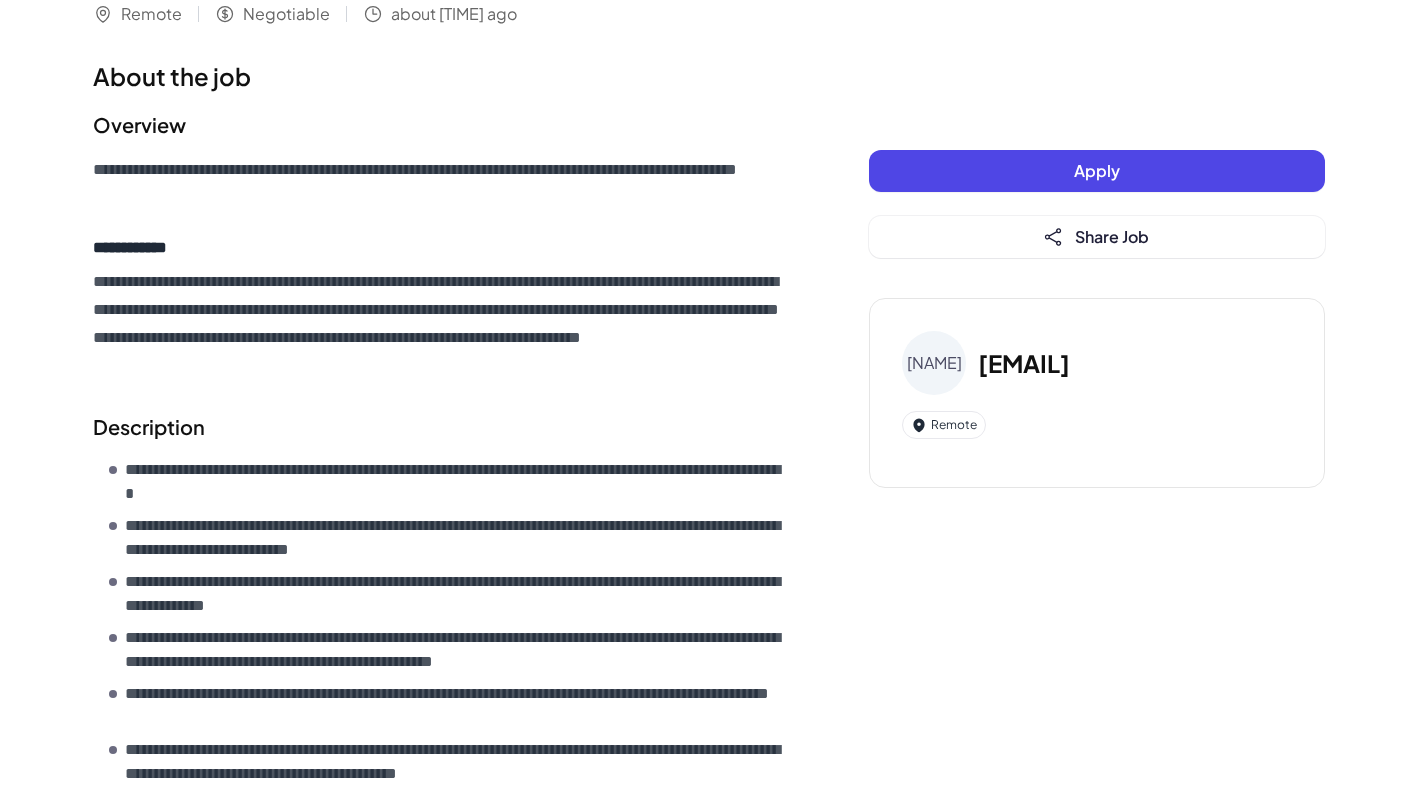 scroll, scrollTop: 0, scrollLeft: 0, axis: both 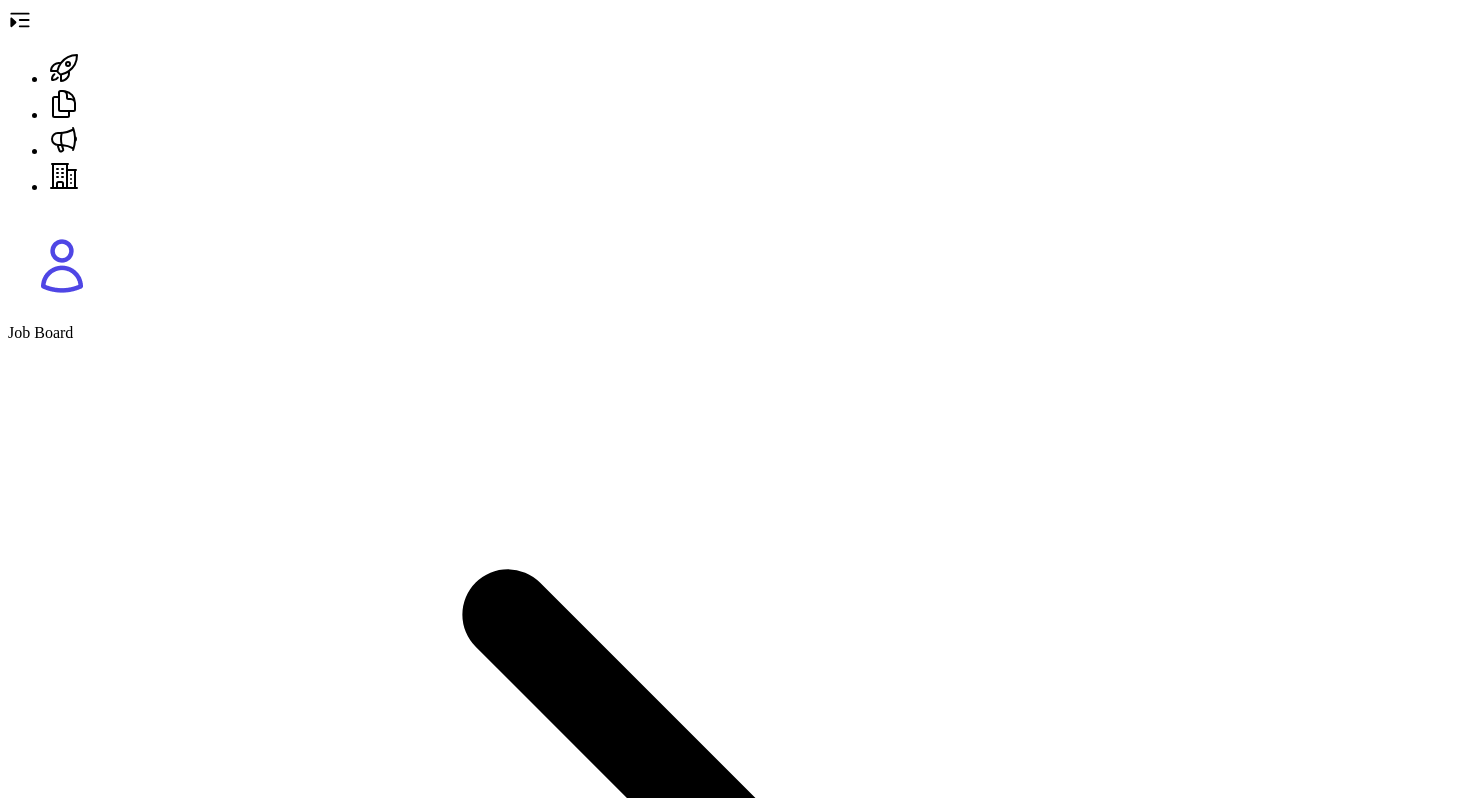 click at bounding box center [261, 10973] 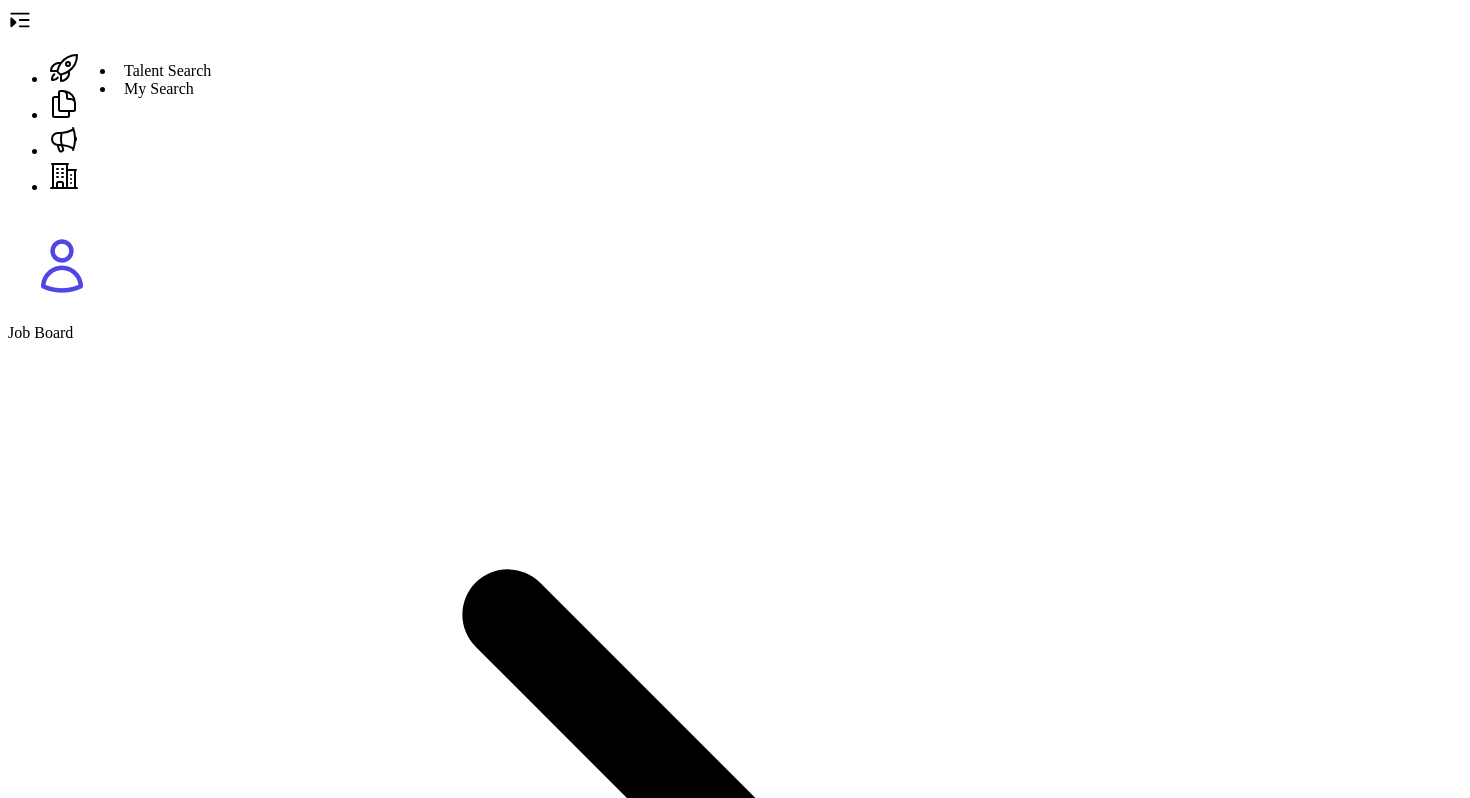 click at bounding box center (64, 70) 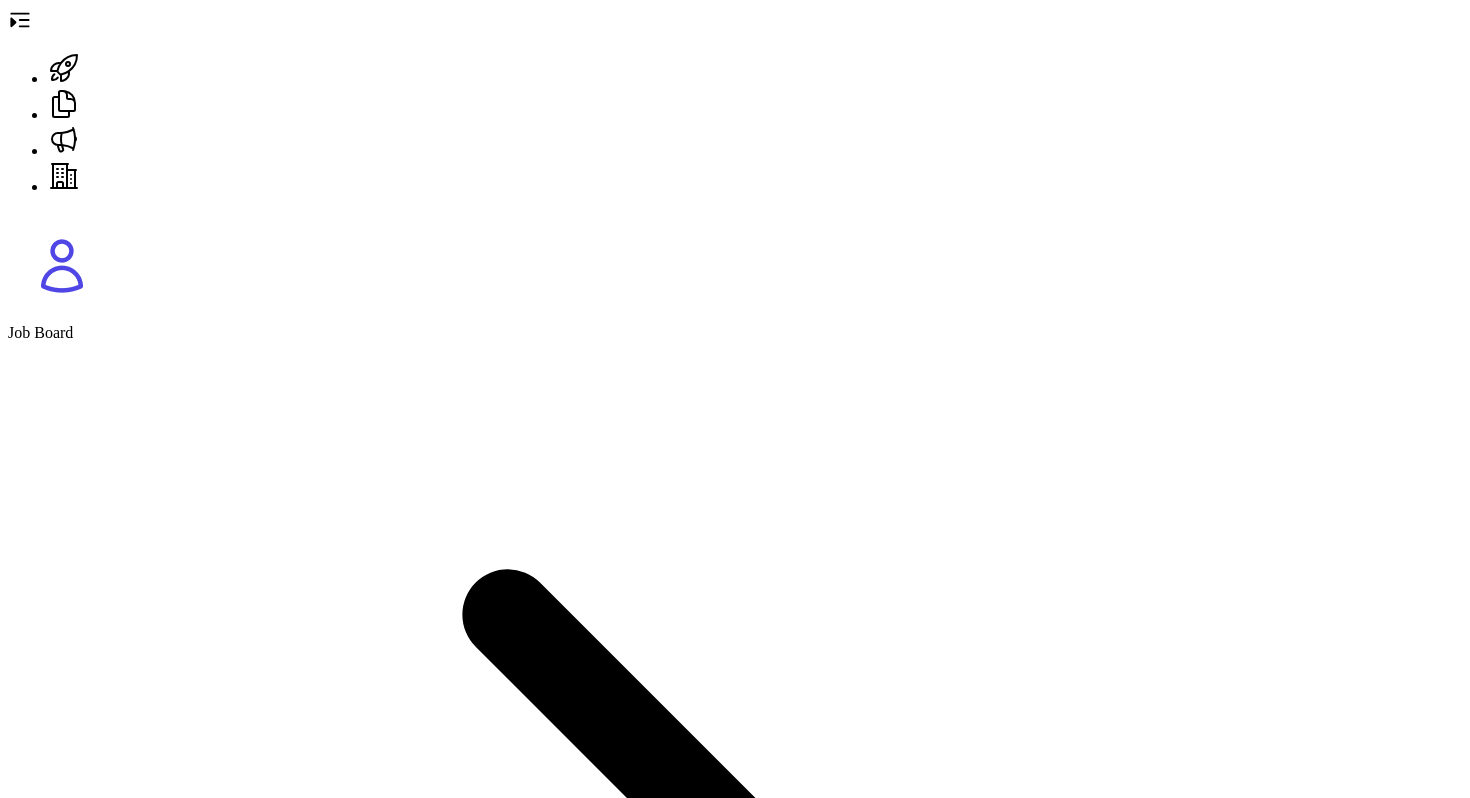 click on "[NUMBER] [STREET] [CITY] [STATE]" at bounding box center (63, 11028) 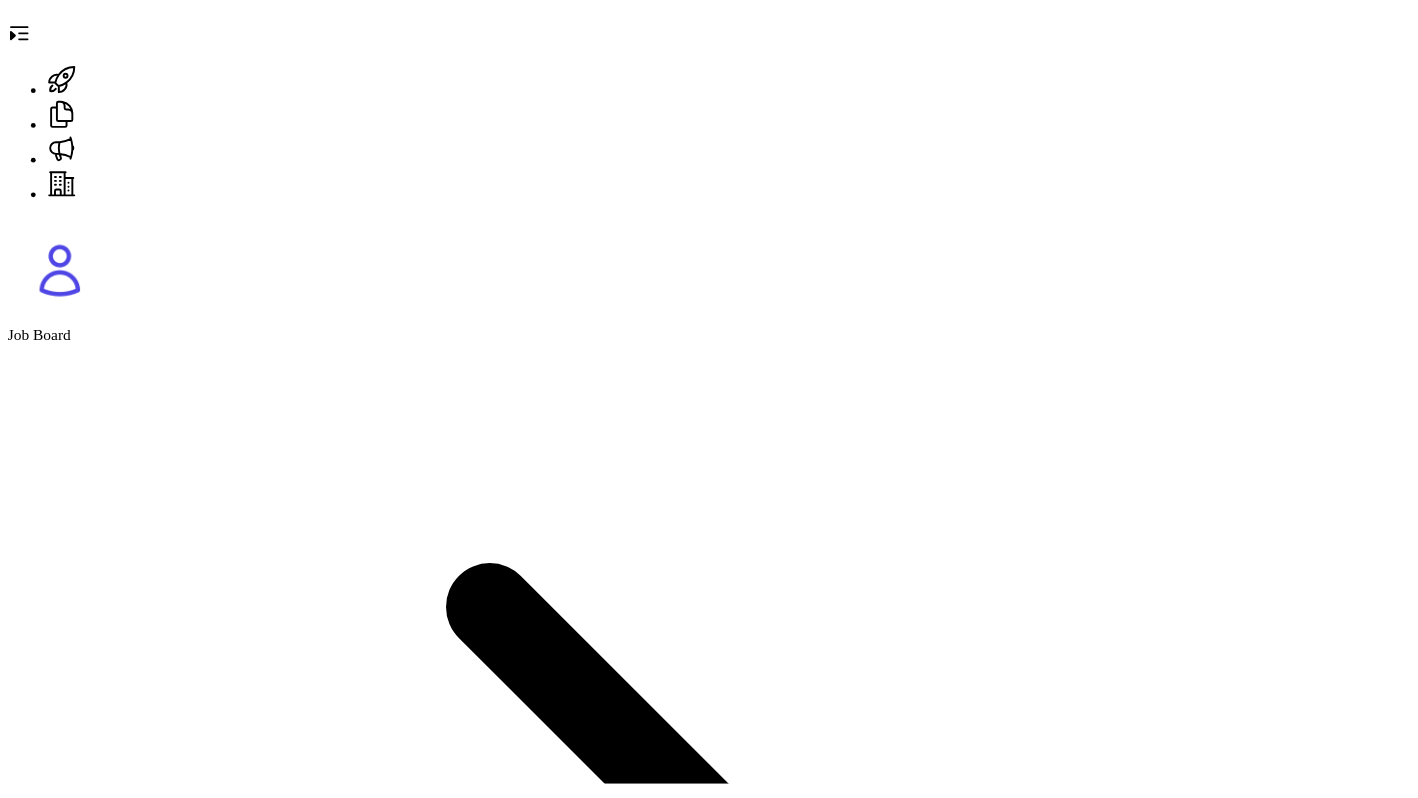 scroll, scrollTop: 0, scrollLeft: 0, axis: both 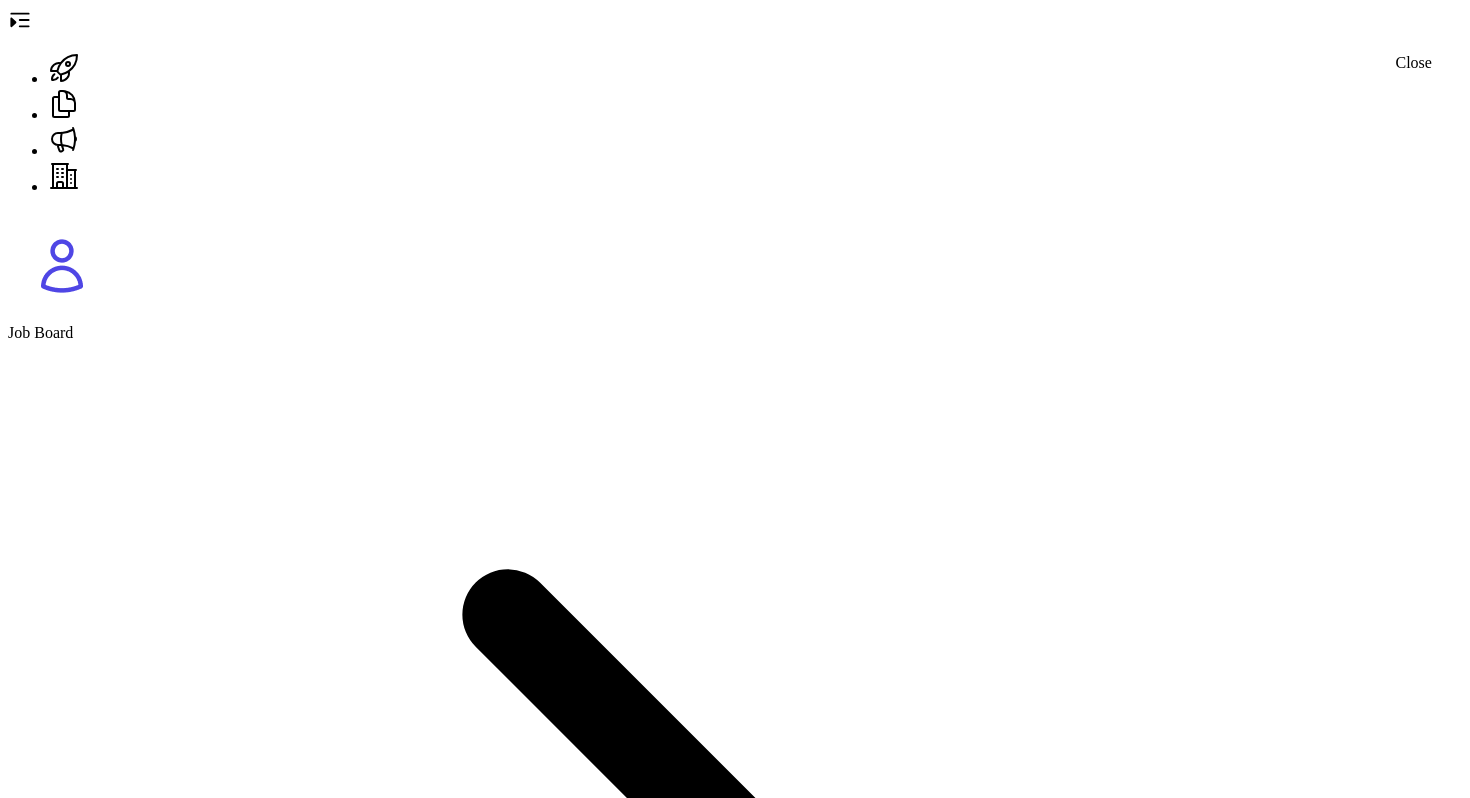 click at bounding box center (16, 11598) 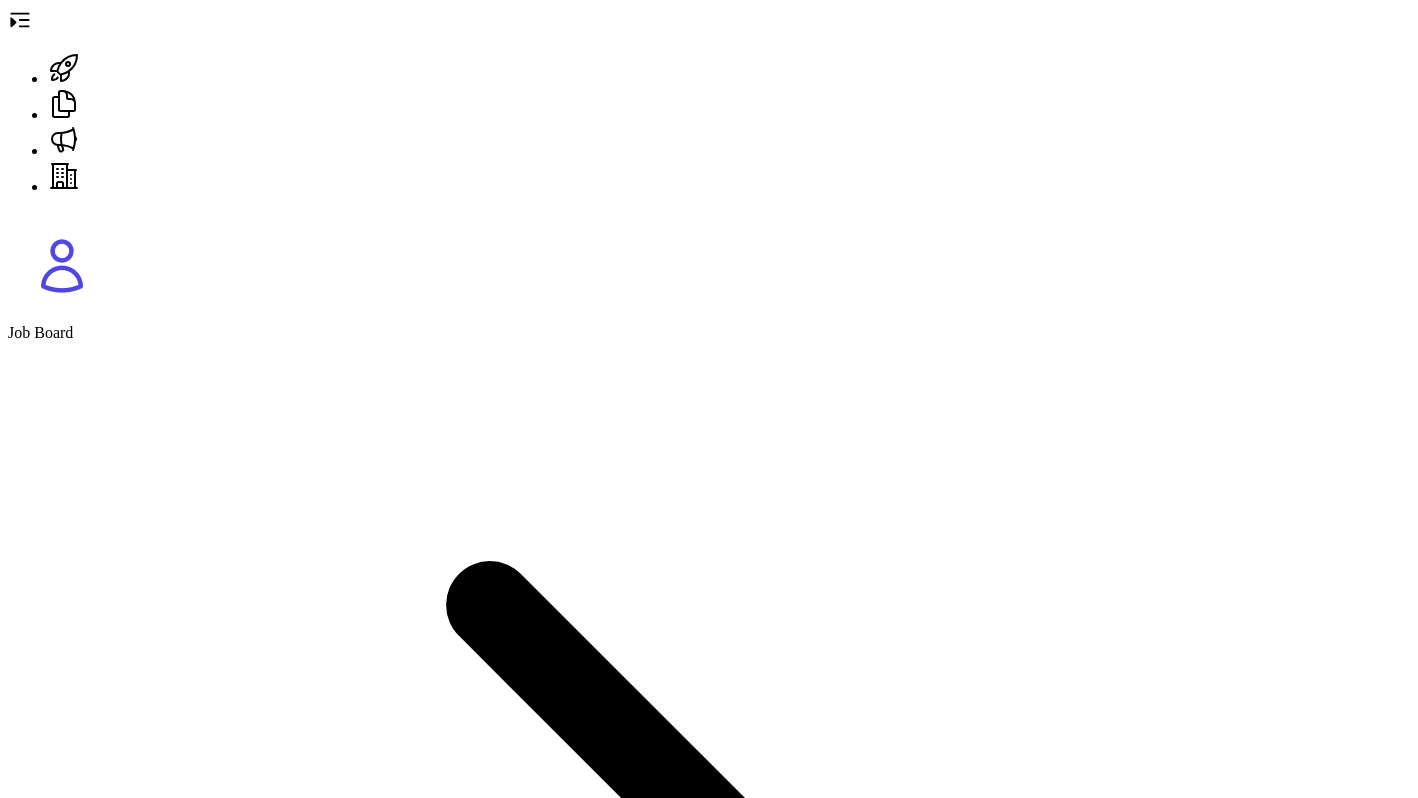 click on "United States" at bounding box center [54, 10690] 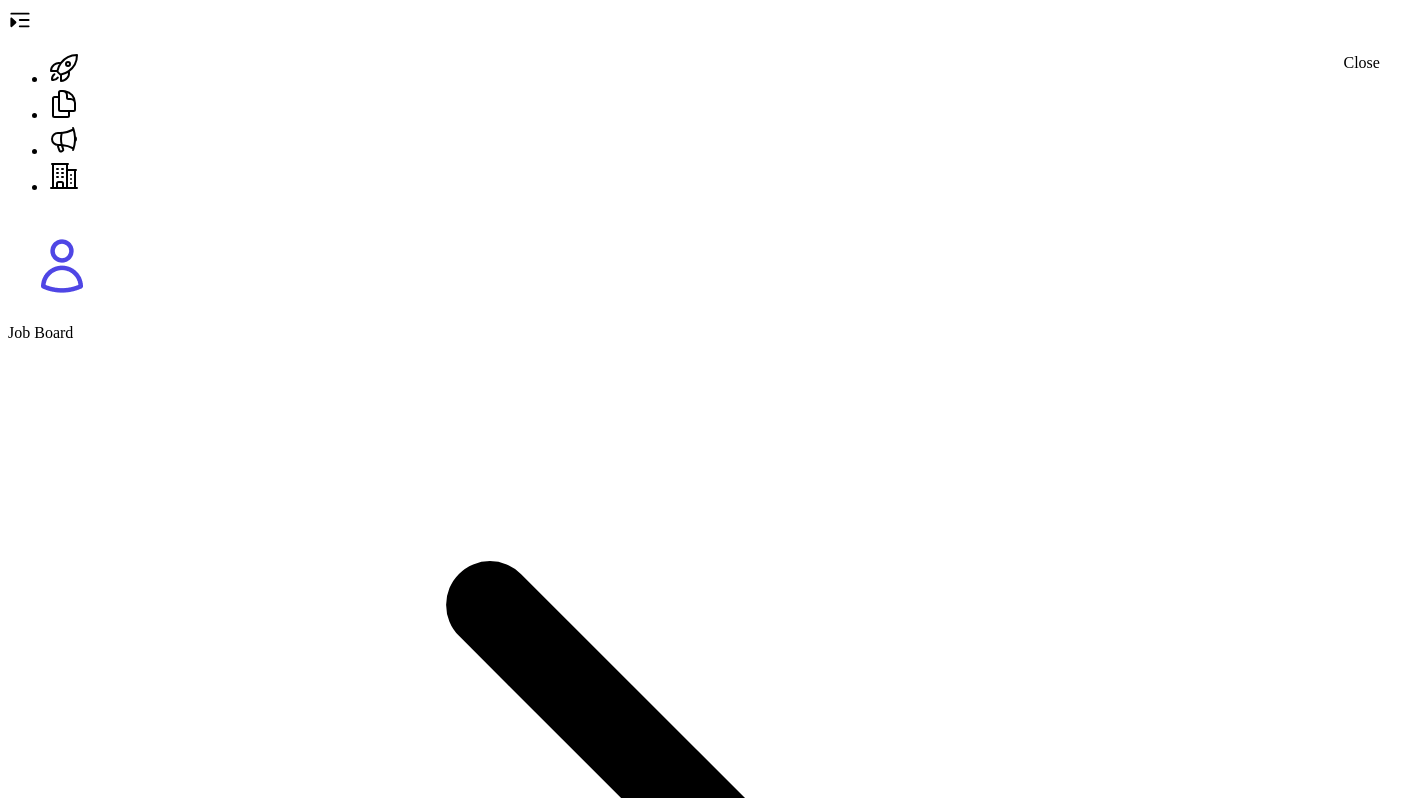 click at bounding box center [16, 11234] 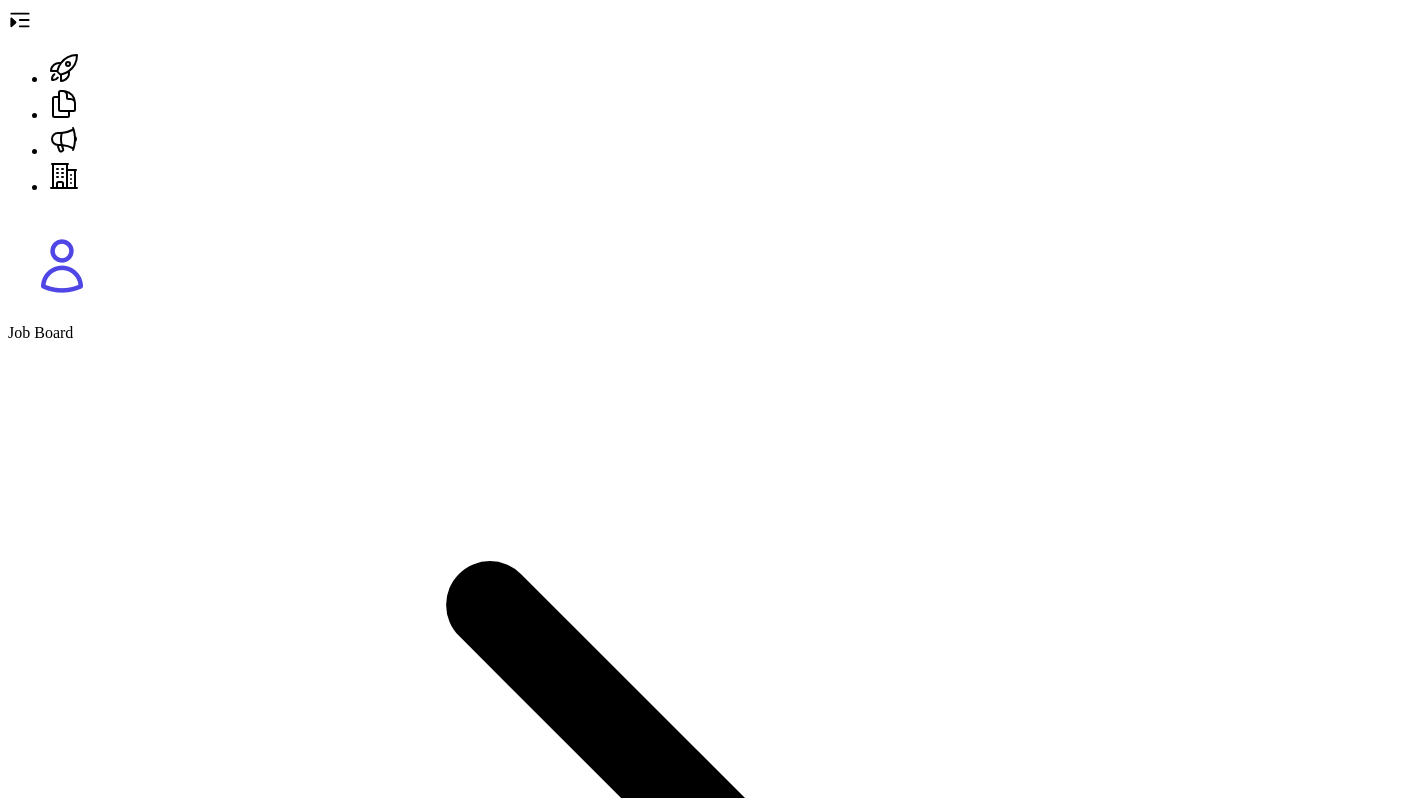 click on "Weak No" at bounding box center (61, 10664) 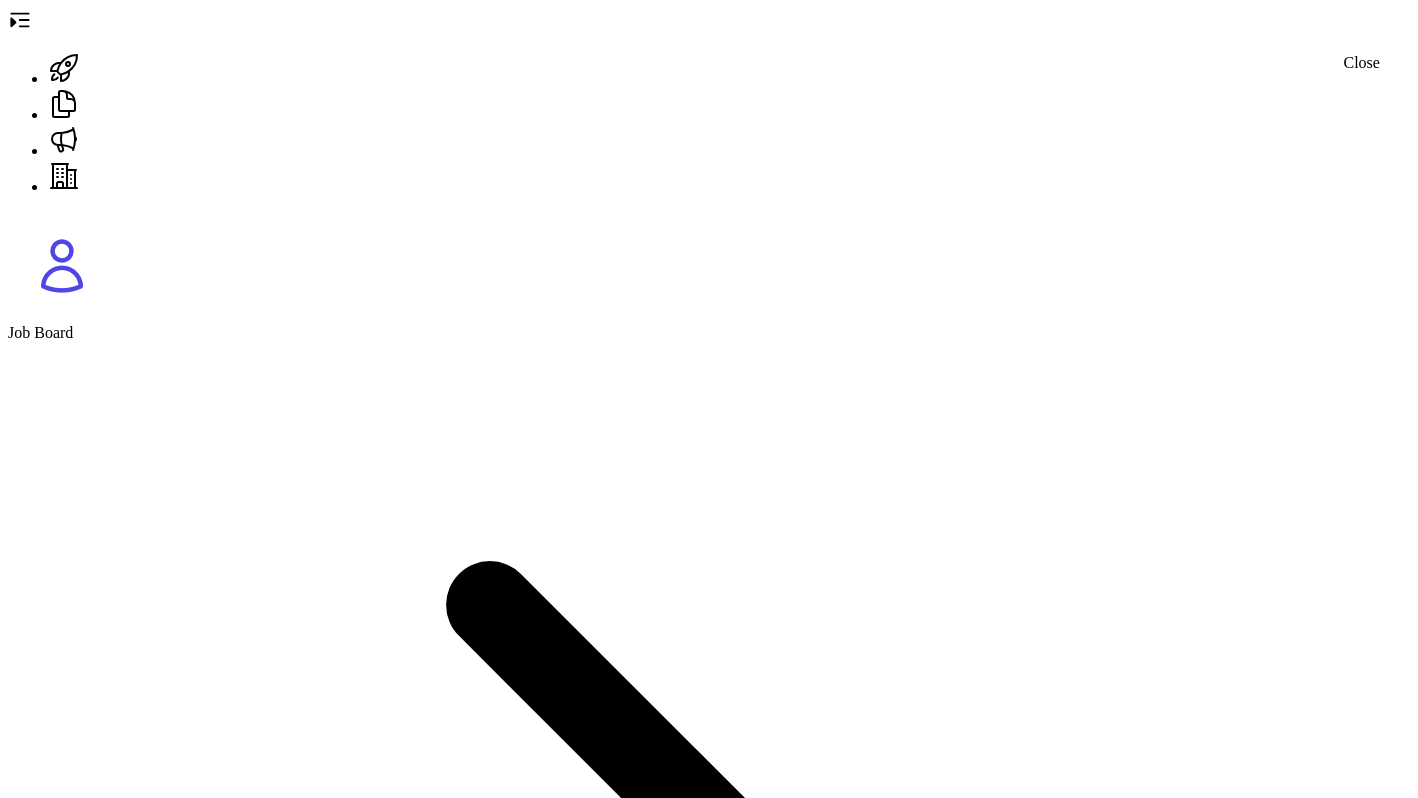 click at bounding box center (16, 11234) 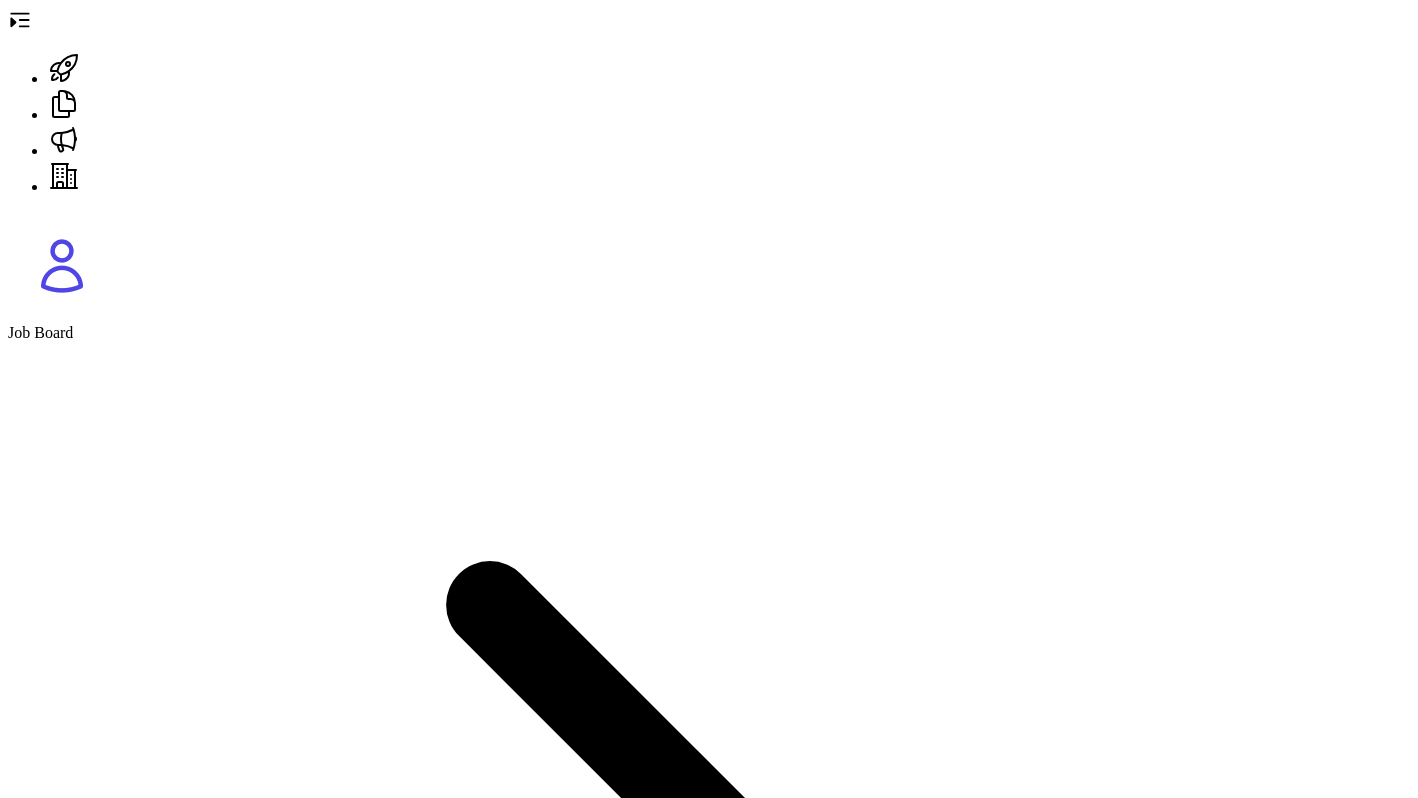 click on "47 %" at bounding box center [61, 10664] 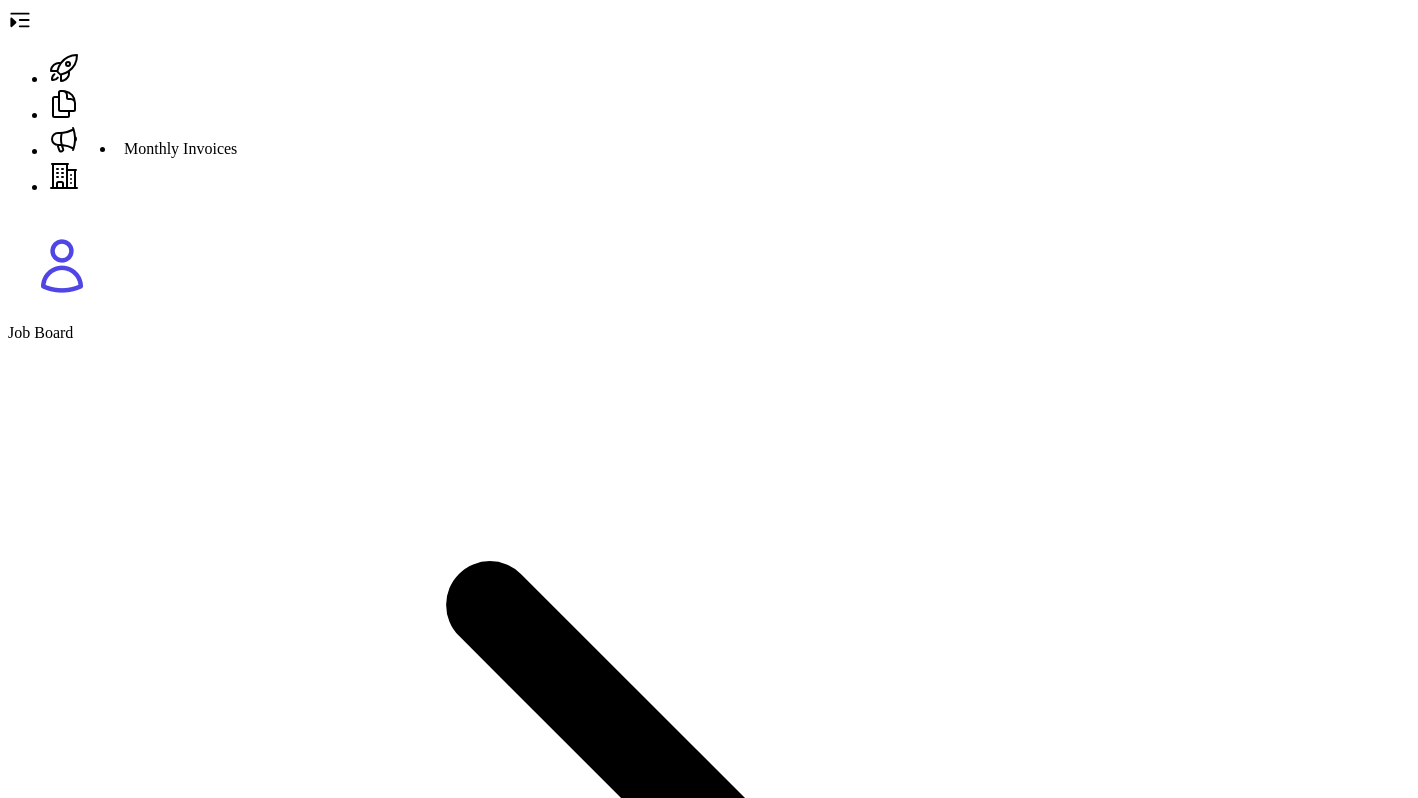 click at bounding box center [64, 68] 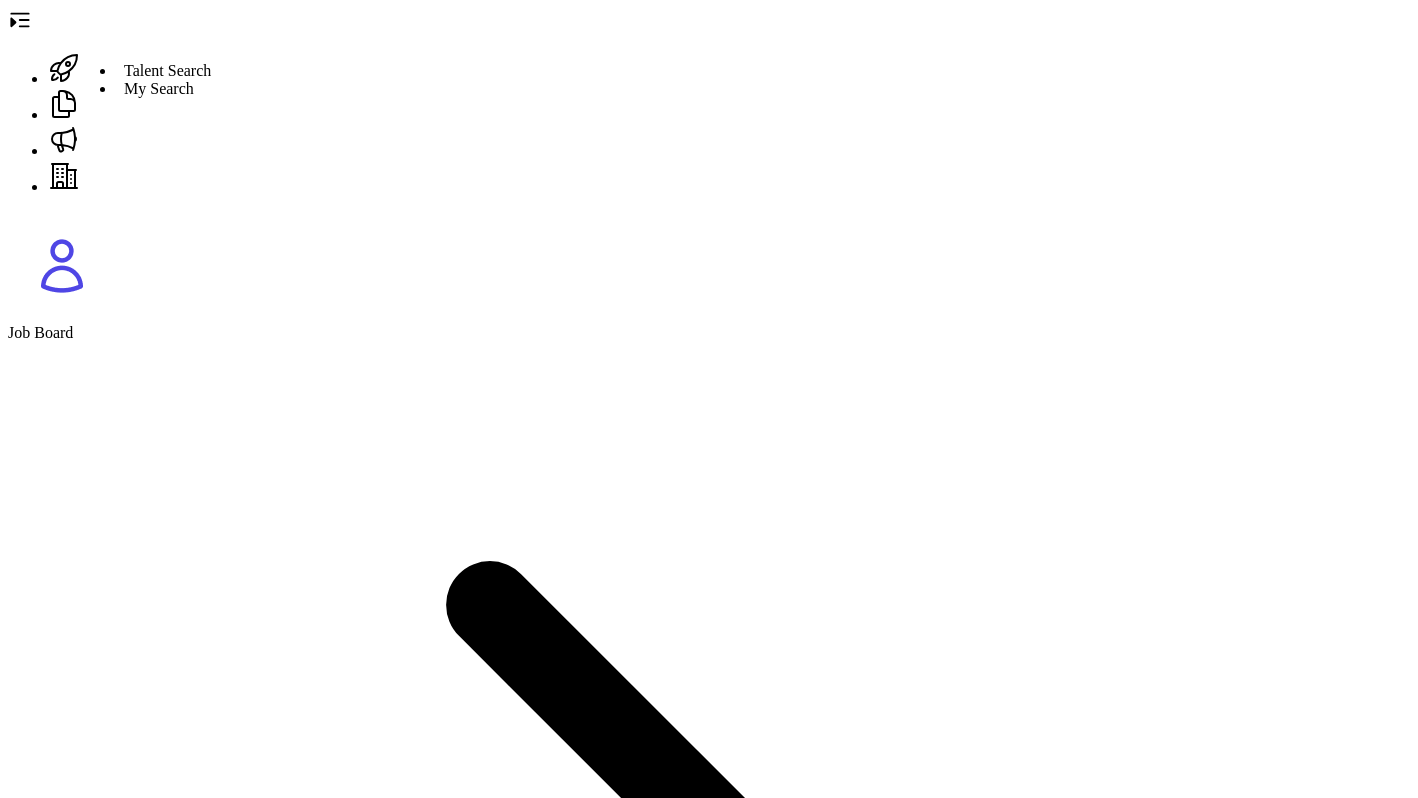 click at bounding box center (64, 68) 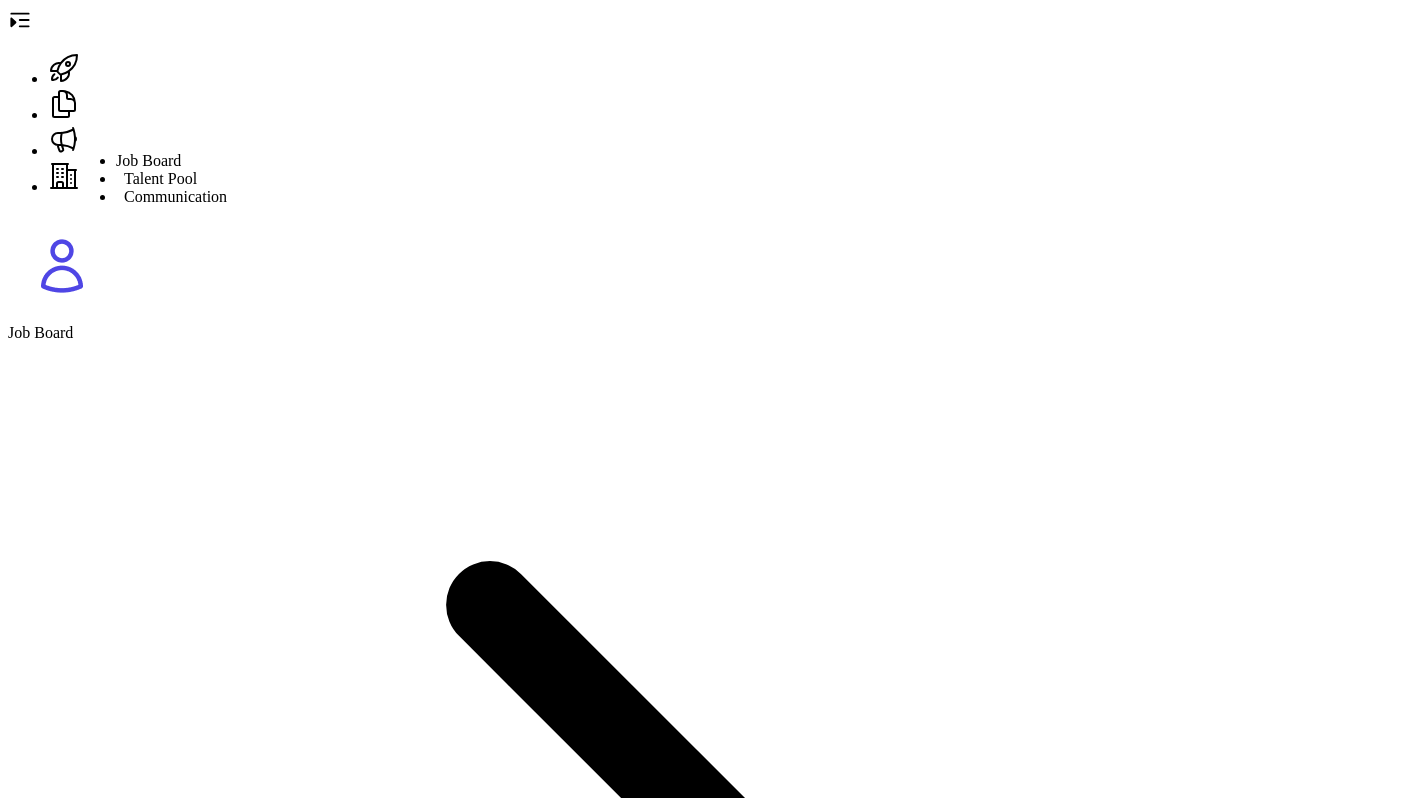 click at bounding box center [64, 142] 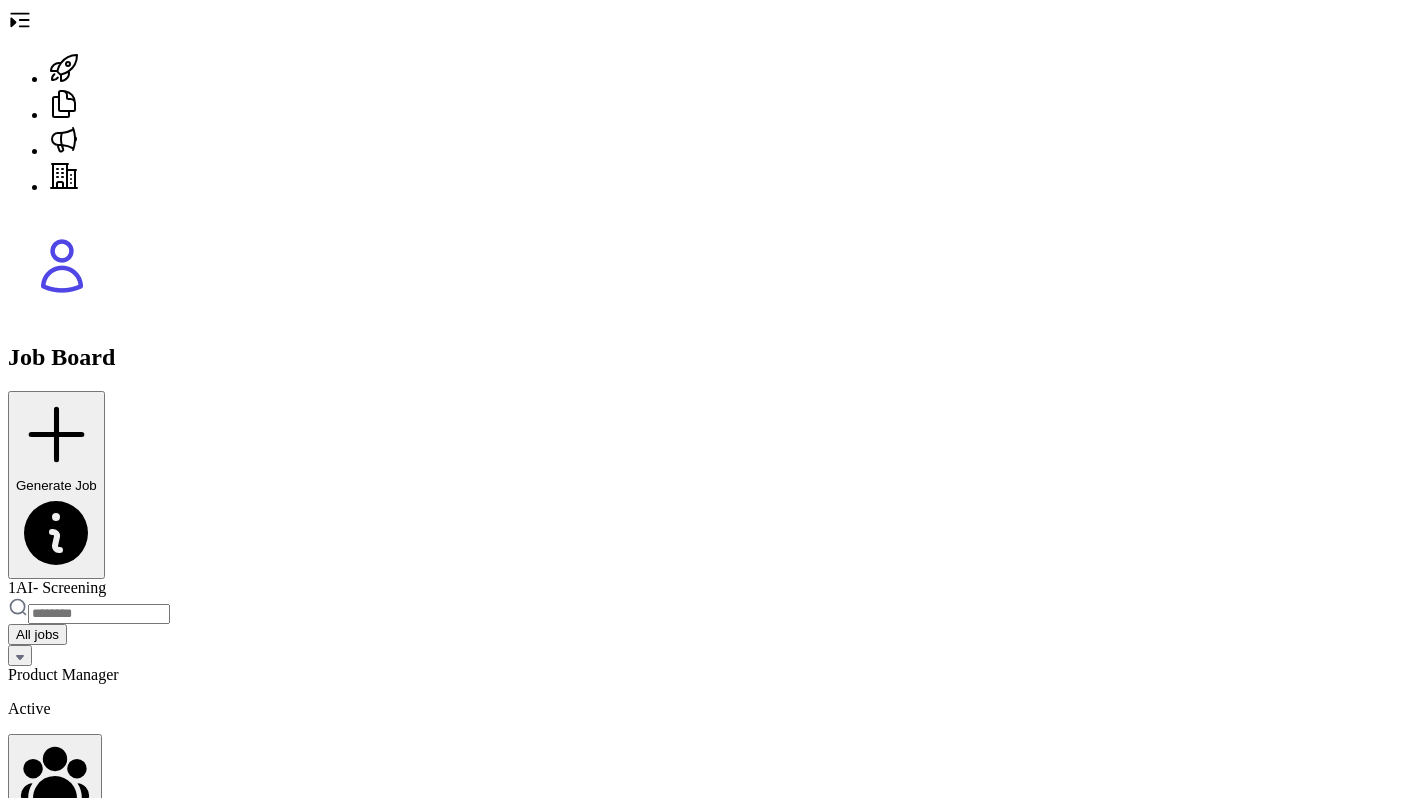 click on "Invite Talents" at bounding box center [55, 825] 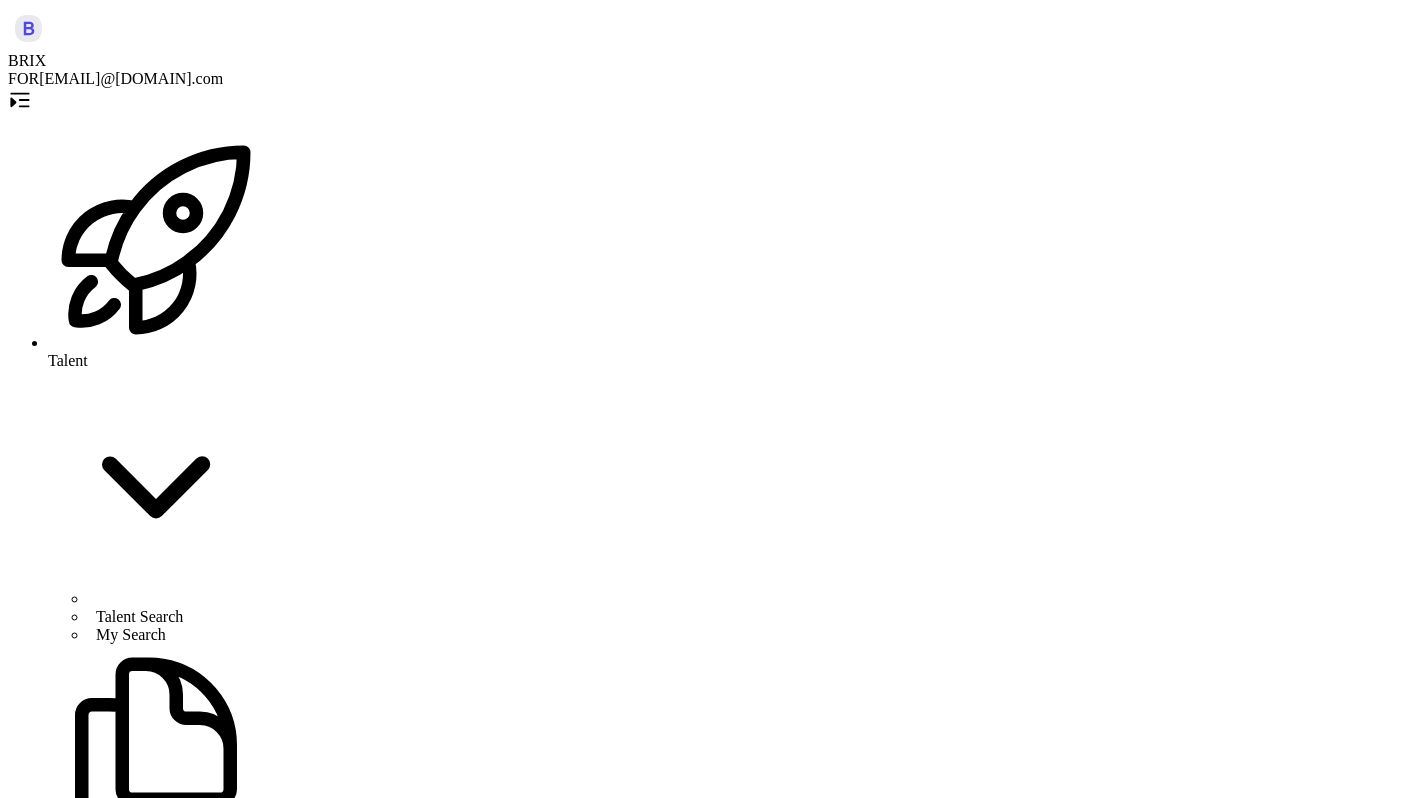scroll, scrollTop: 0, scrollLeft: 0, axis: both 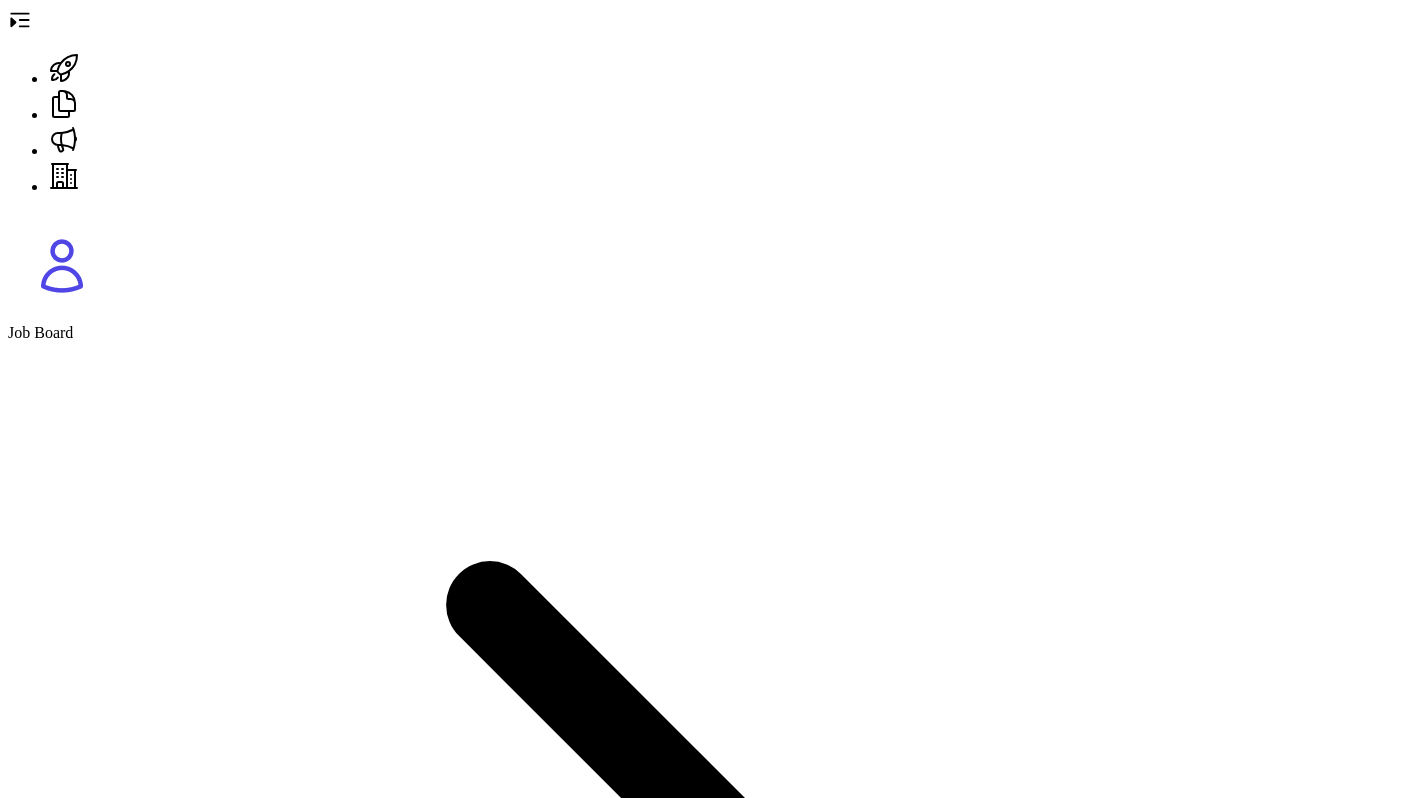 click on "[NUMBER] [STREET] [CITY] [STATE]" at bounding box center [67, 10664] 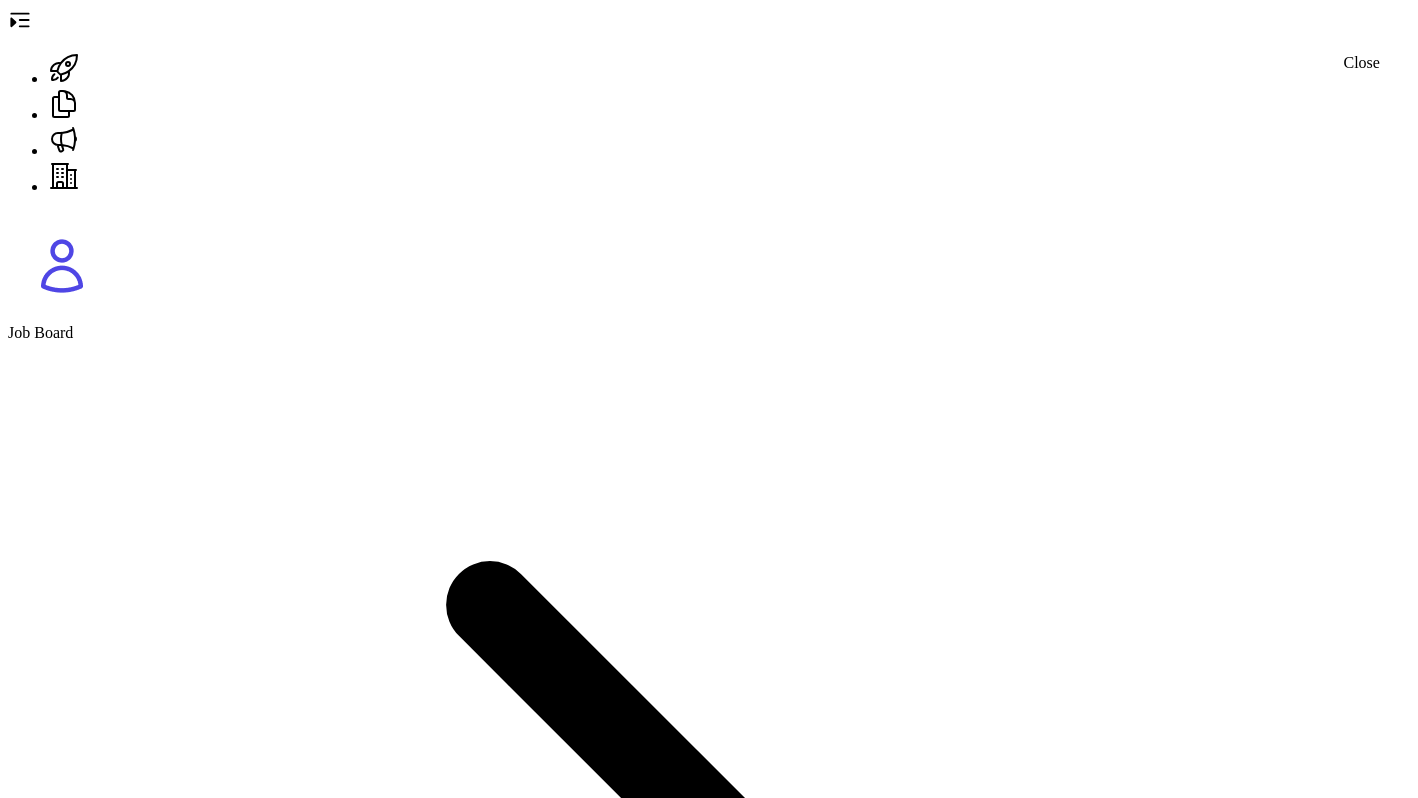 click at bounding box center (16, 11234) 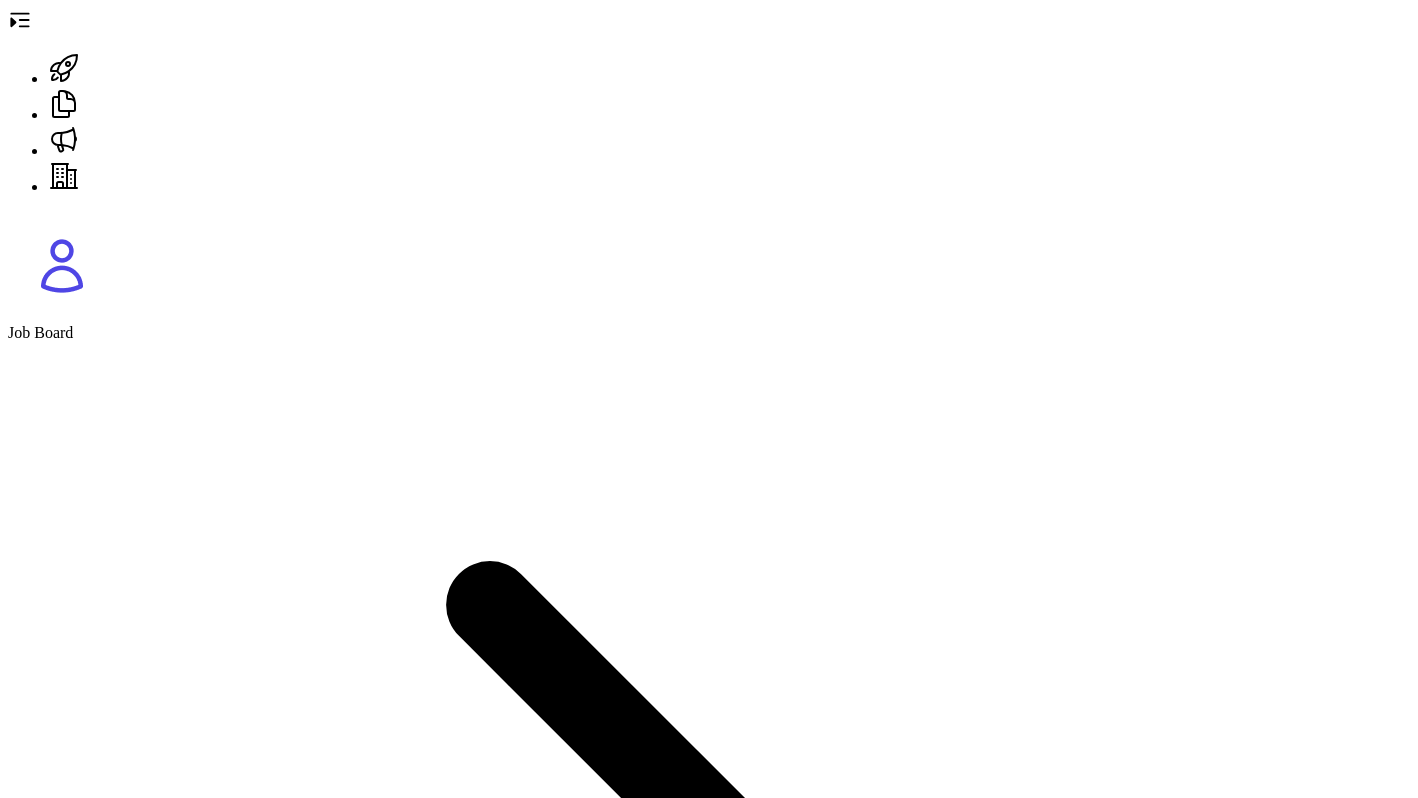 scroll, scrollTop: 0, scrollLeft: 77, axis: horizontal 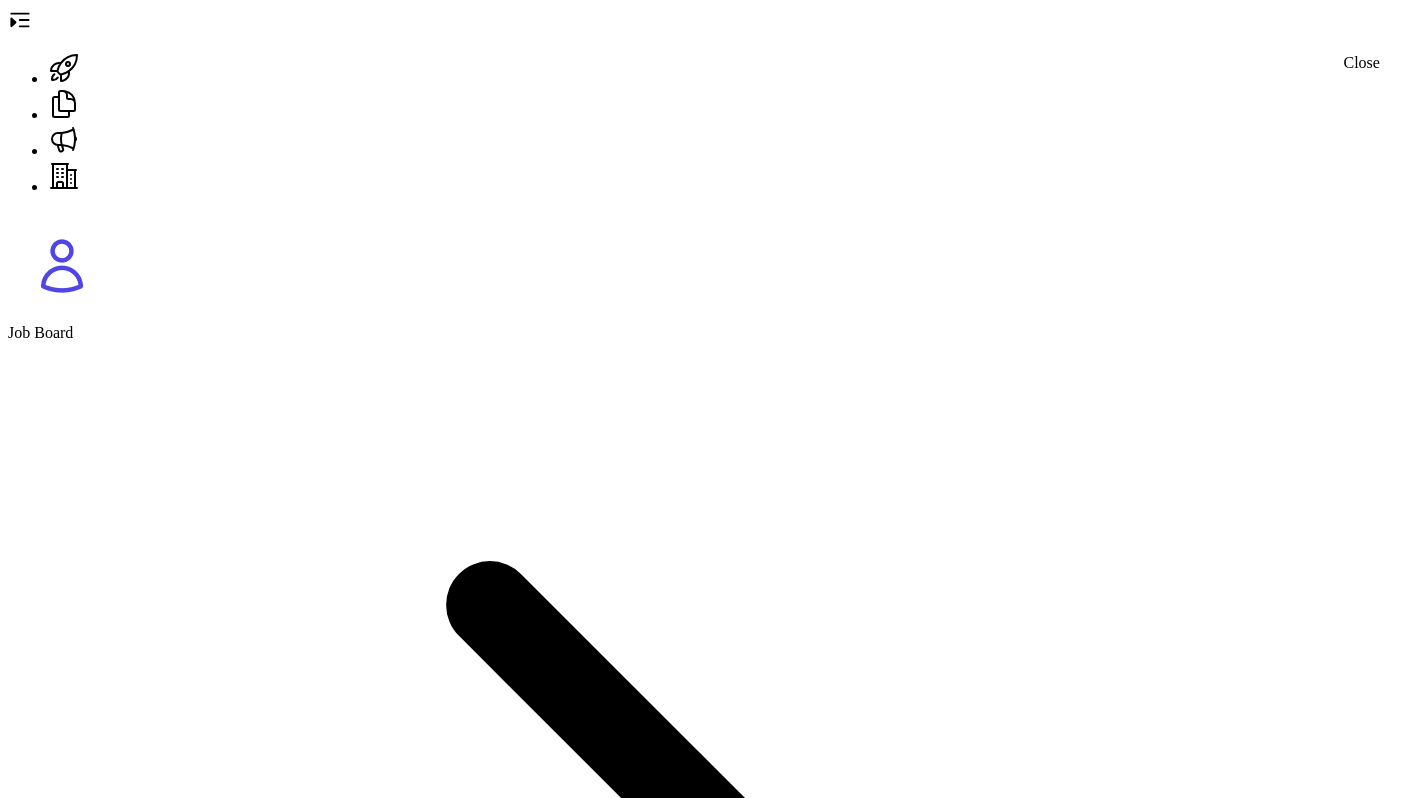 click at bounding box center [16, 4007] 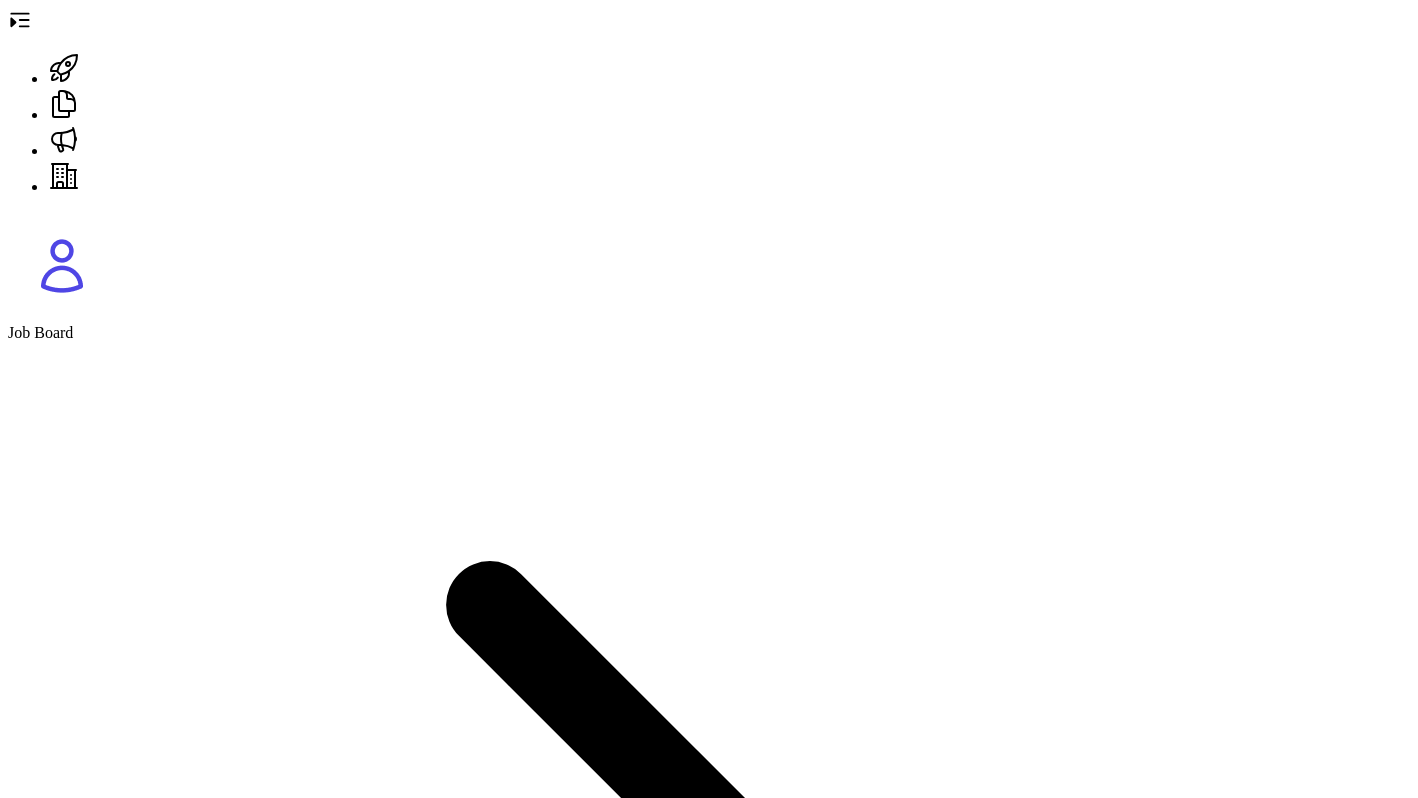 scroll, scrollTop: 0, scrollLeft: 742, axis: horizontal 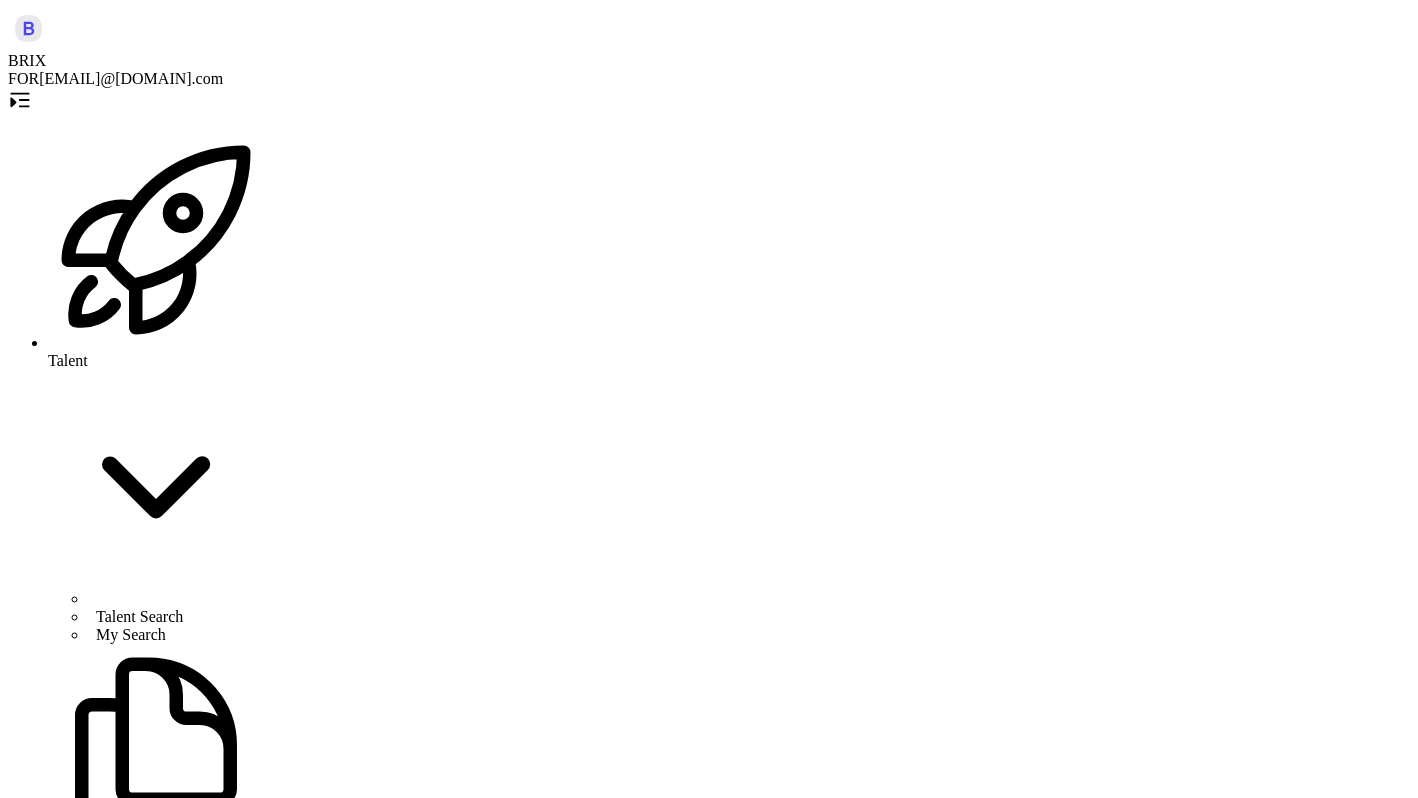 click on "Job Board" at bounding box center (176, 1623) 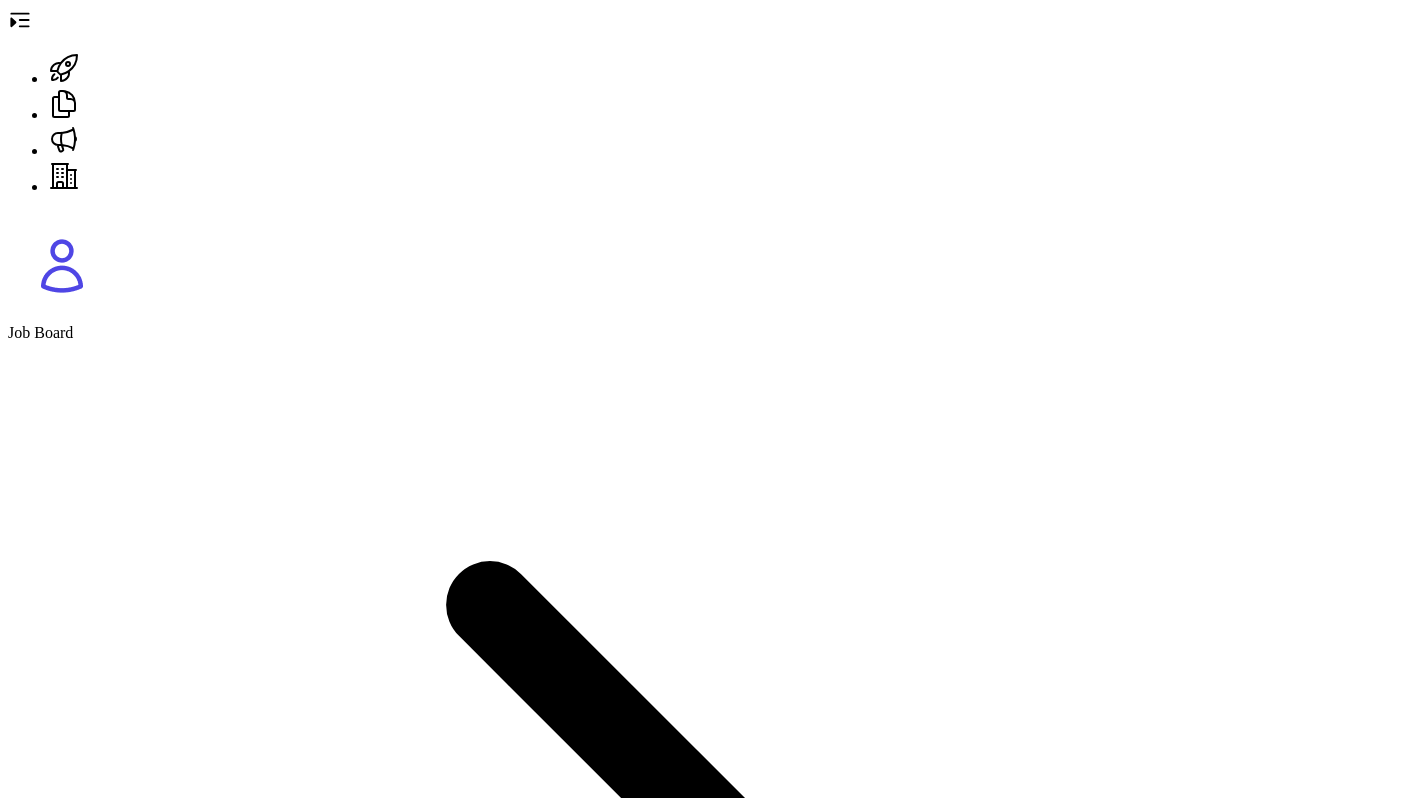 scroll, scrollTop: 0, scrollLeft: 89, axis: horizontal 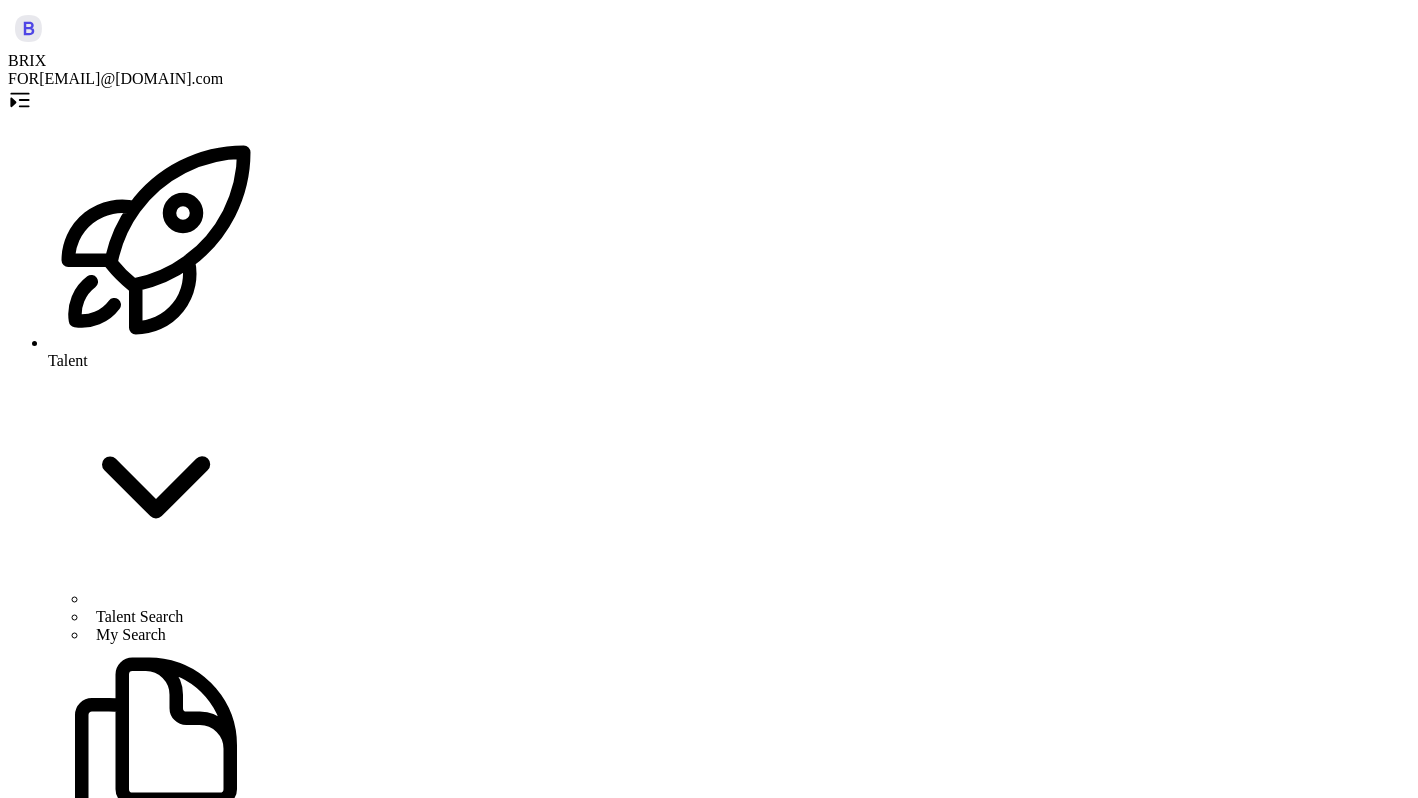 click on "Job Board" at bounding box center (176, 1623) 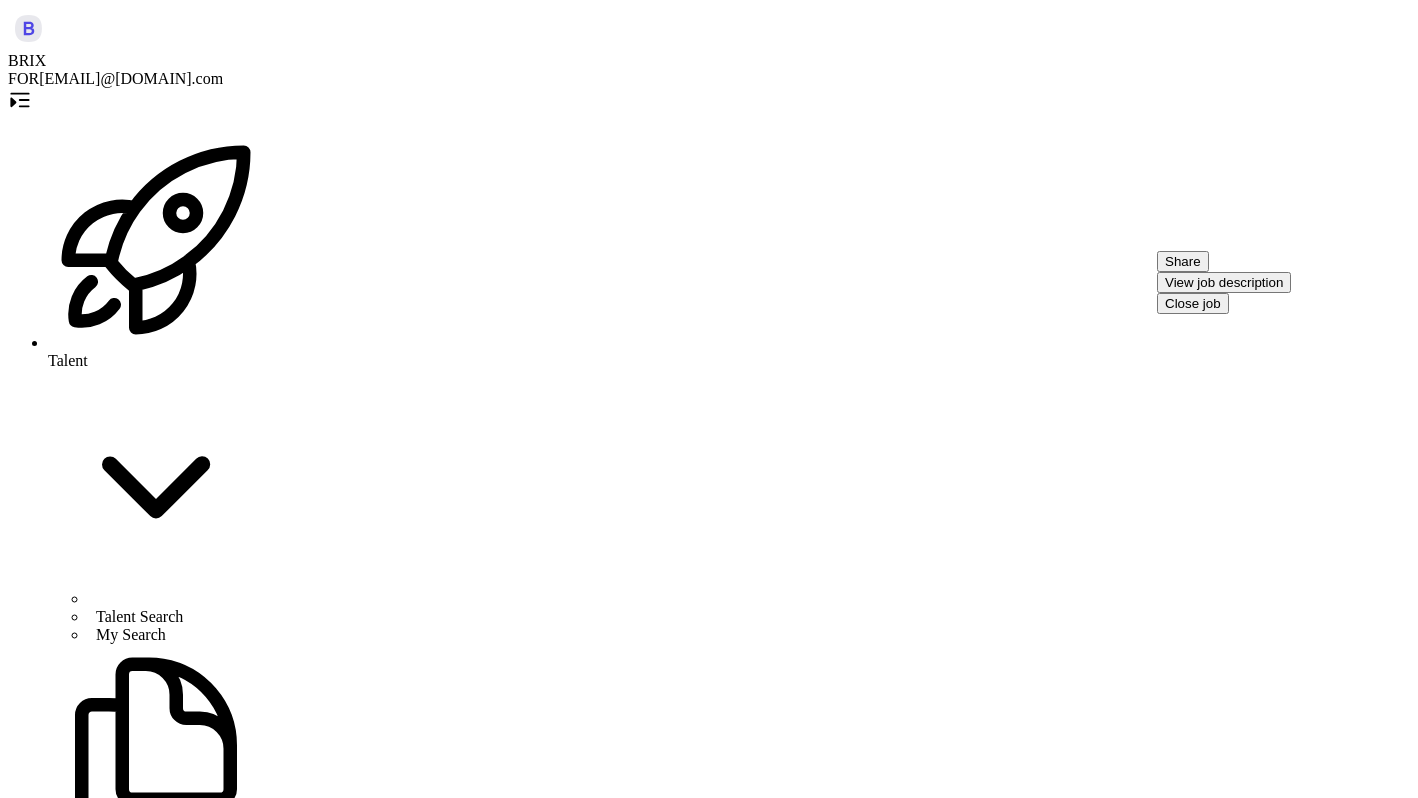 click on "1 AI-Screening 0 Rejected" at bounding box center (709, 3343) 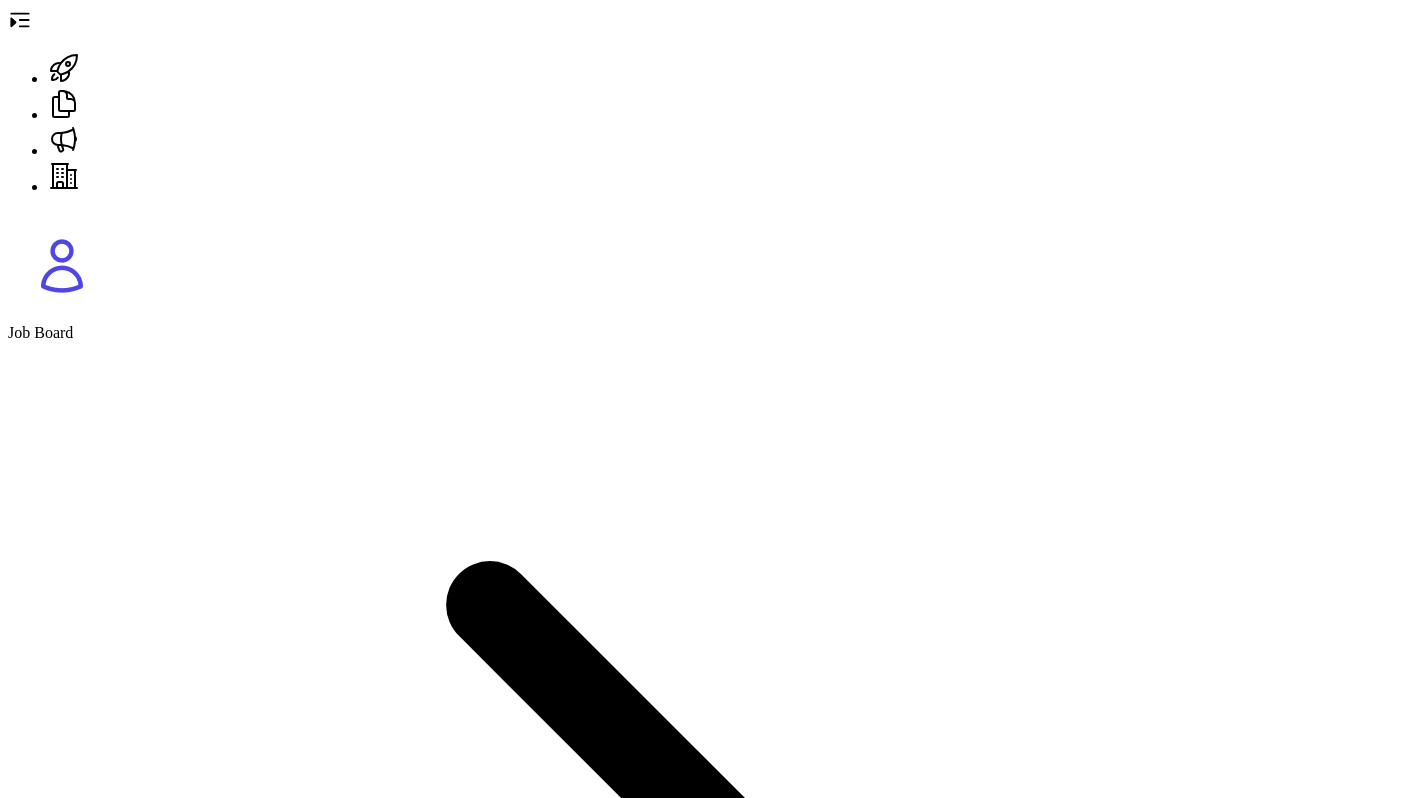 click at bounding box center [44, 22] 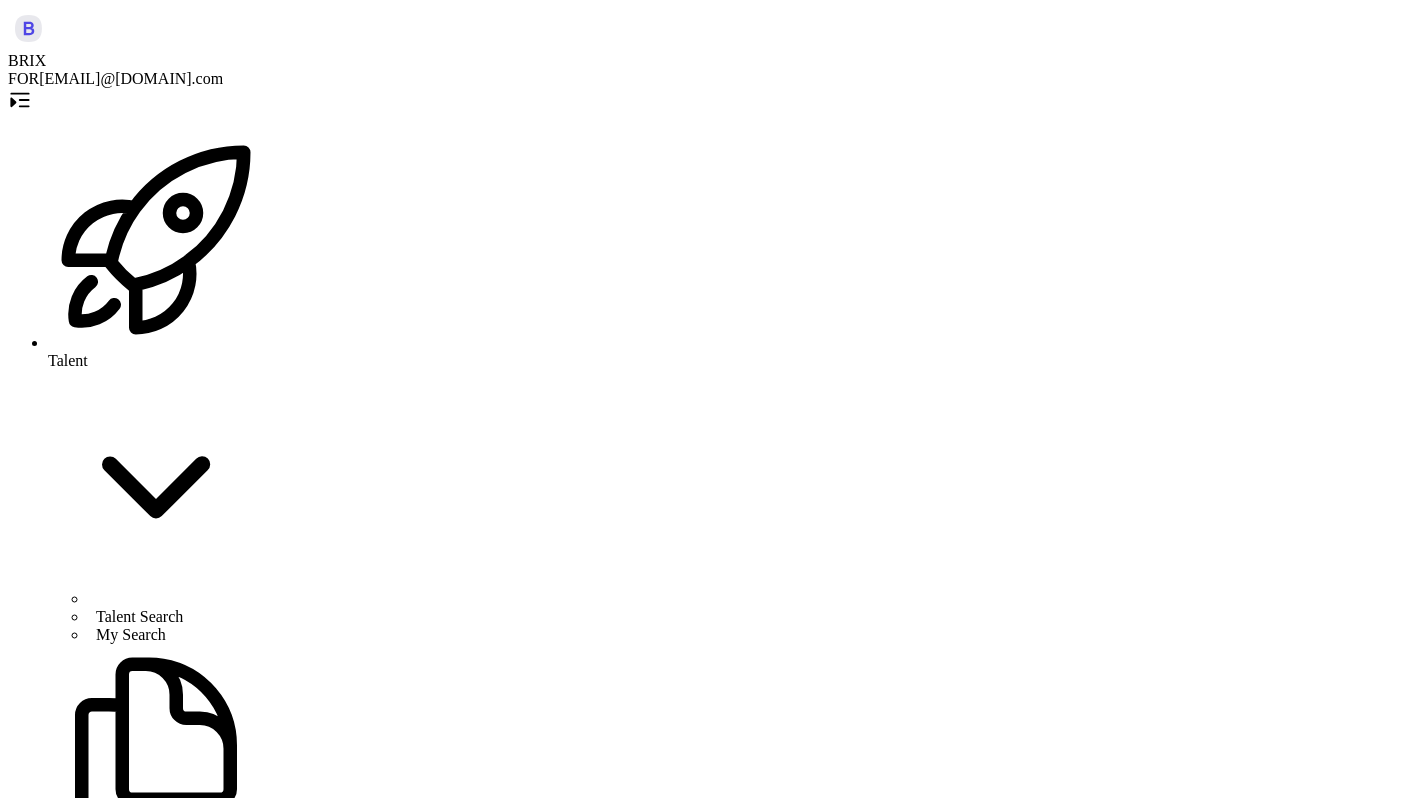 click on "Job Board" at bounding box center [176, 1623] 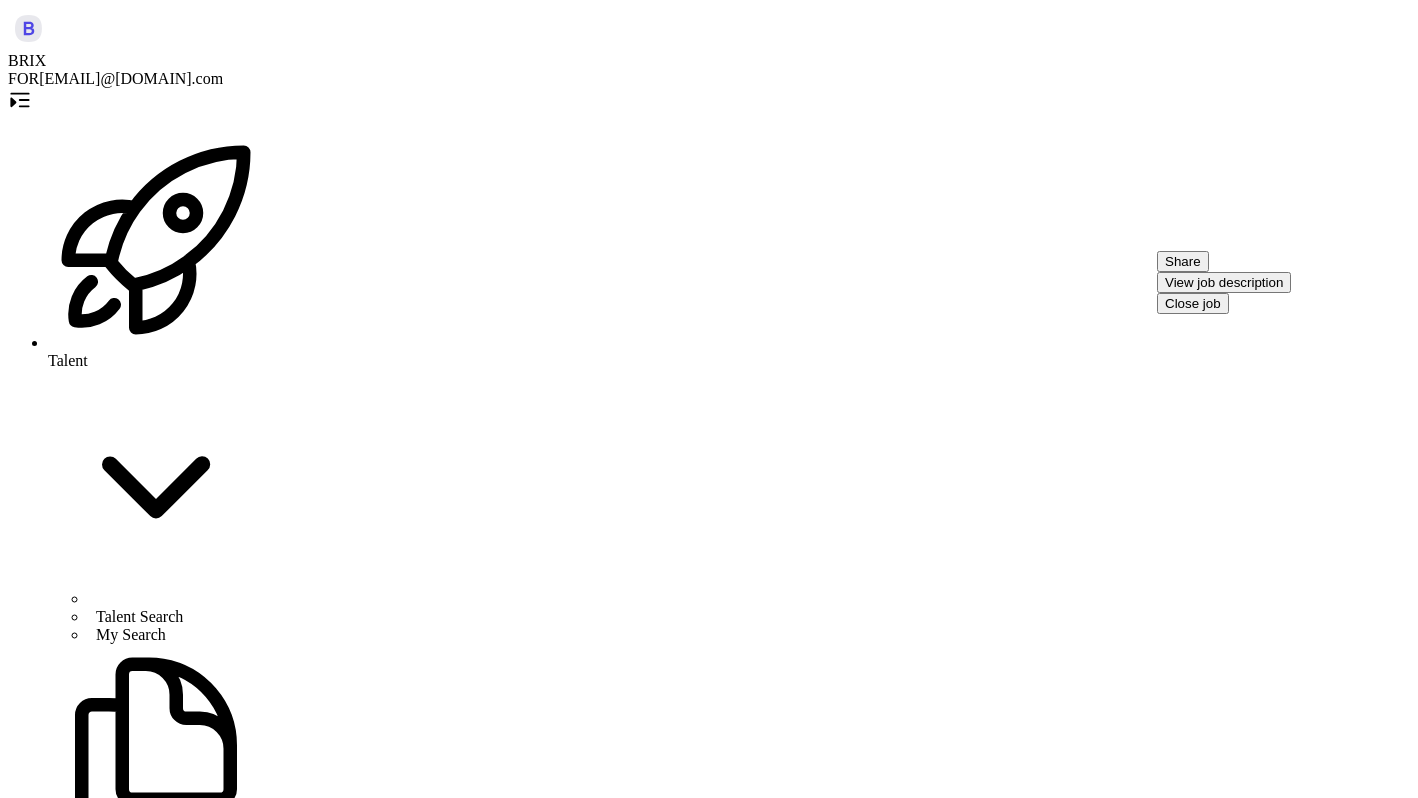 click at bounding box center (16, 3256) 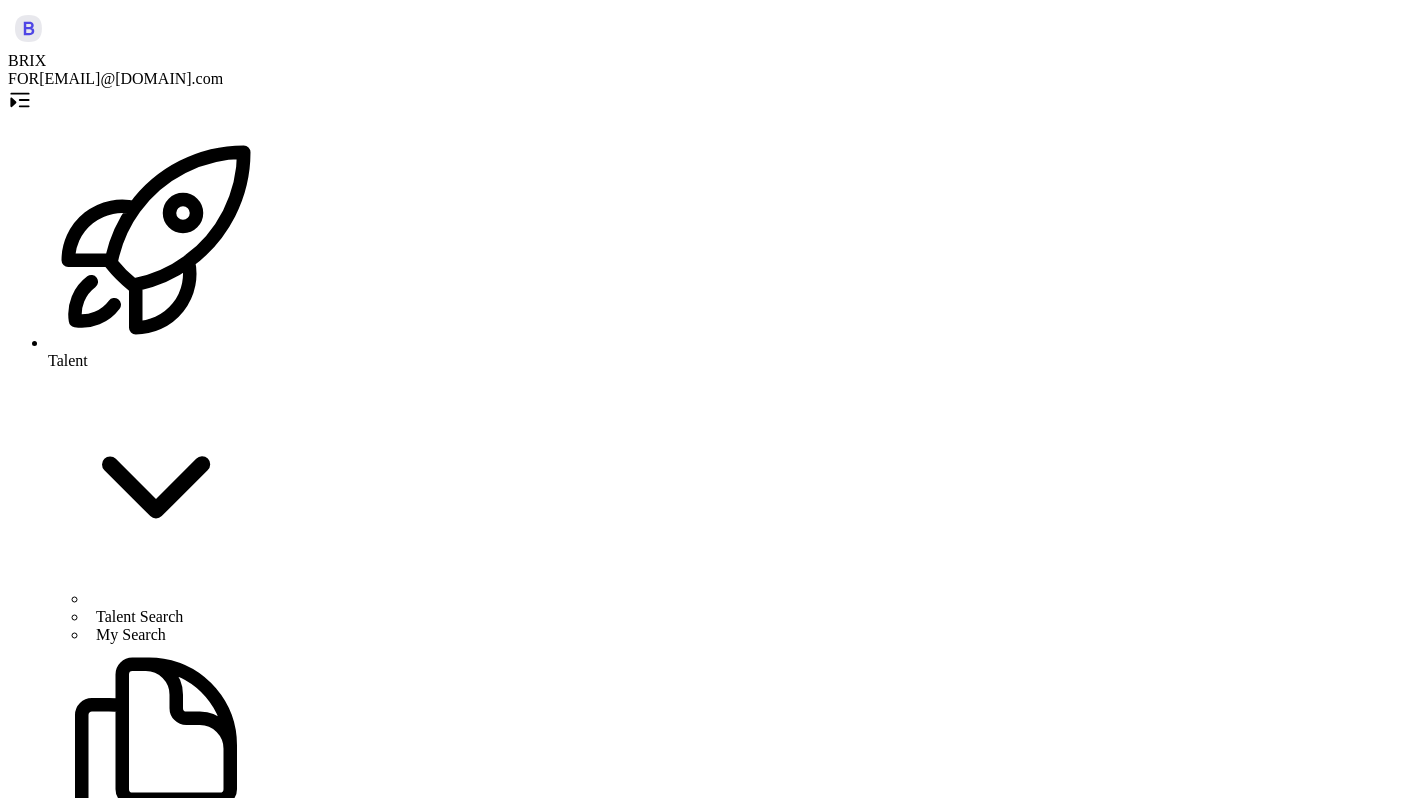 click at bounding box center [136, 2474] 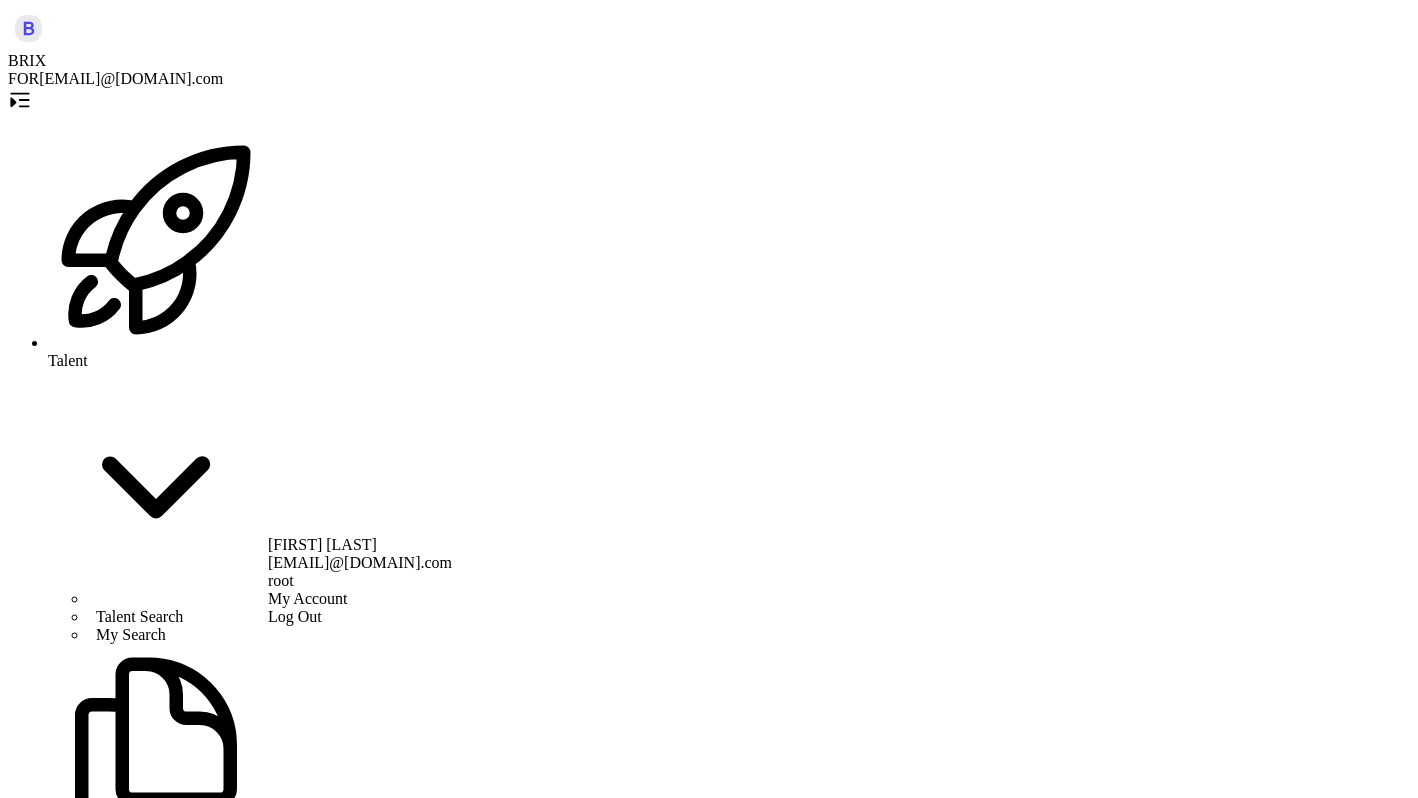 click on "My Account" at bounding box center [360, 599] 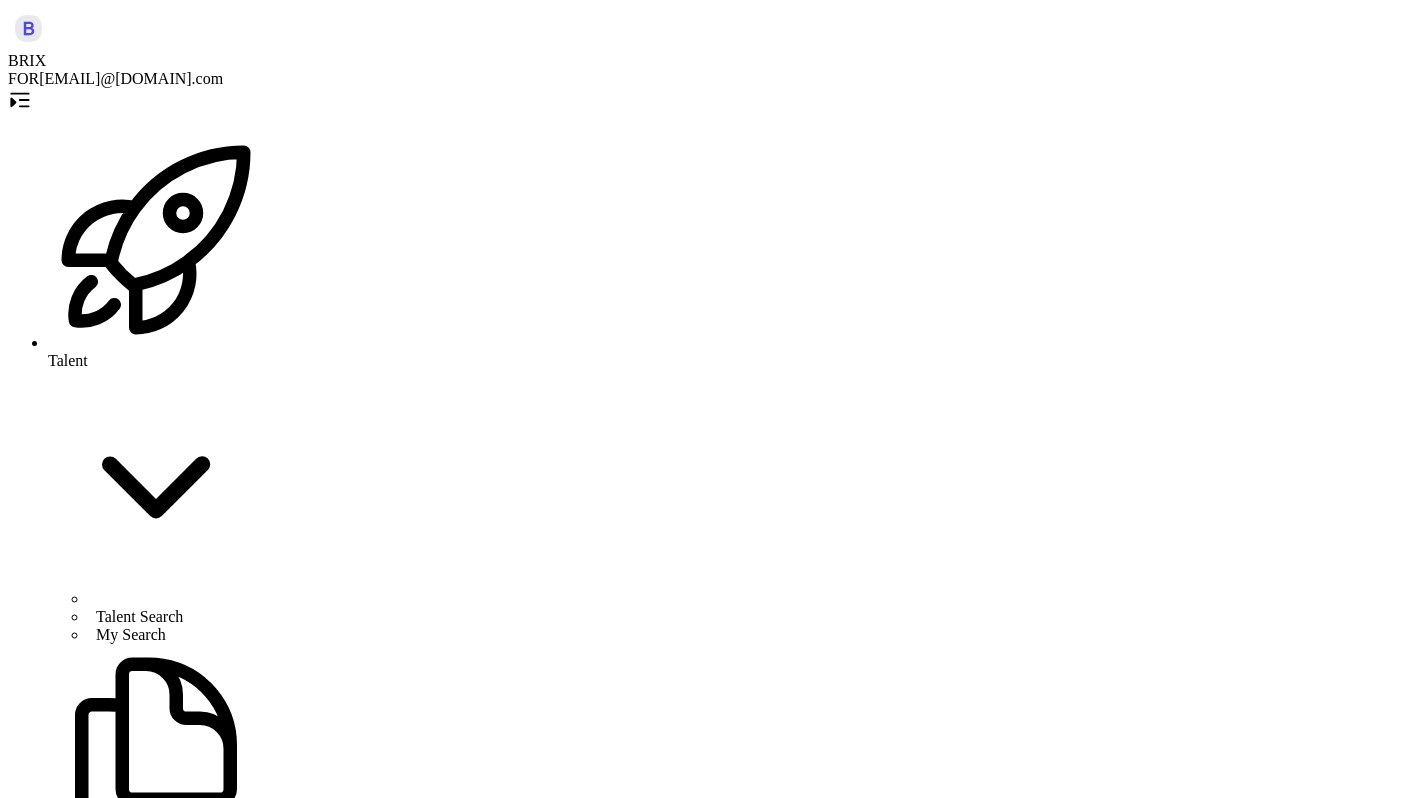 scroll, scrollTop: 0, scrollLeft: 0, axis: both 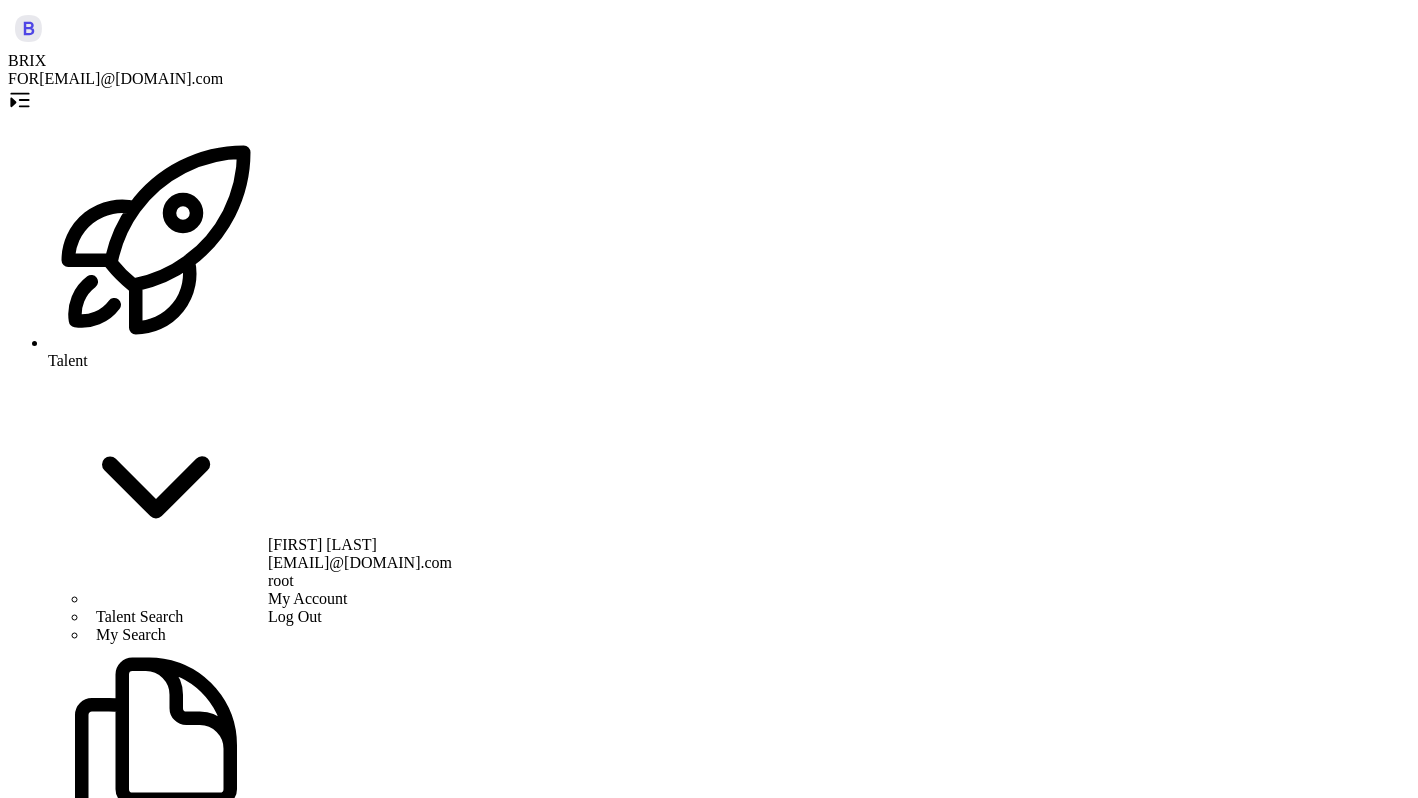 click on "Company Profile AI Match Score" at bounding box center (156, 617) 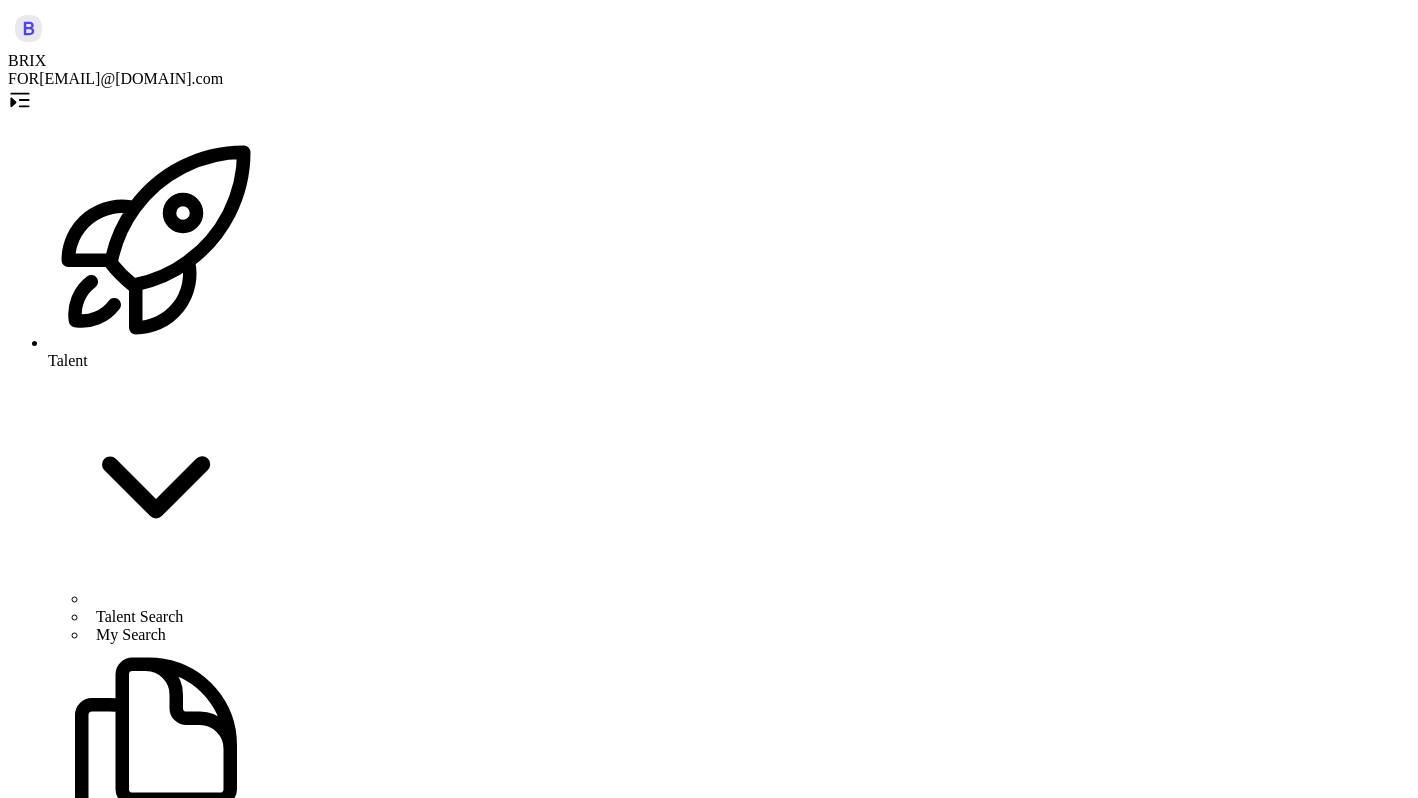 click on "Company Profile" at bounding box center (139, 616) 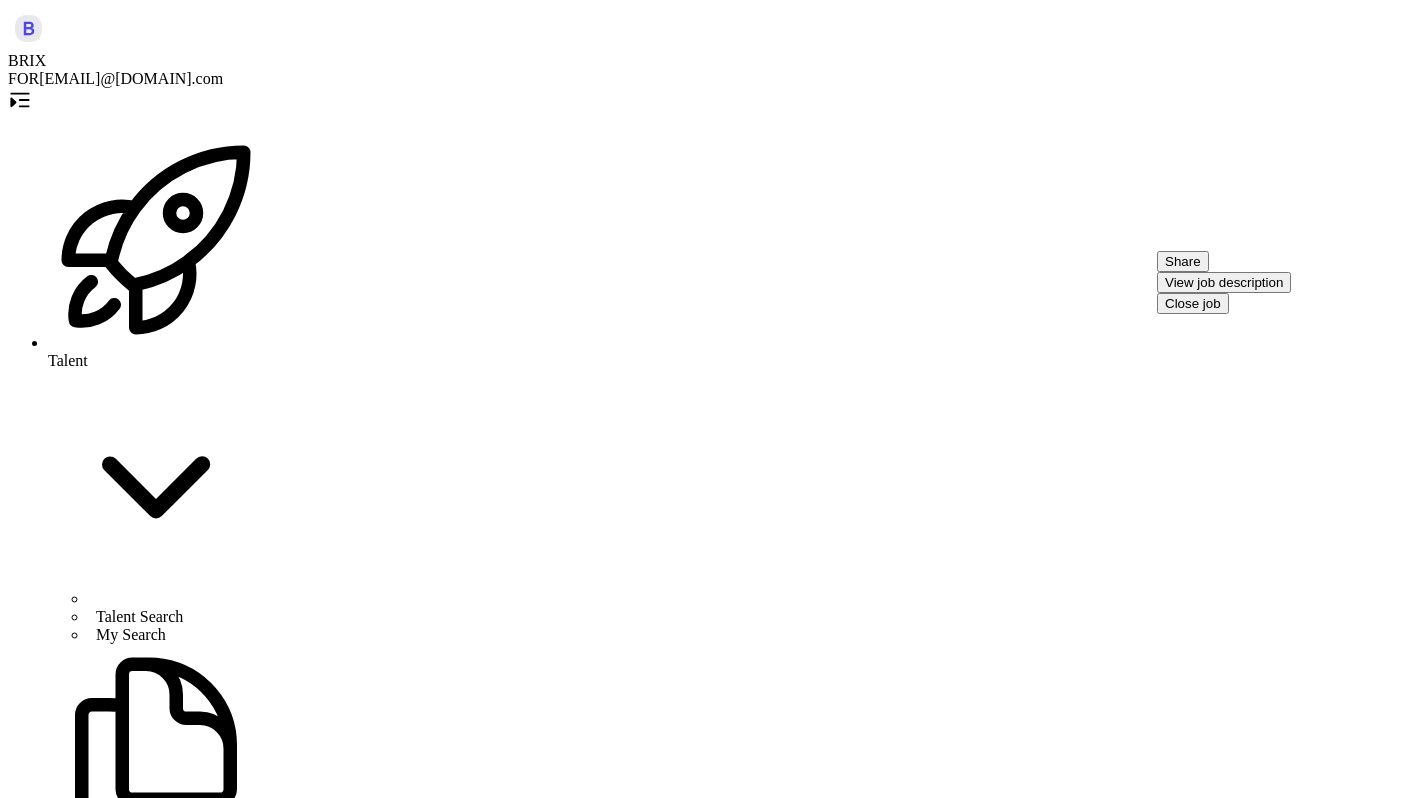 type 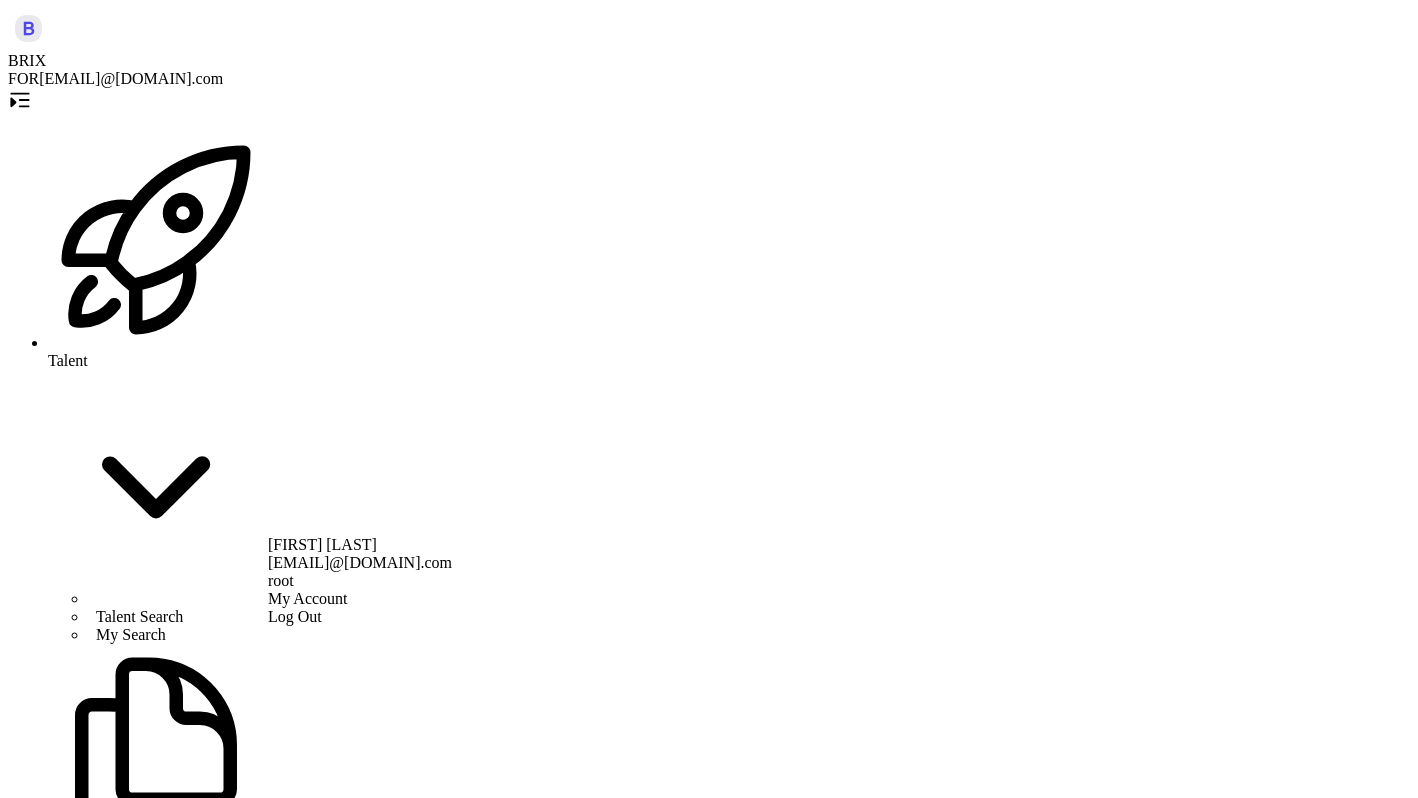 click on "Log Out" at bounding box center (360, 617) 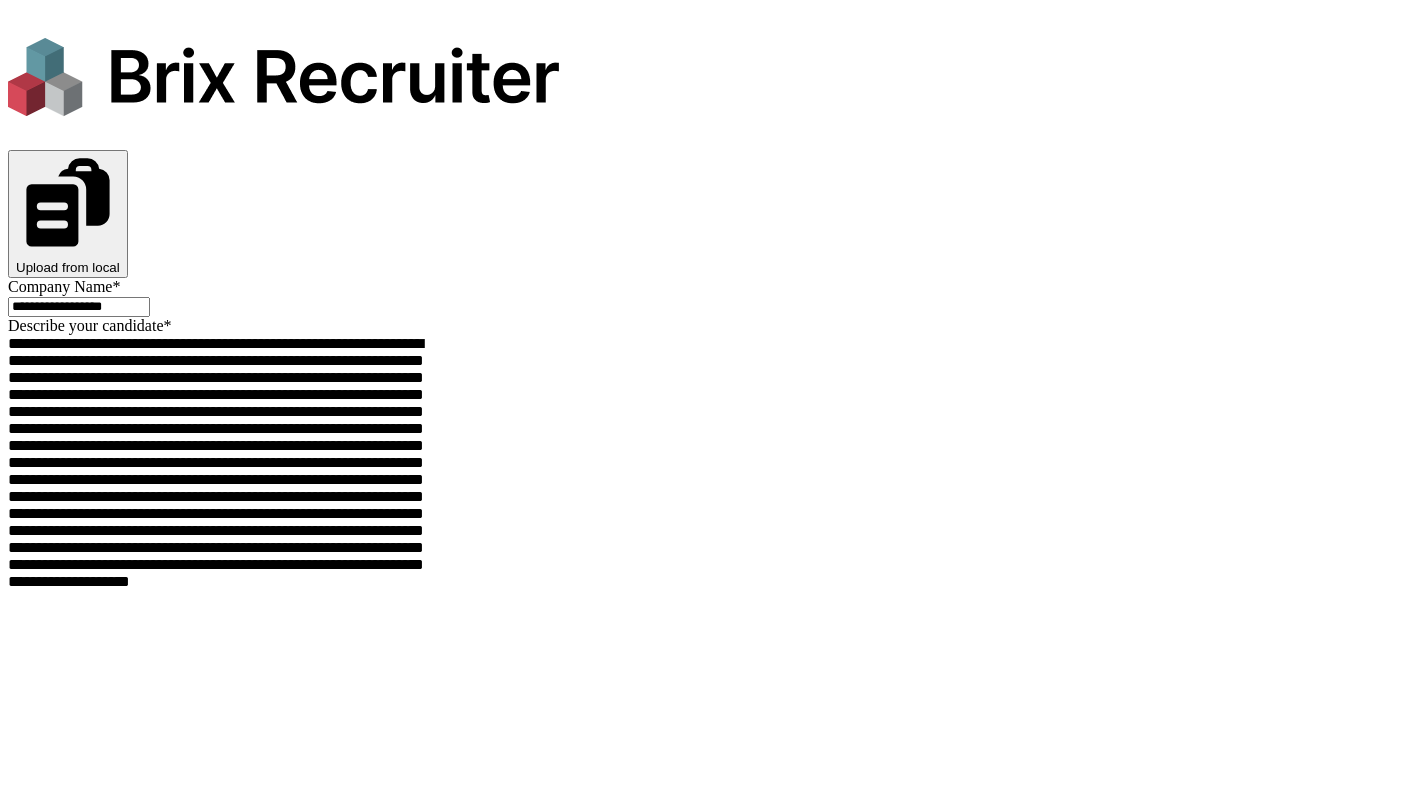 scroll, scrollTop: 0, scrollLeft: 0, axis: both 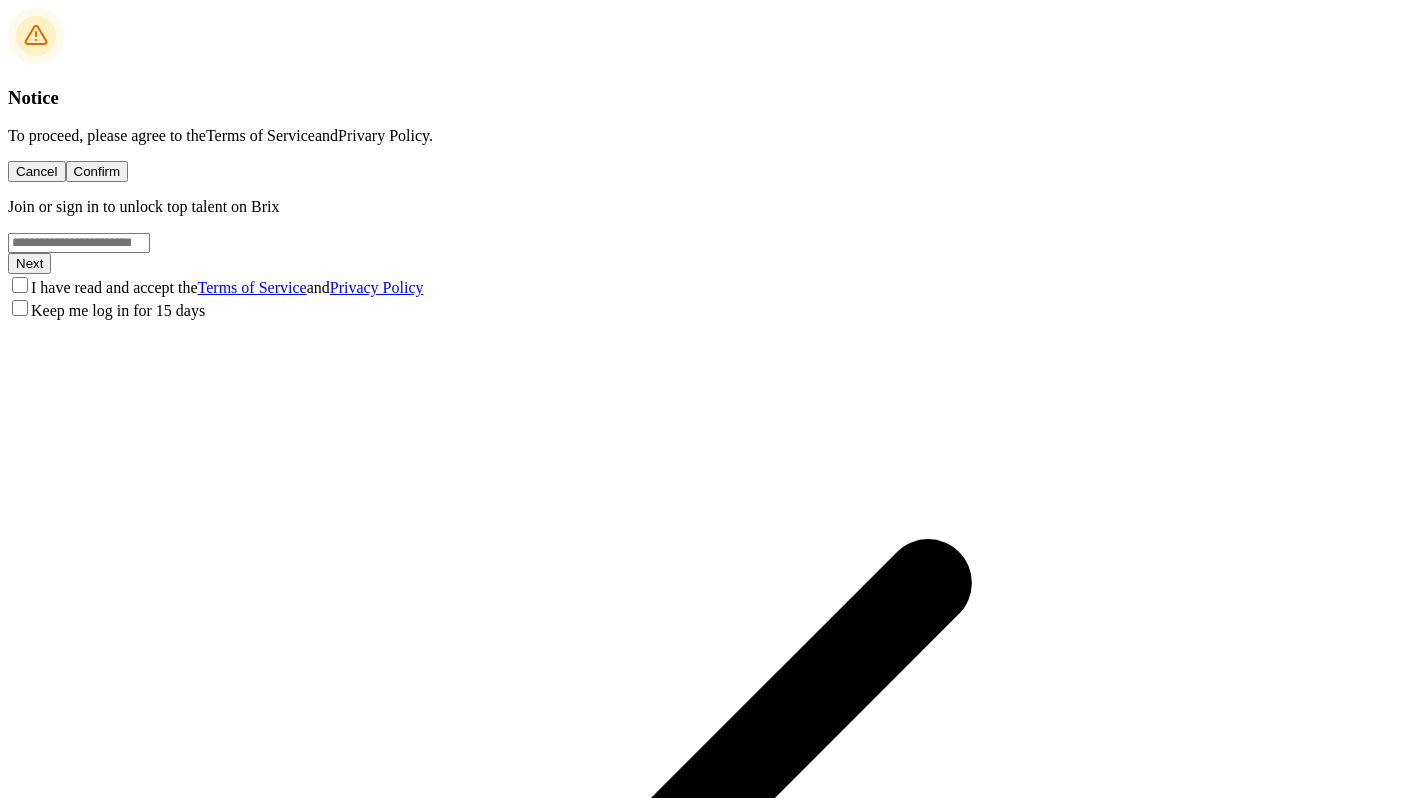 click at bounding box center [79, 243] 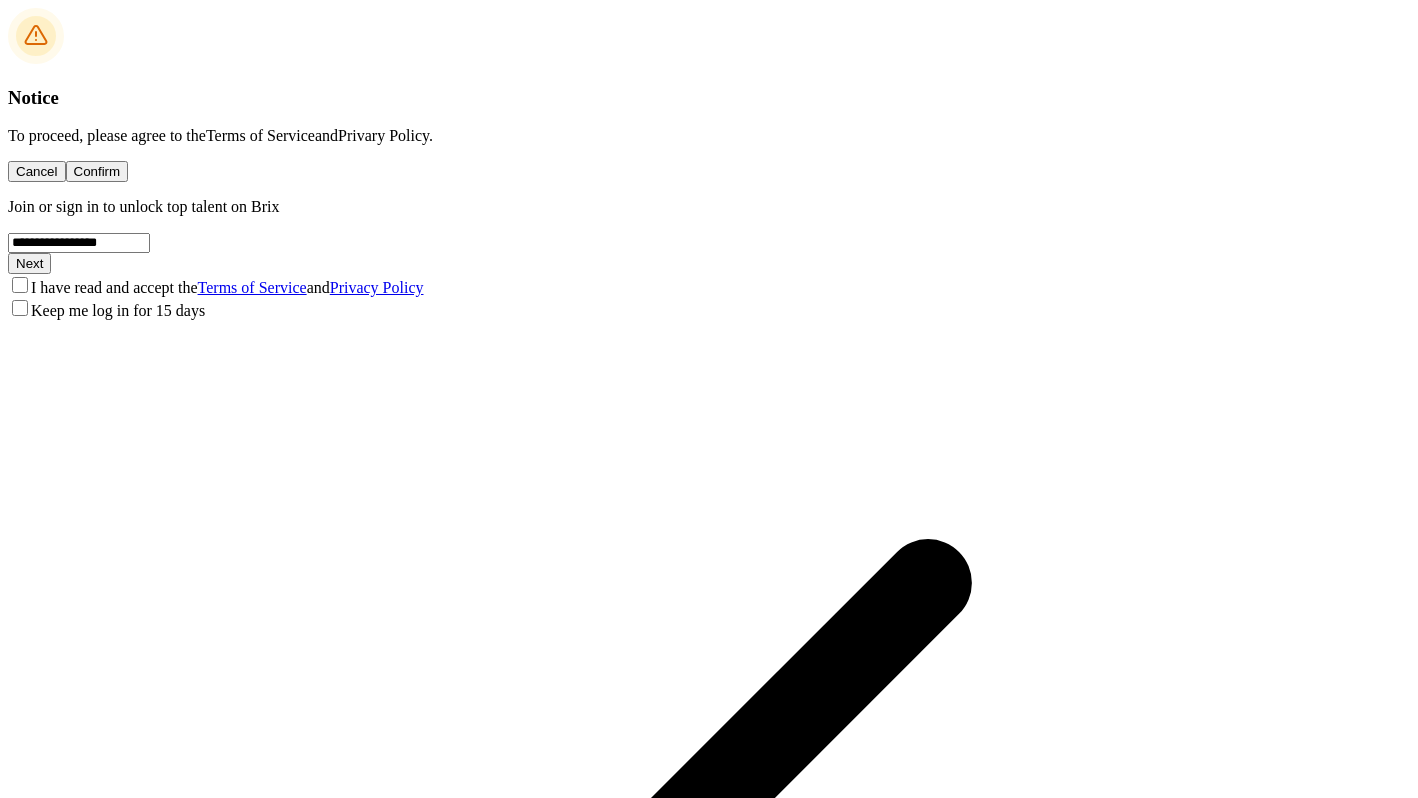 type on "**********" 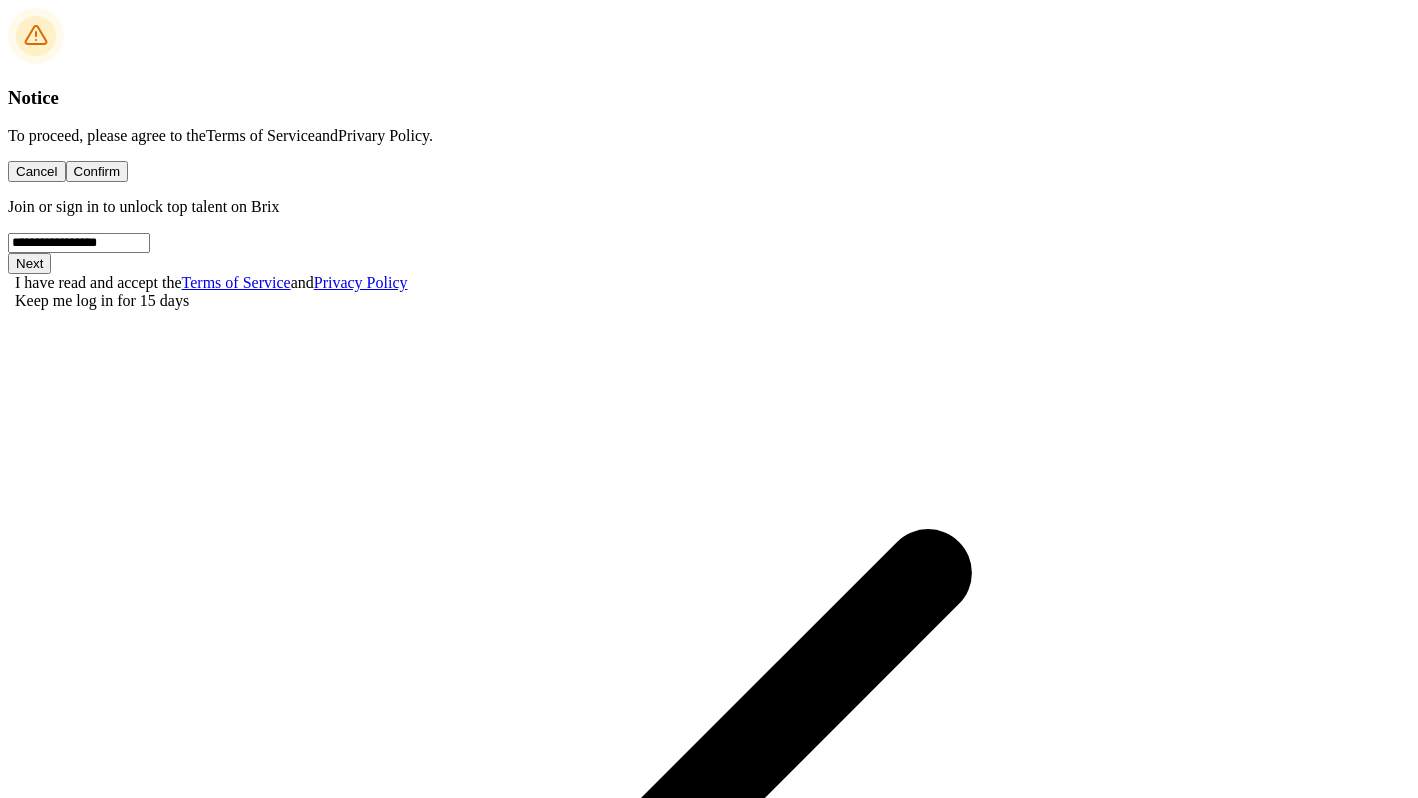 click on "Next" at bounding box center [29, 3386] 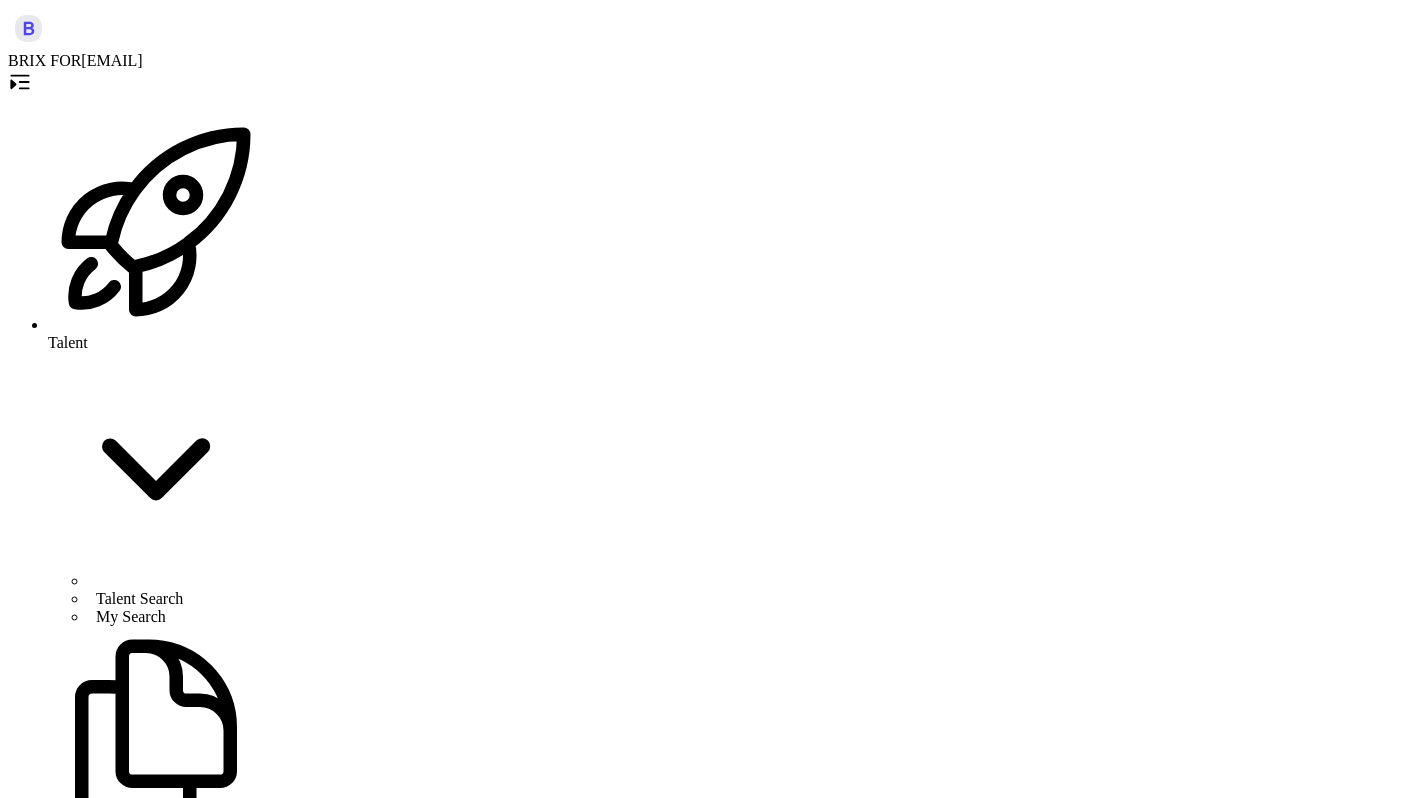 scroll, scrollTop: 0, scrollLeft: 0, axis: both 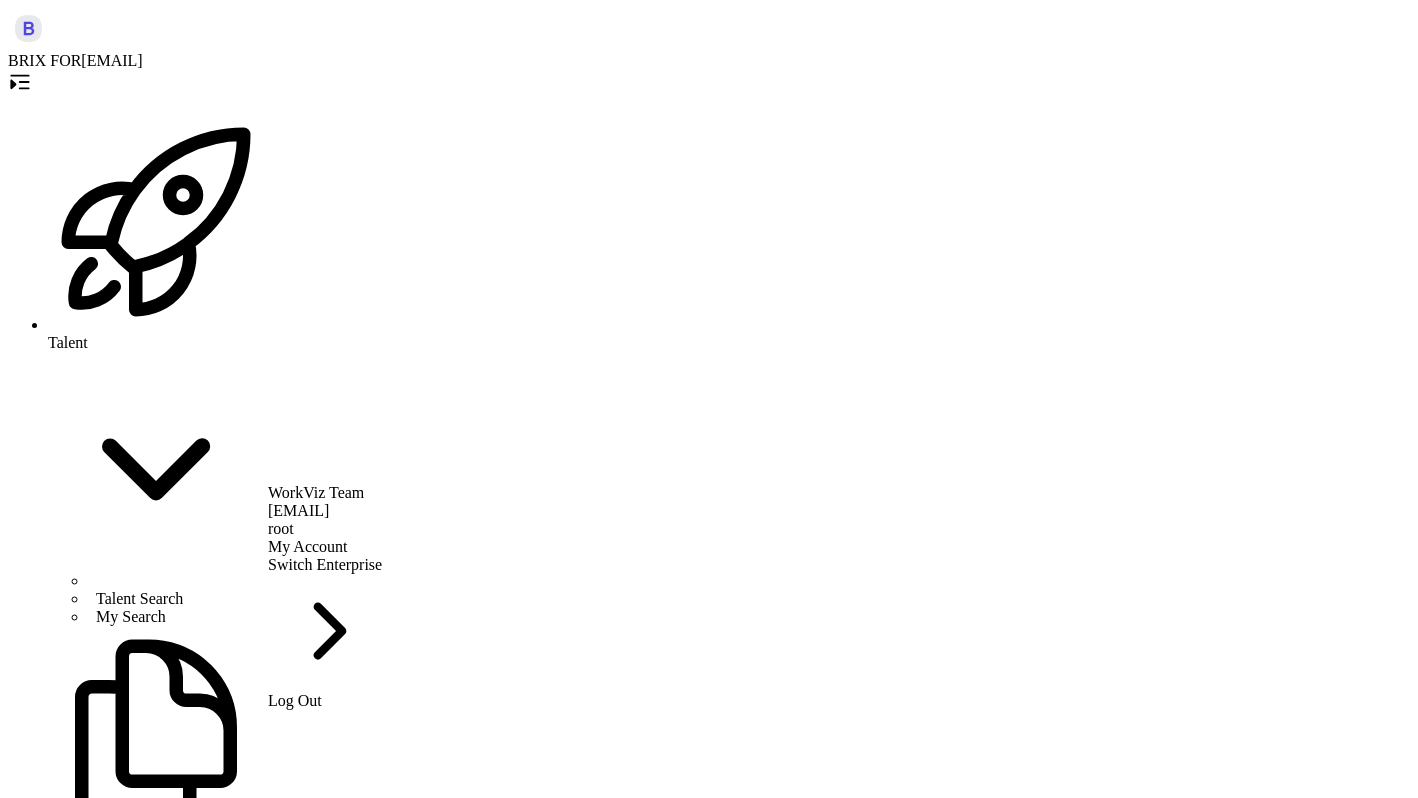 click on "Switch Enterprise" at bounding box center [325, 564] 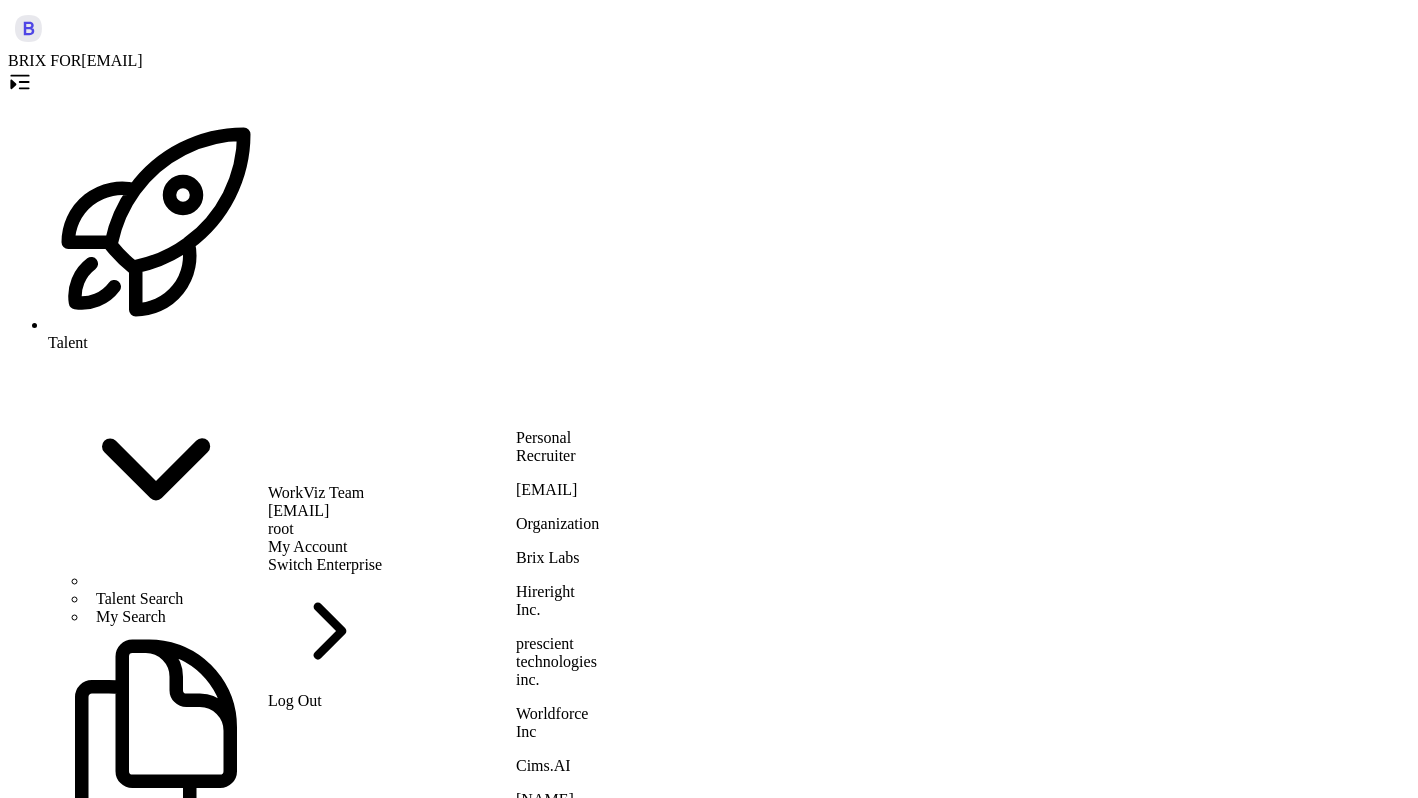 click on "Brix Labs" at bounding box center [557, 558] 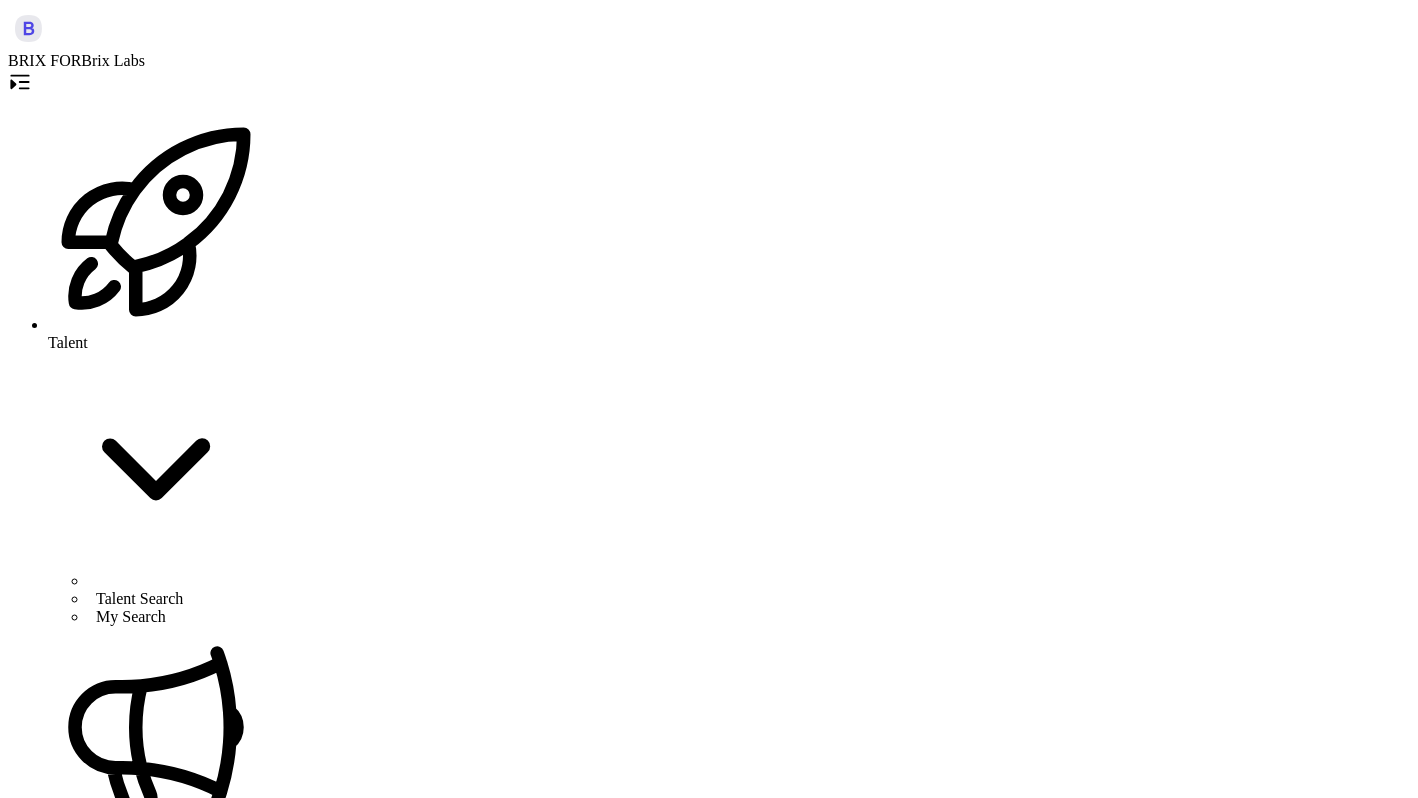 scroll, scrollTop: 0, scrollLeft: 0, axis: both 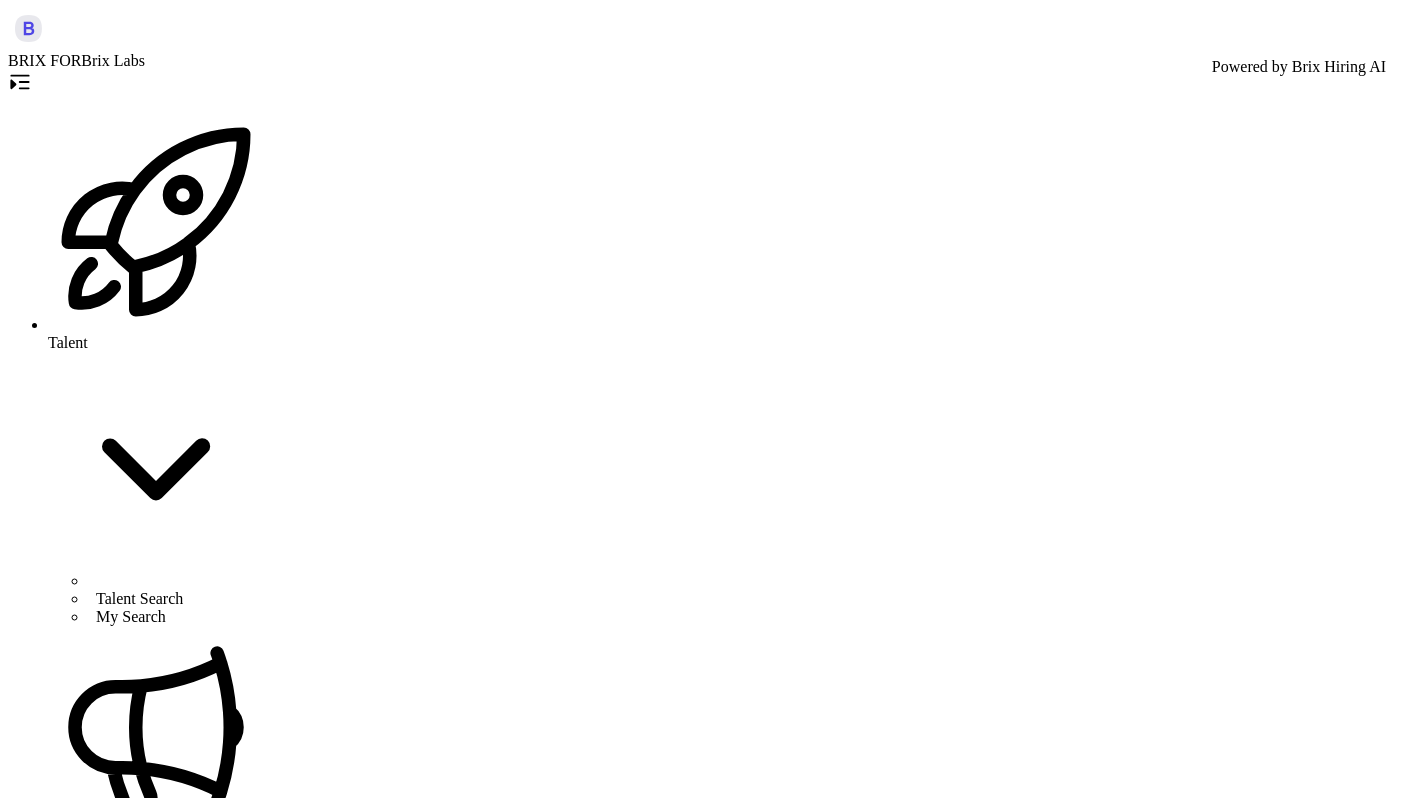 click on "Generate Job" at bounding box center (56, 4333) 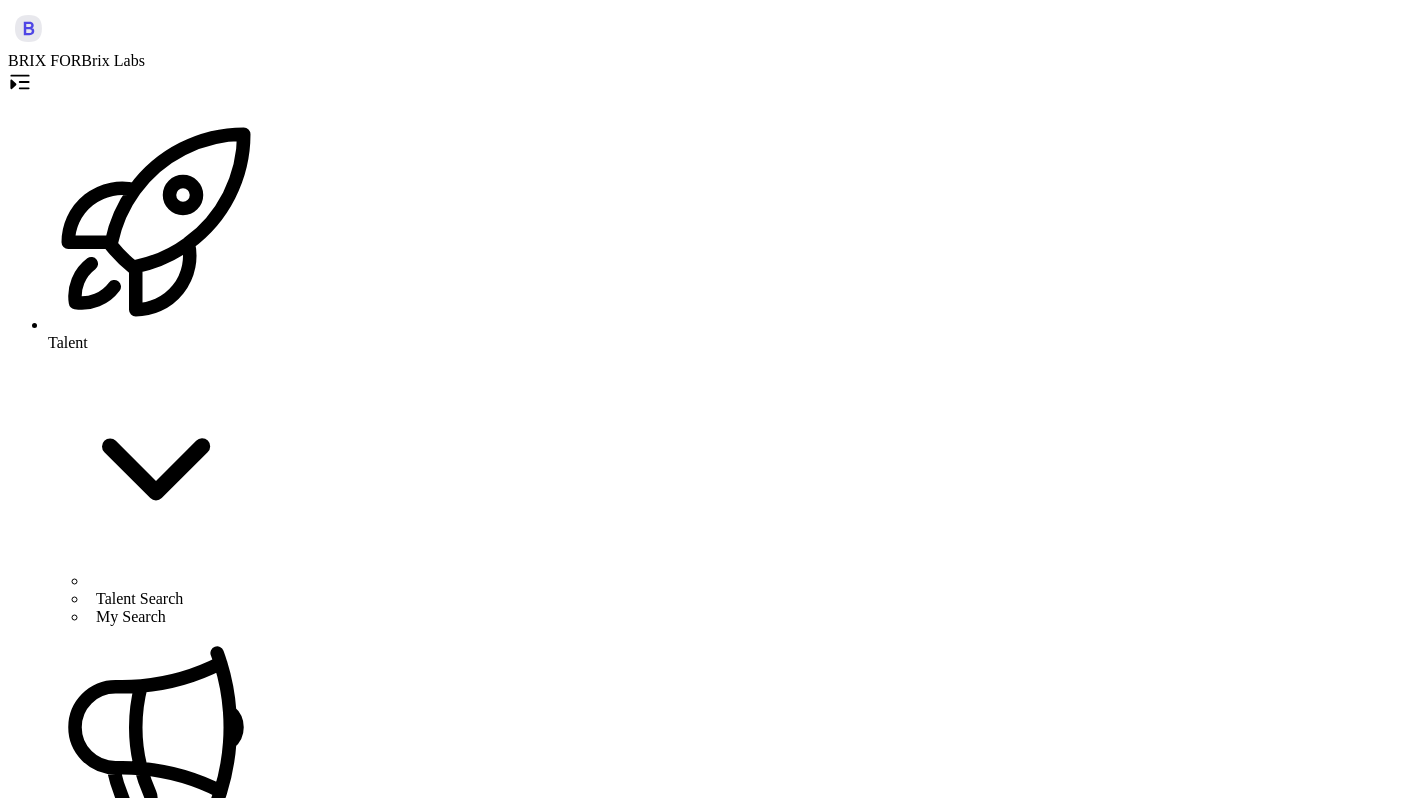 scroll, scrollTop: 0, scrollLeft: 0, axis: both 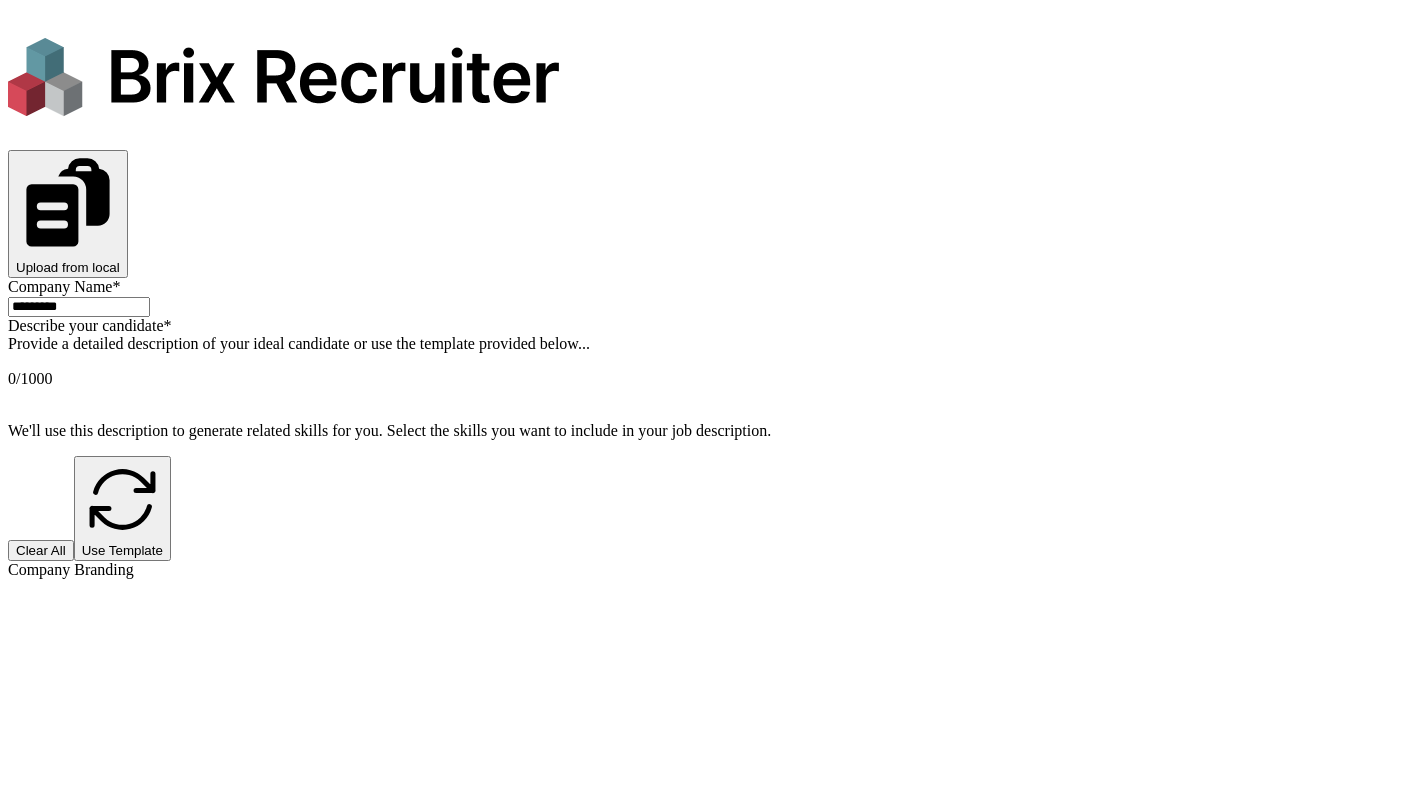 click at bounding box center [709, 361] 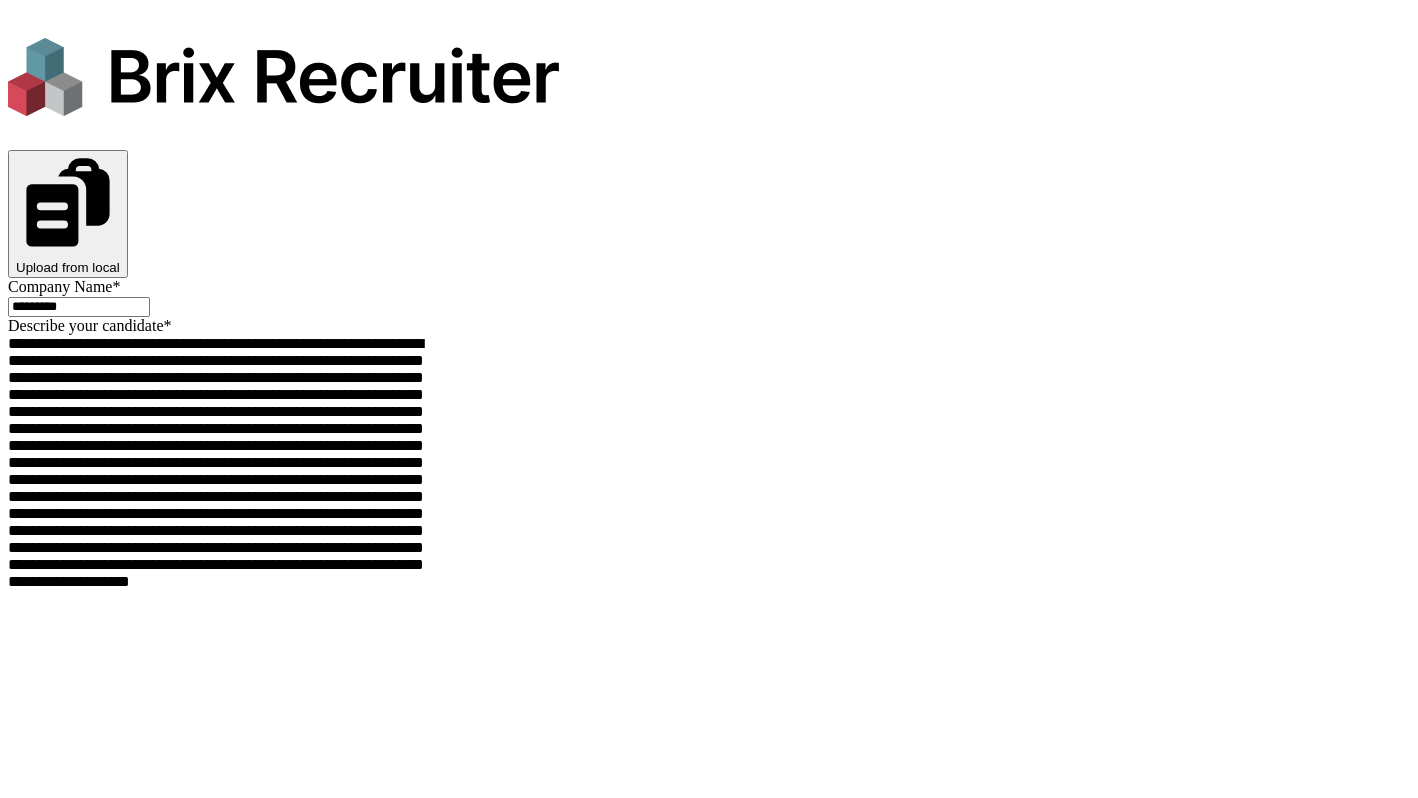 scroll, scrollTop: 405, scrollLeft: 0, axis: vertical 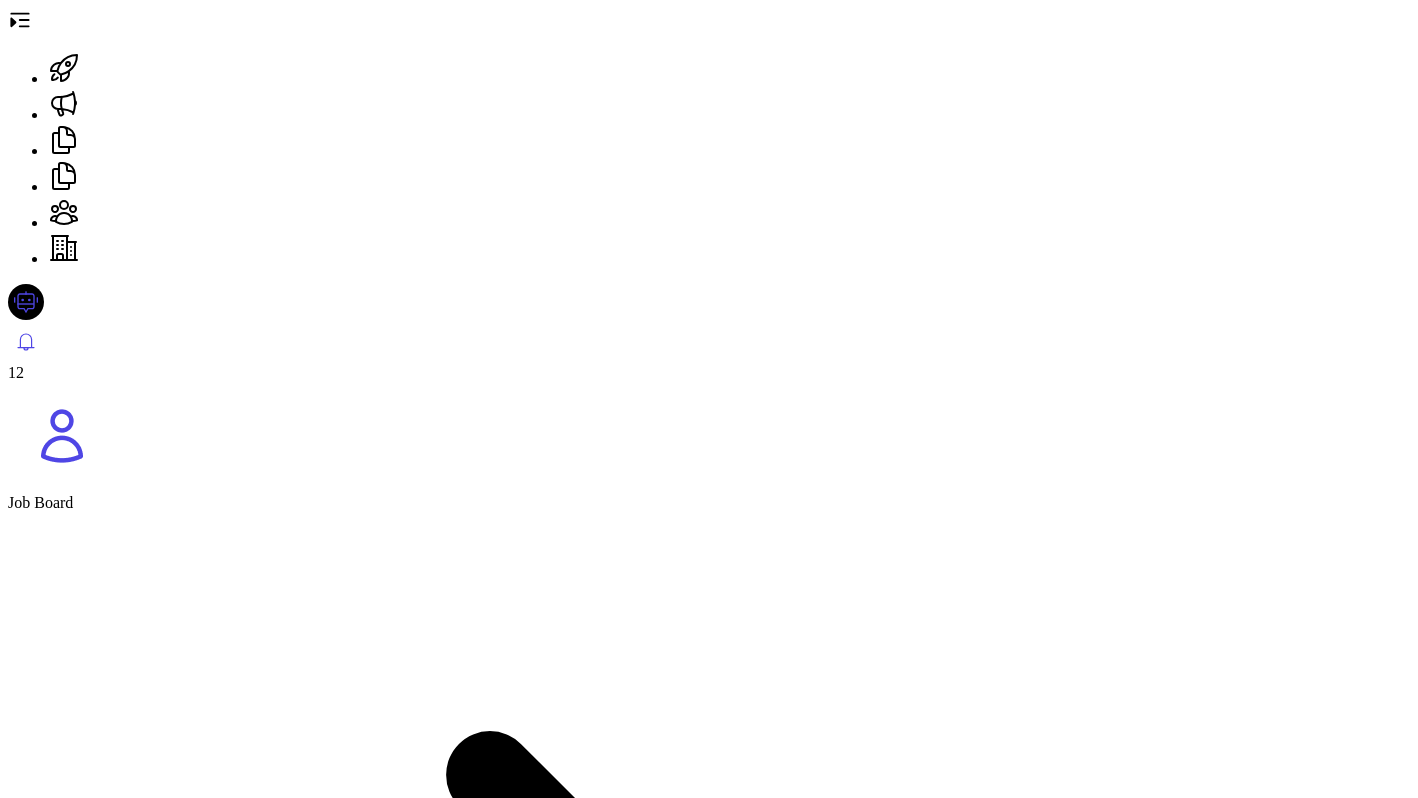 click on "Share" at bounding box center [34, 2073] 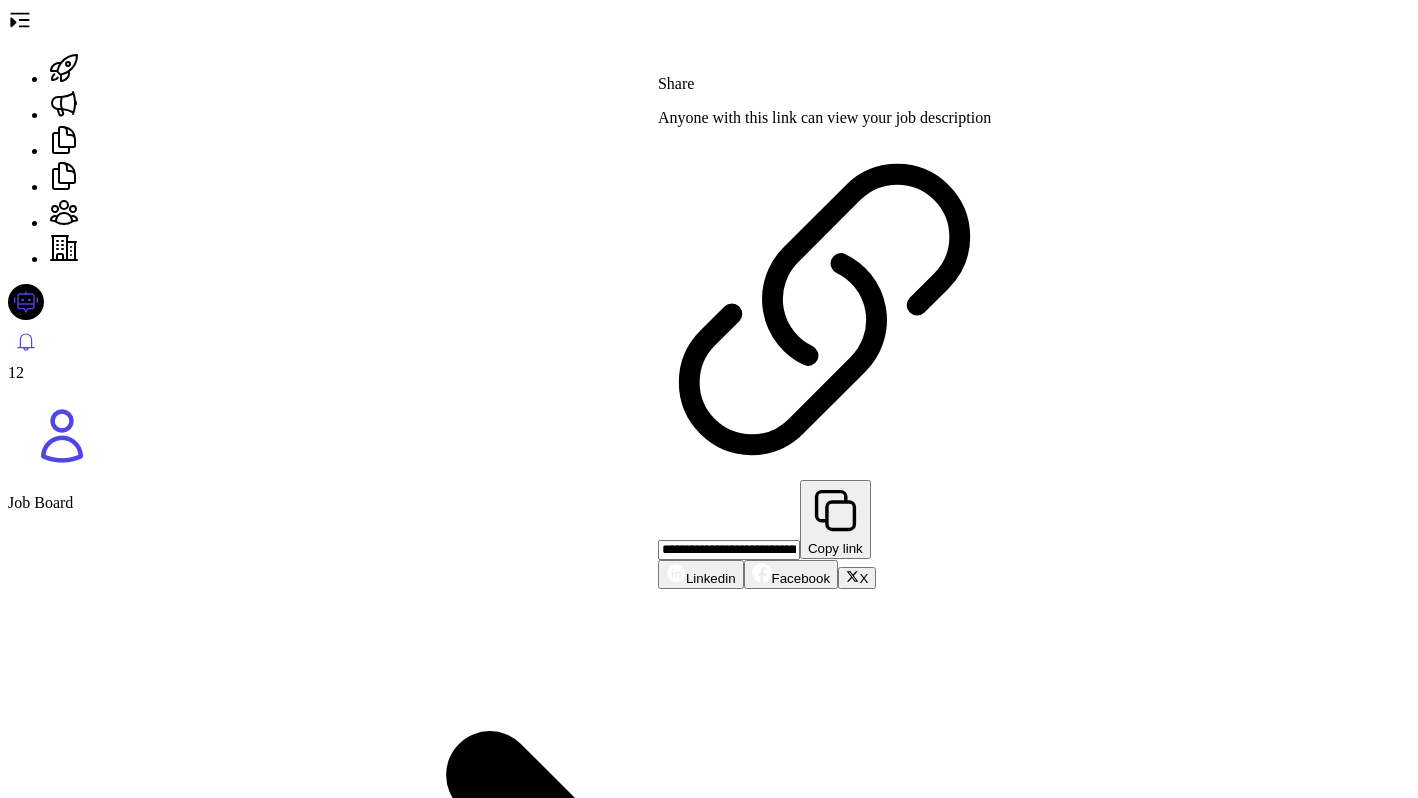 click on "Preferences Select the skills of the perferred candidate and view the results of the match between candidate and job Background Top 20 Universities Top 50 Universities Top 100 Universities Top 200 Universities Top Companies Location Regions Asia-Pacific China Taiwan Hong Kong Macau Brunei Cambodia Indonesia Japan North Korea South Korea Laos Malaysia Marshall Islands Federated States of Micronesia Nauru New Zealand Australia Palau Papua New Guinea Philippines Samoa Singapore Solomon Islands Thailand Timor-Leste Tonga Tuvalu Vanuatu Vietnam Mongolia East Europe Estonia Latvia Lithuania Russia Belarus Ukraine Moldova Serbia Croatia Slovenia Bosnia and Herzegovina Montenegro North Macedonia Romania Bulgaria Albania Poland Hungary Czech Republic Slovakia Greece Cyprus Georgia North America Canada United States Mexico Bahamas Cuba Haiti Dominican Republic Jamaica Puerto Rico Barbados Trinidad and Tobago Saint Kitts and Nevis Antigua and Barbuda Saint Lucia Saint Vincent and the Grenadines Grenada Belize Honduras" at bounding box center [709, 5110] 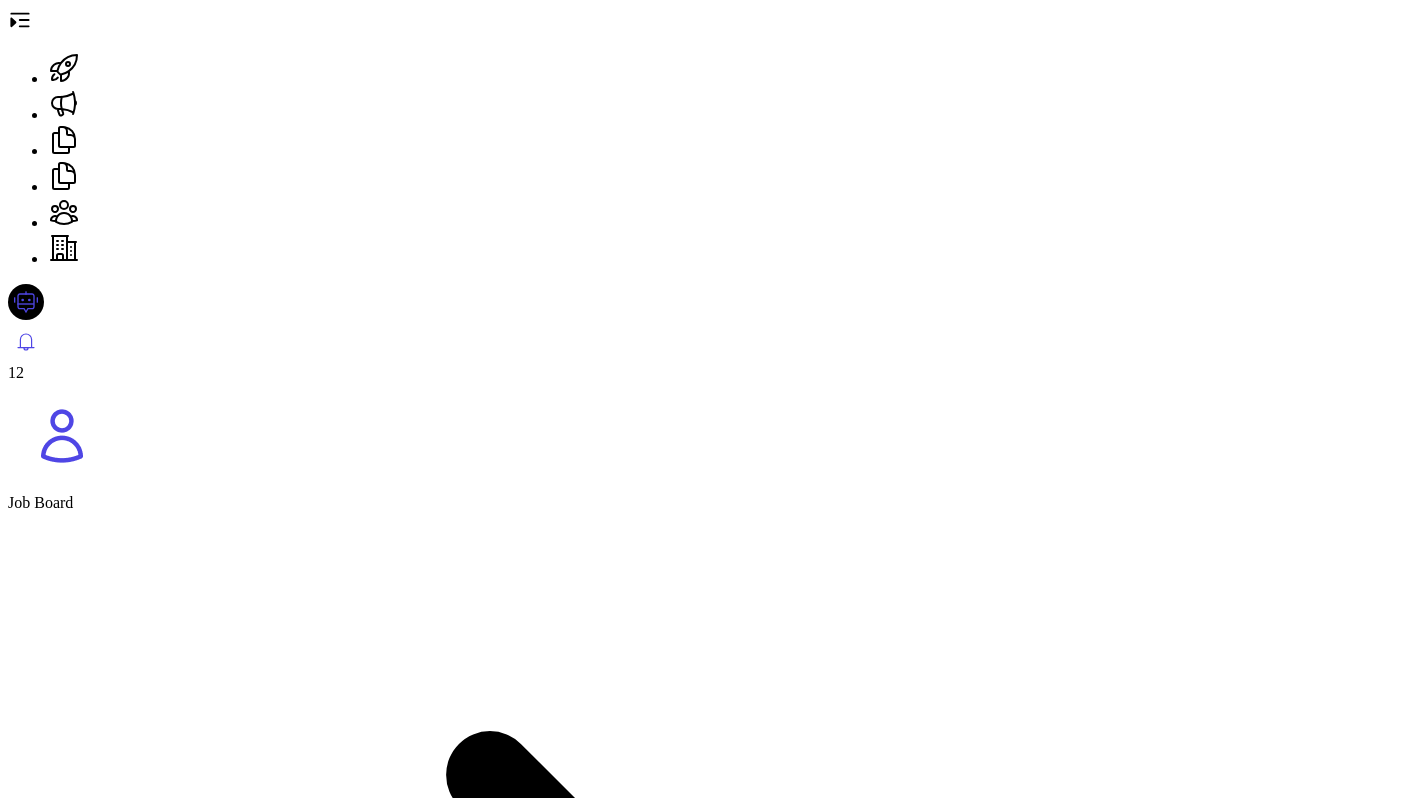 click at bounding box center (20, 20) 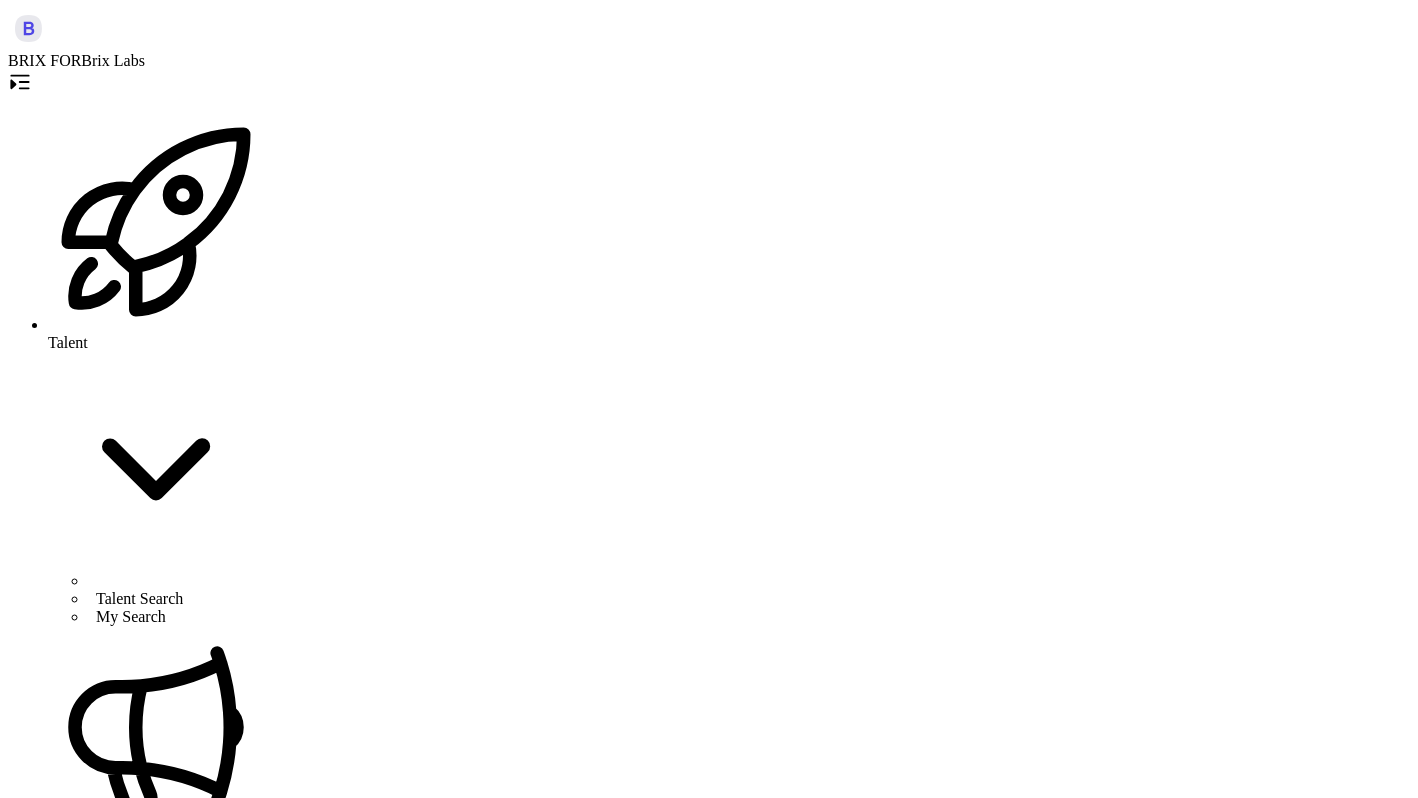 click on "Job Board" at bounding box center (176, 1111) 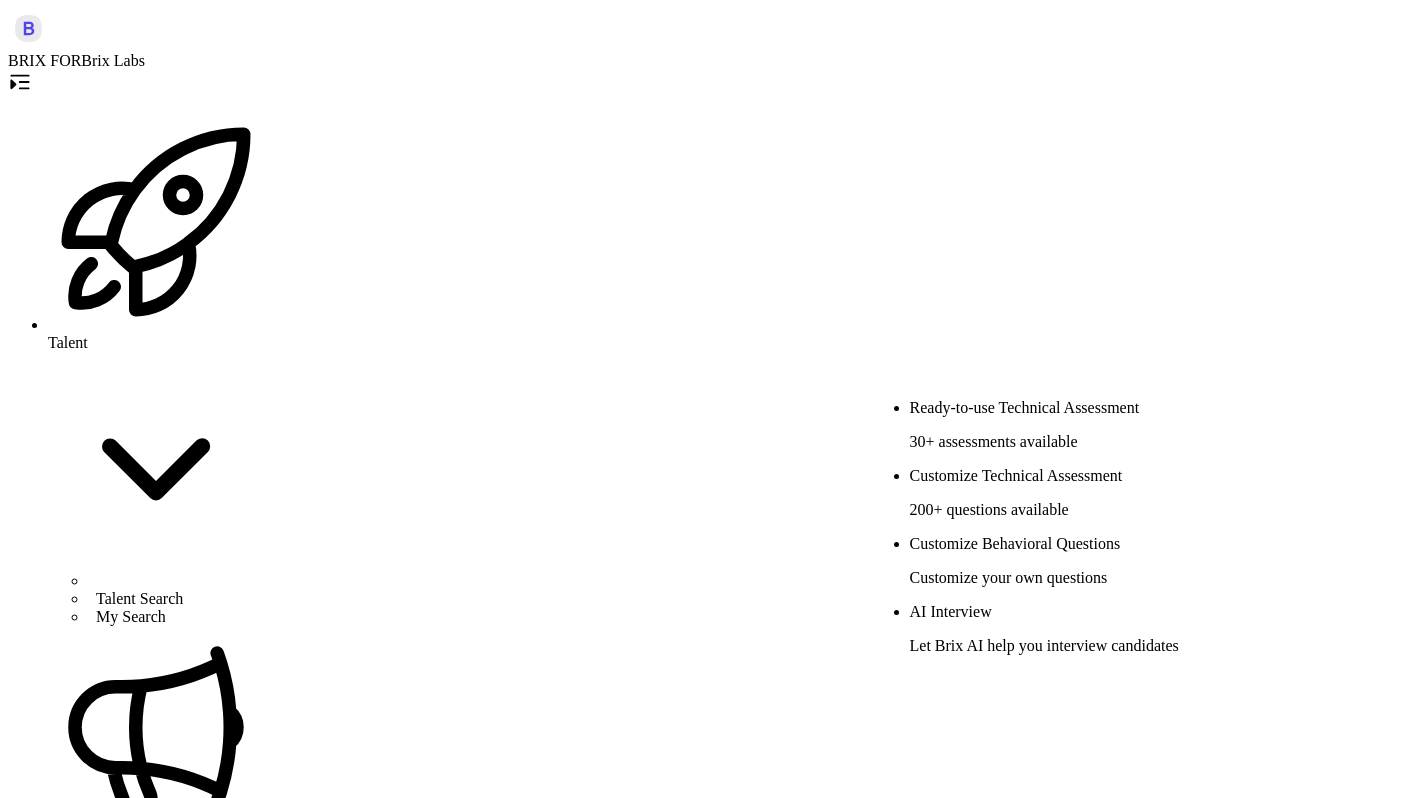 click on "Add Assessment" at bounding box center (159, 5119) 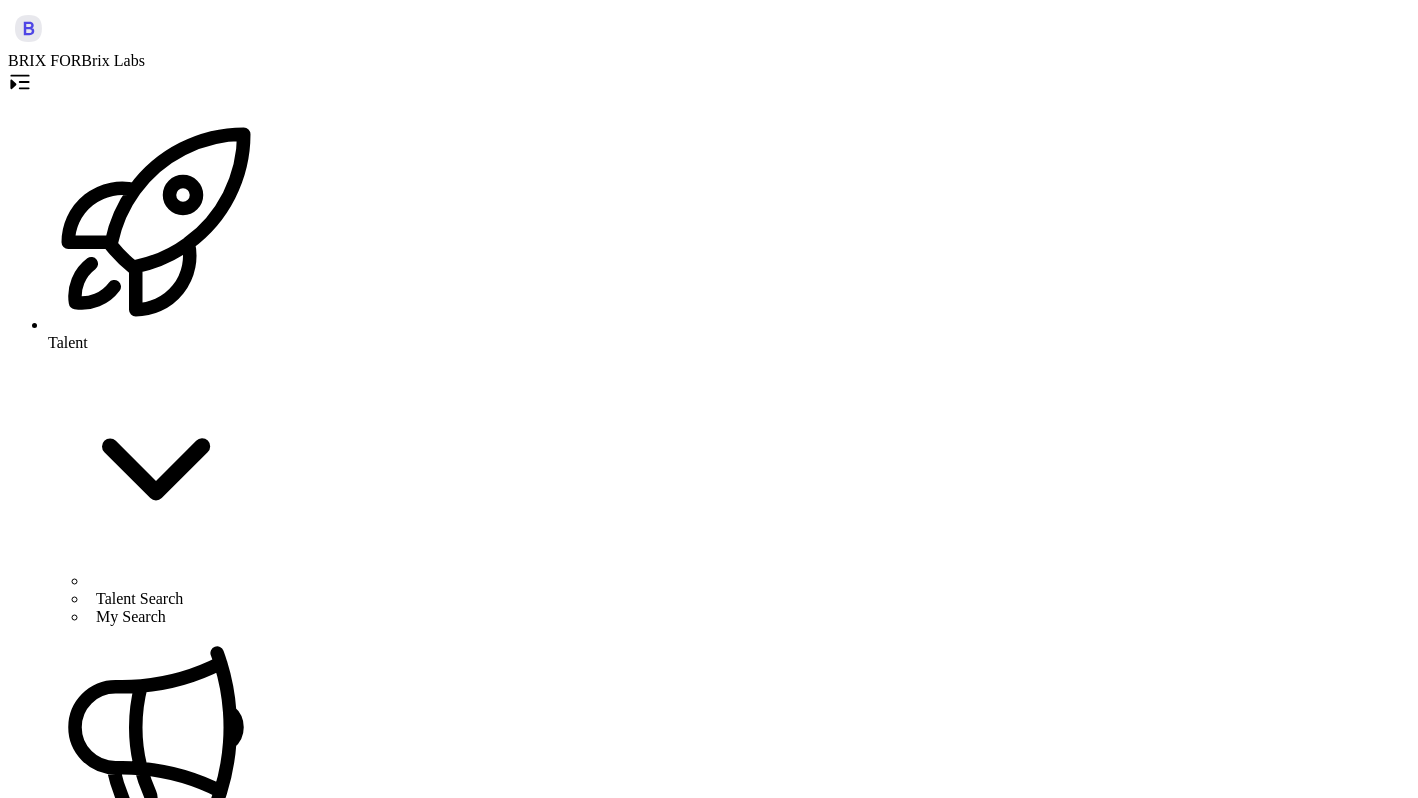 click at bounding box center [85, 15742] 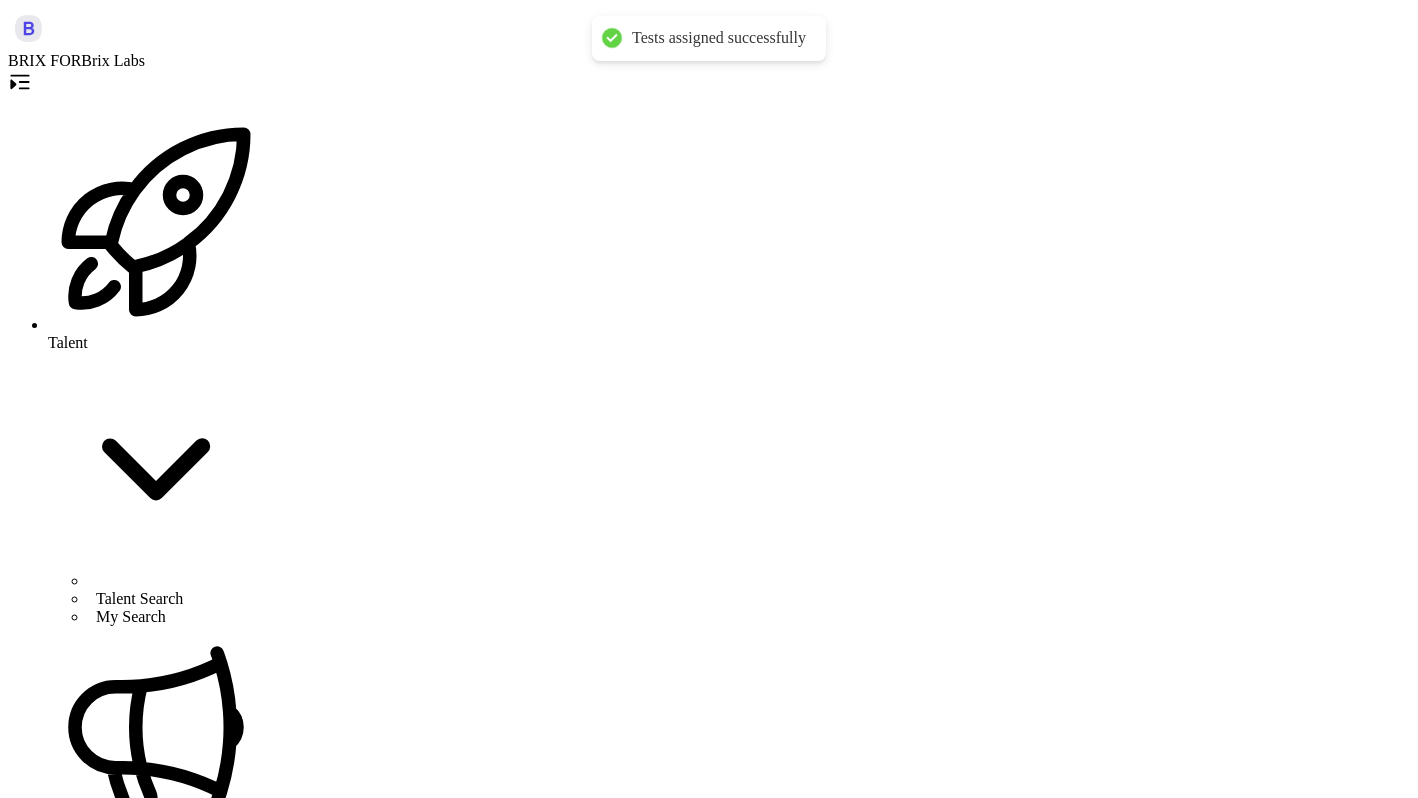click on "Done" at bounding box center [90, 18572] 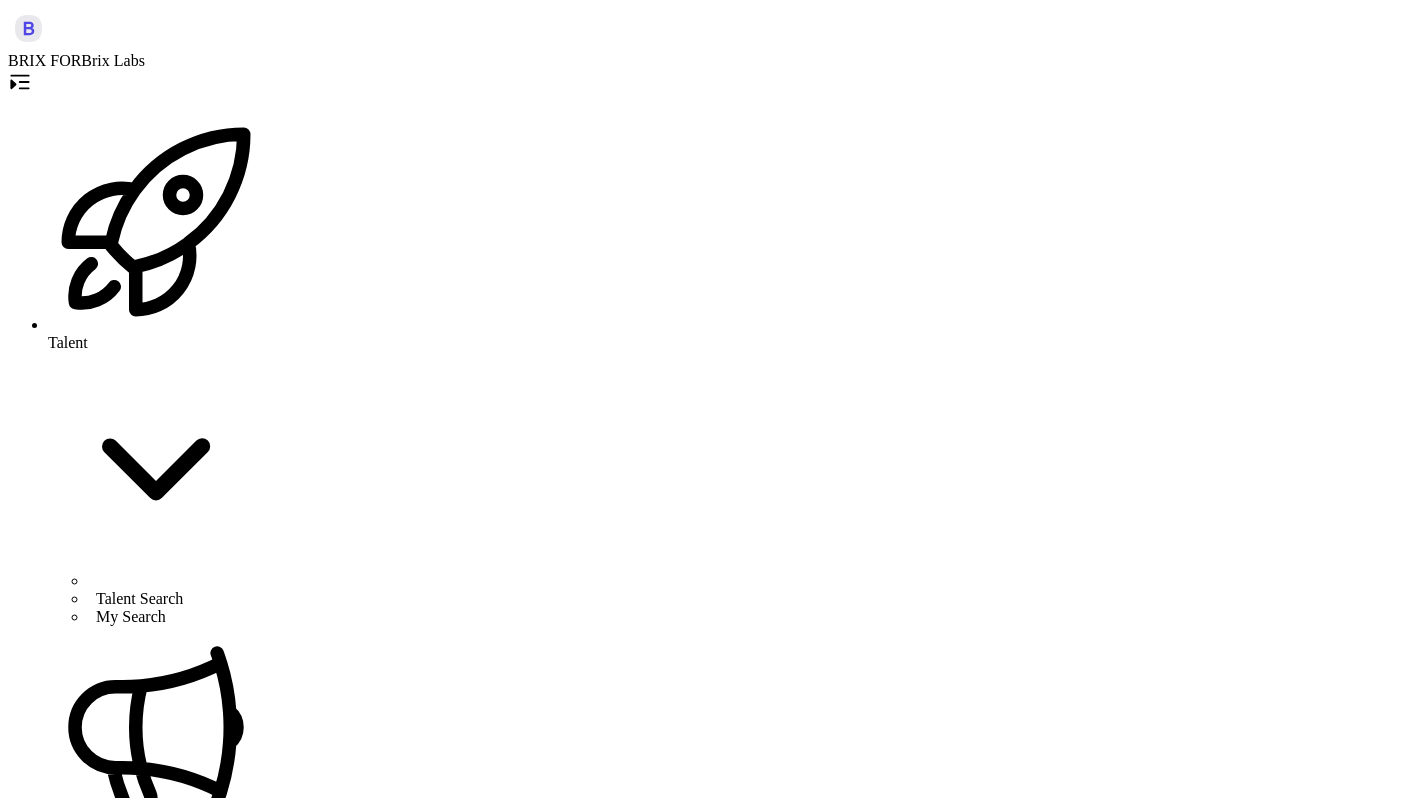 scroll, scrollTop: 74, scrollLeft: 0, axis: vertical 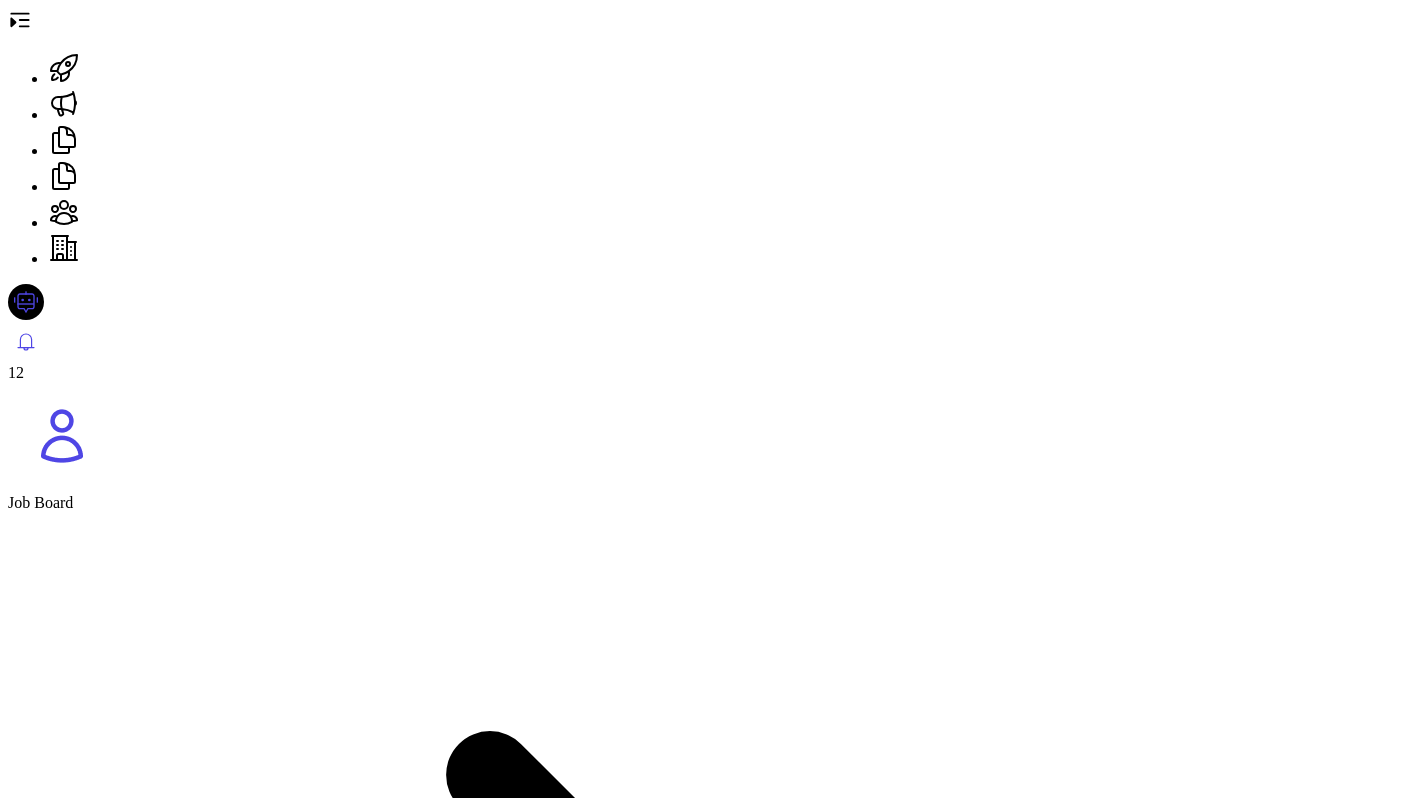 click on "Share" at bounding box center [34, 2073] 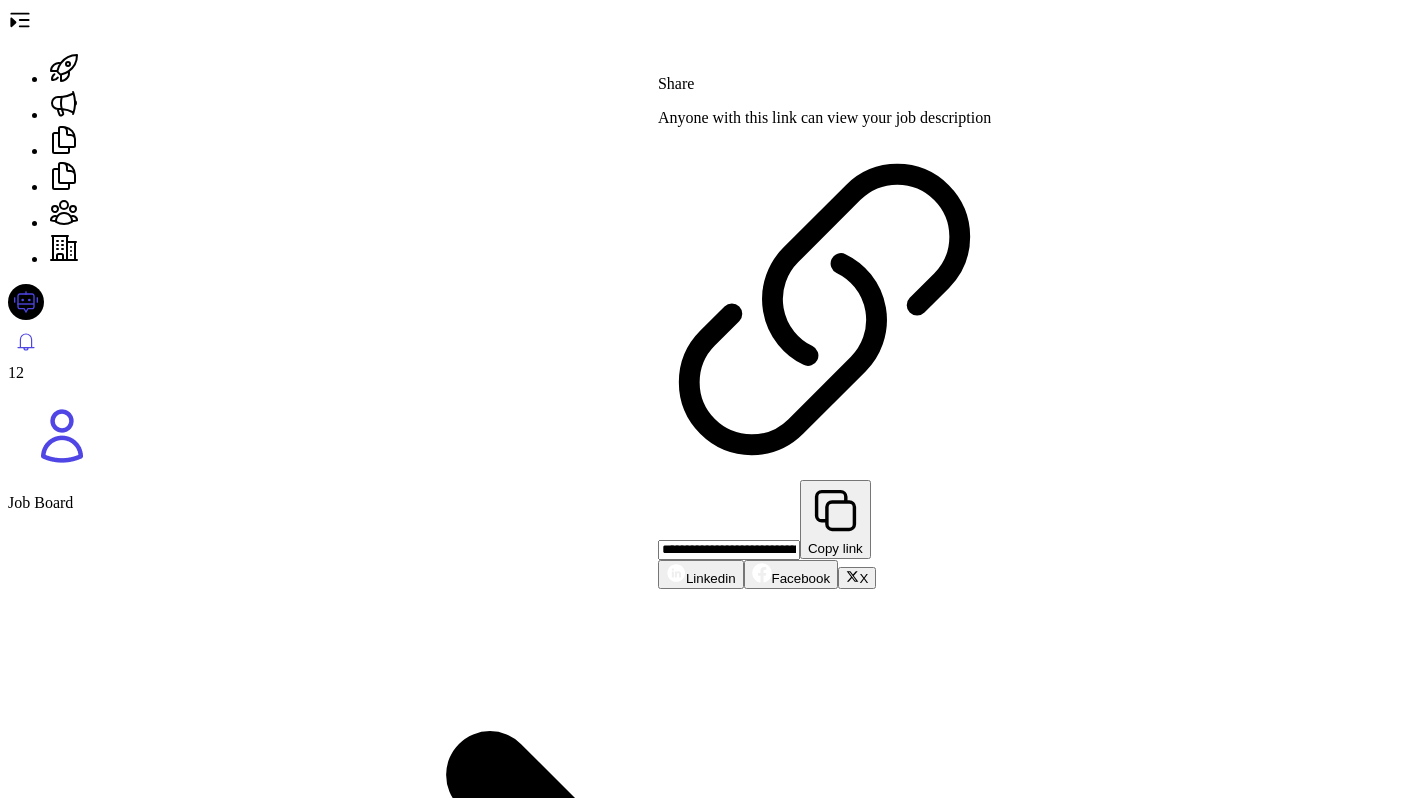 click on "Copy link" at bounding box center (835, 519) 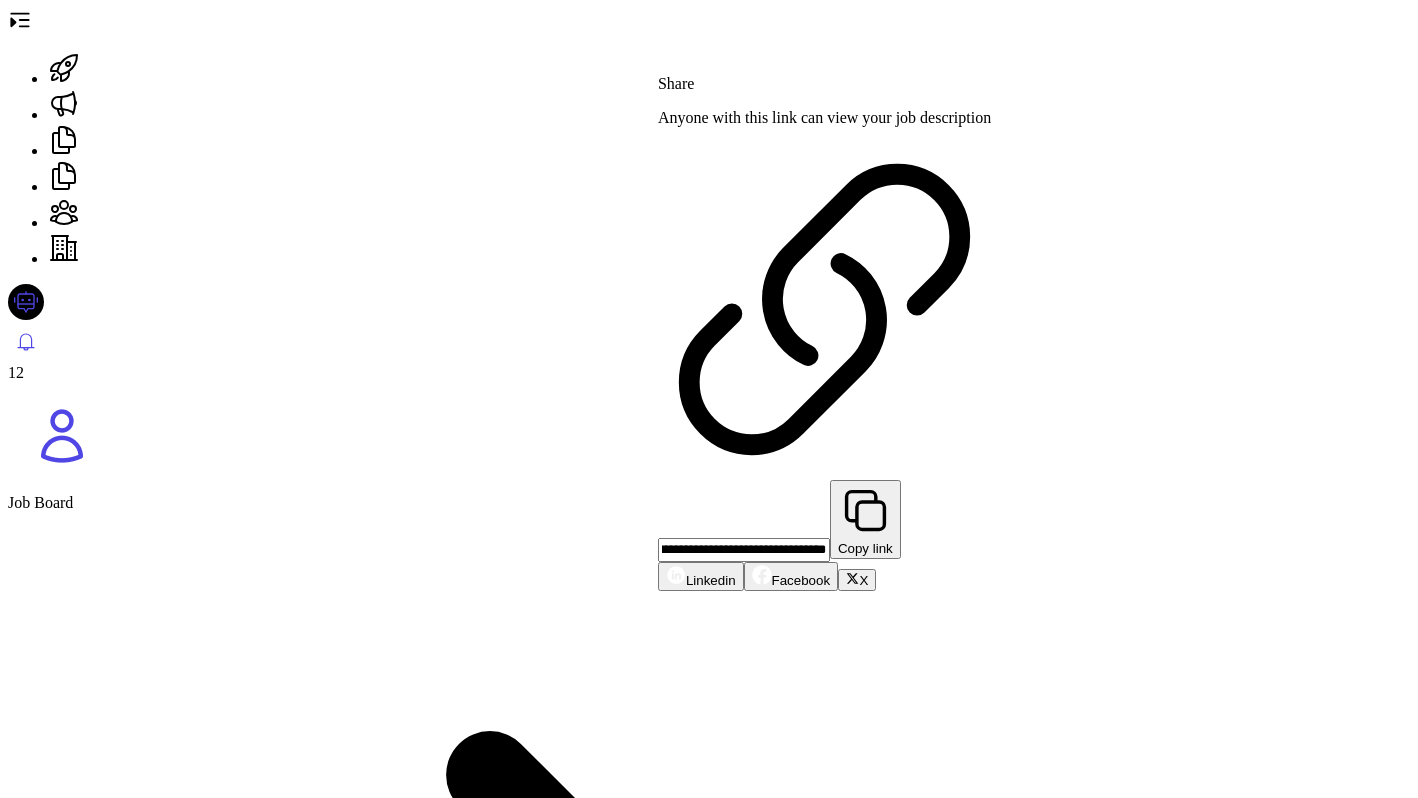 scroll, scrollTop: 0, scrollLeft: 0, axis: both 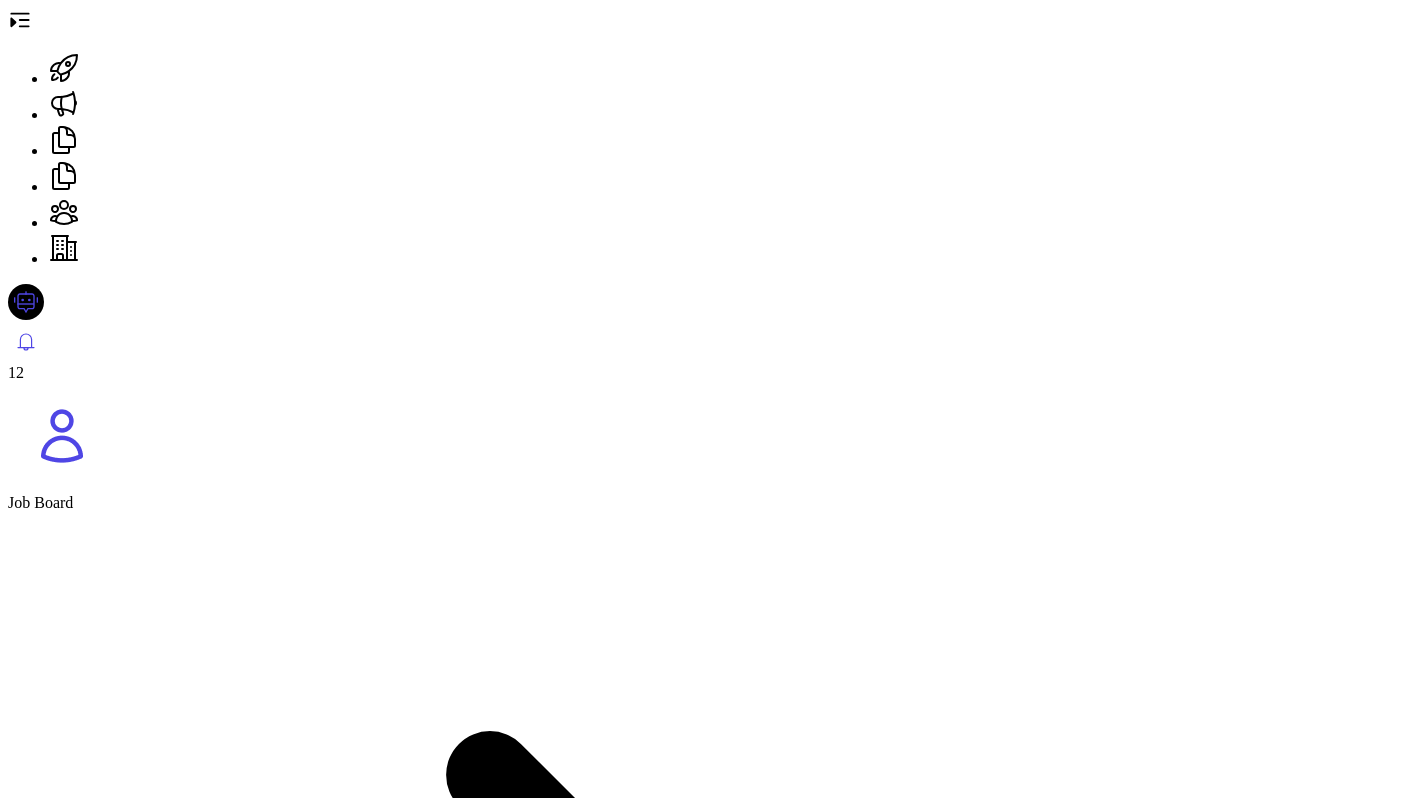 click on "Job Board Product Manager" at bounding box center (709, 1215) 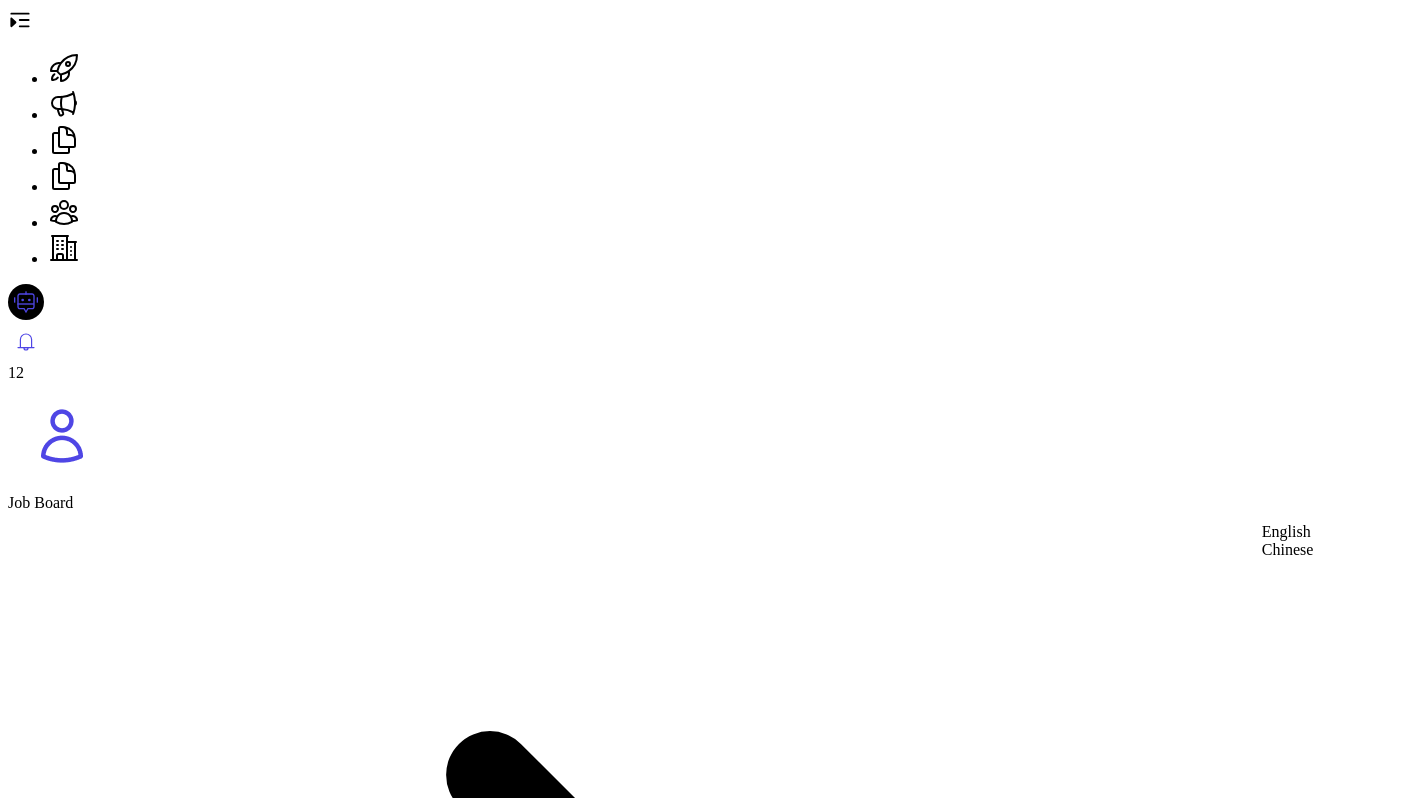 click on "English" at bounding box center [32, 12532] 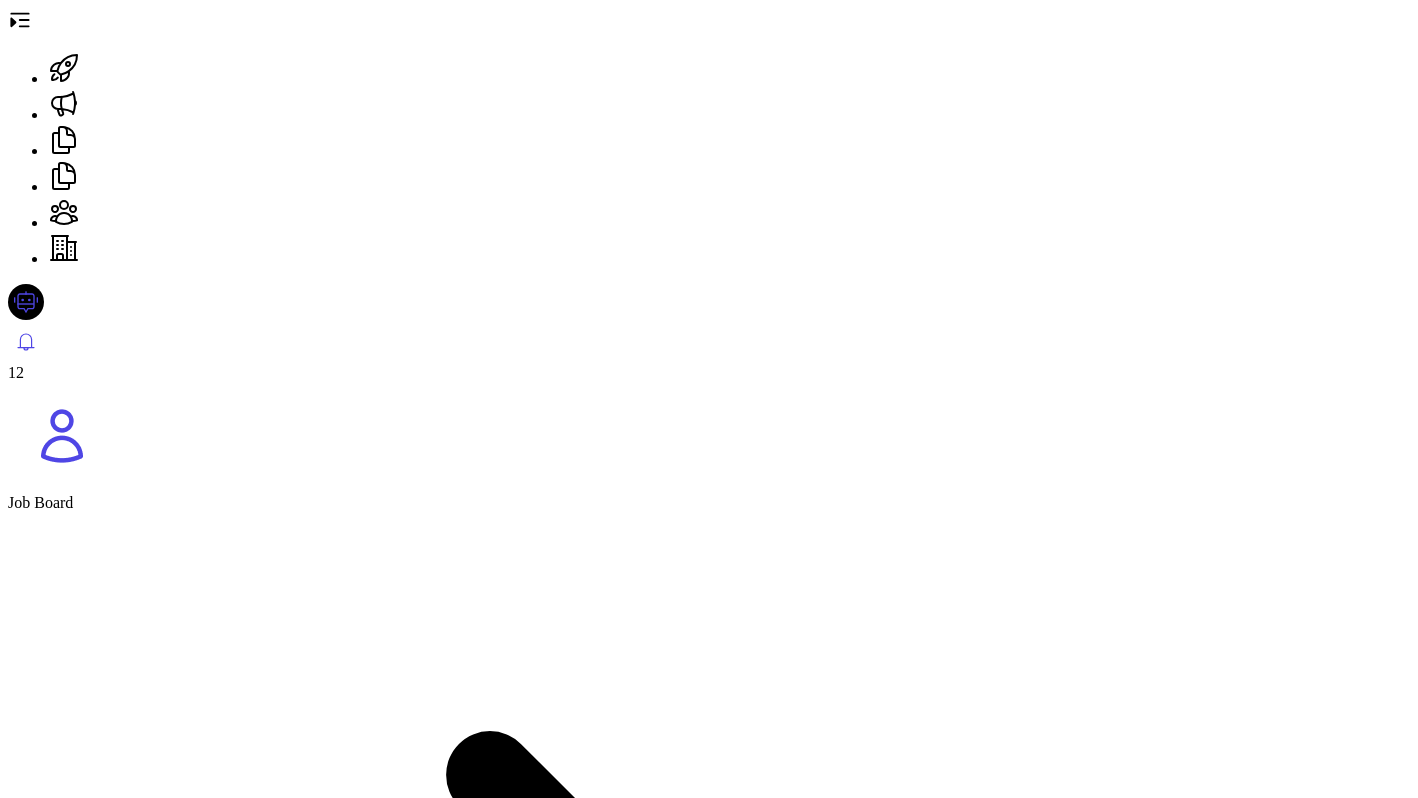 scroll, scrollTop: 0, scrollLeft: 0, axis: both 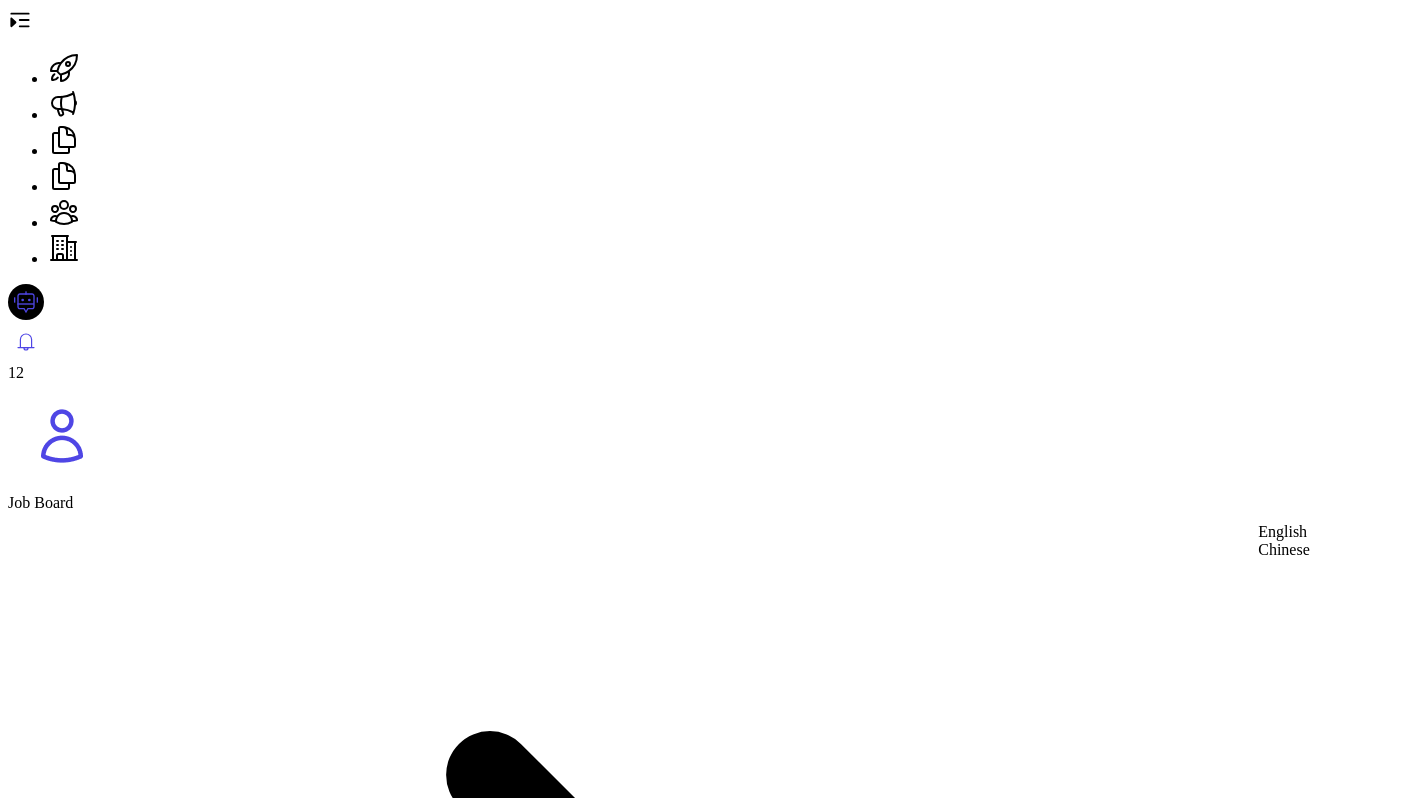 click on "English" at bounding box center [1284, 532] 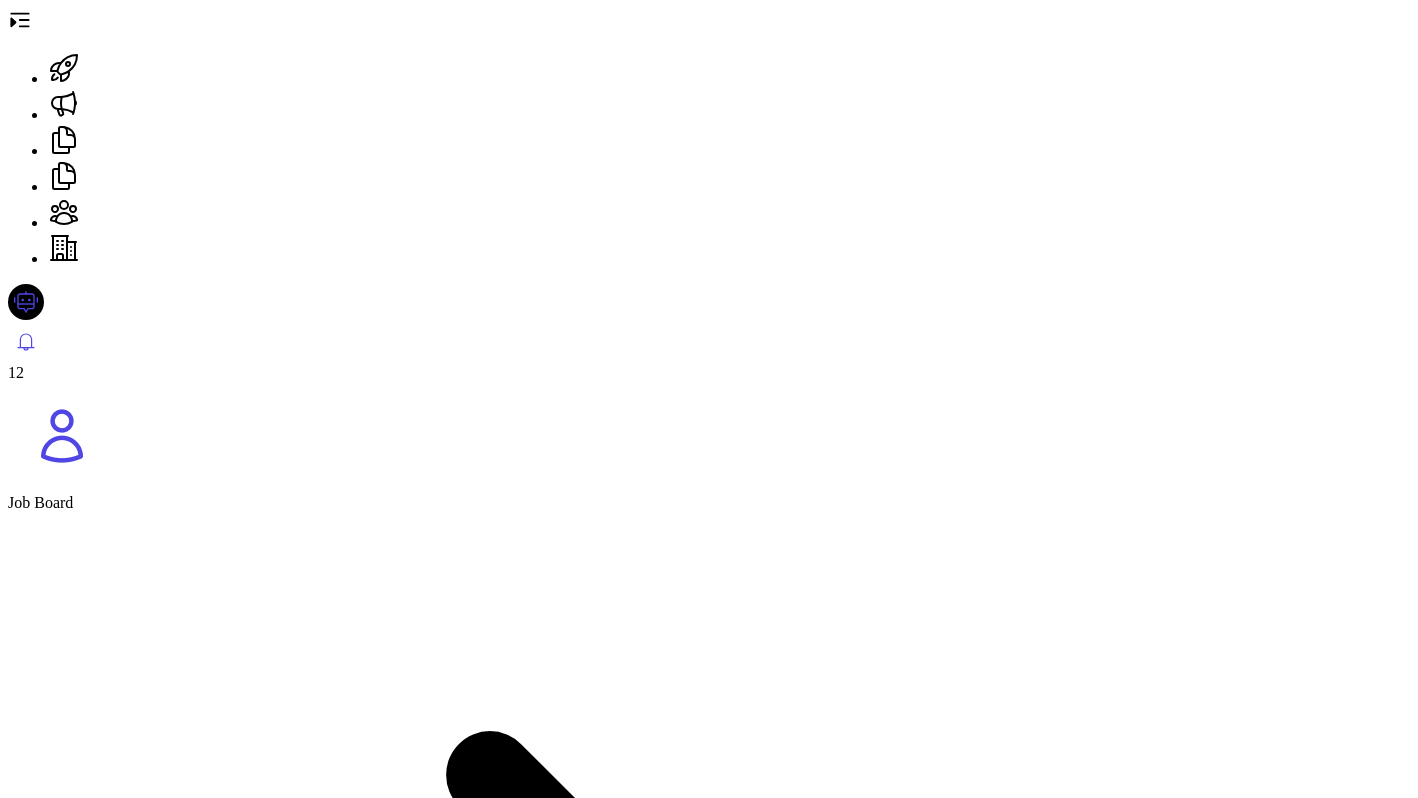 scroll, scrollTop: 0, scrollLeft: 0, axis: both 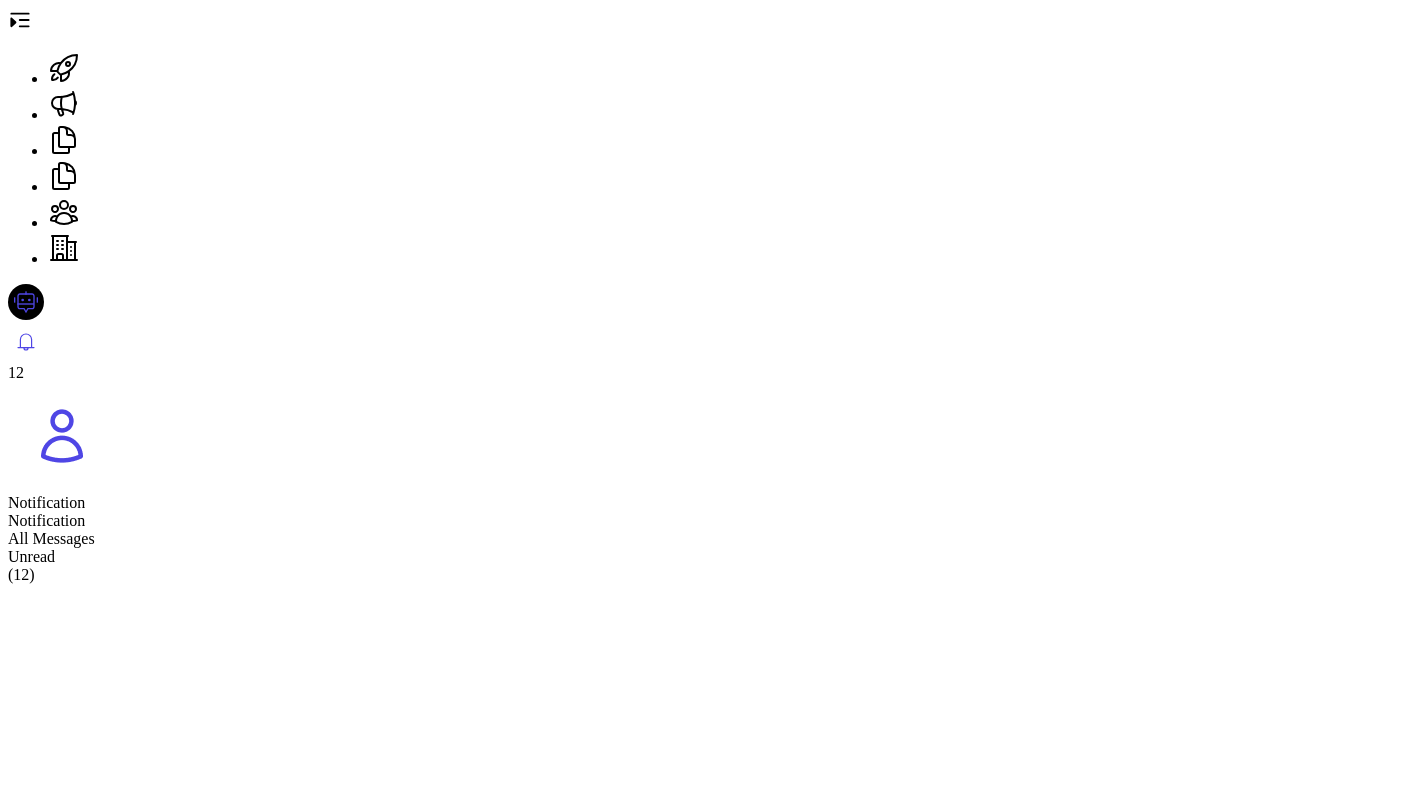 click at bounding box center [20, 20] 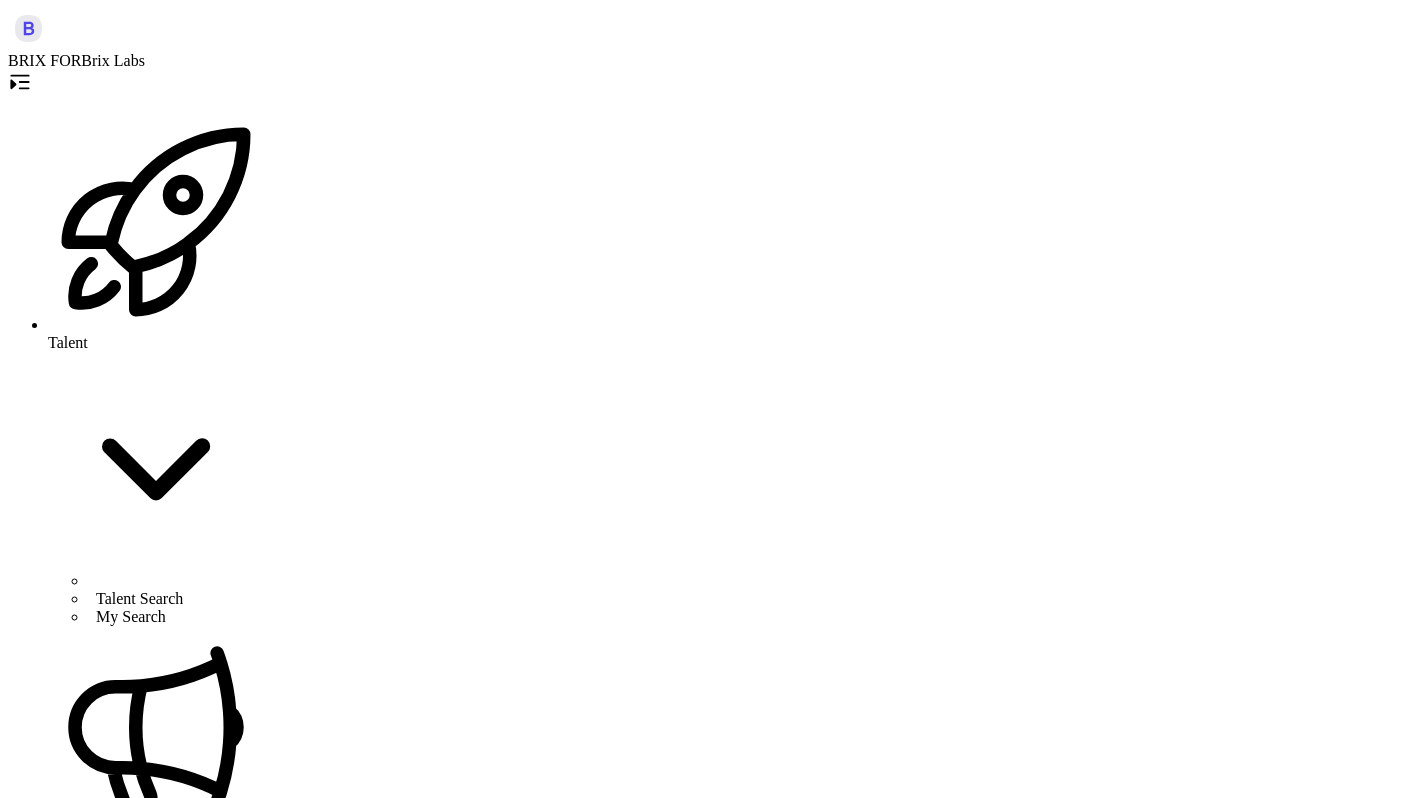 click on "Job Board" at bounding box center [120, 1110] 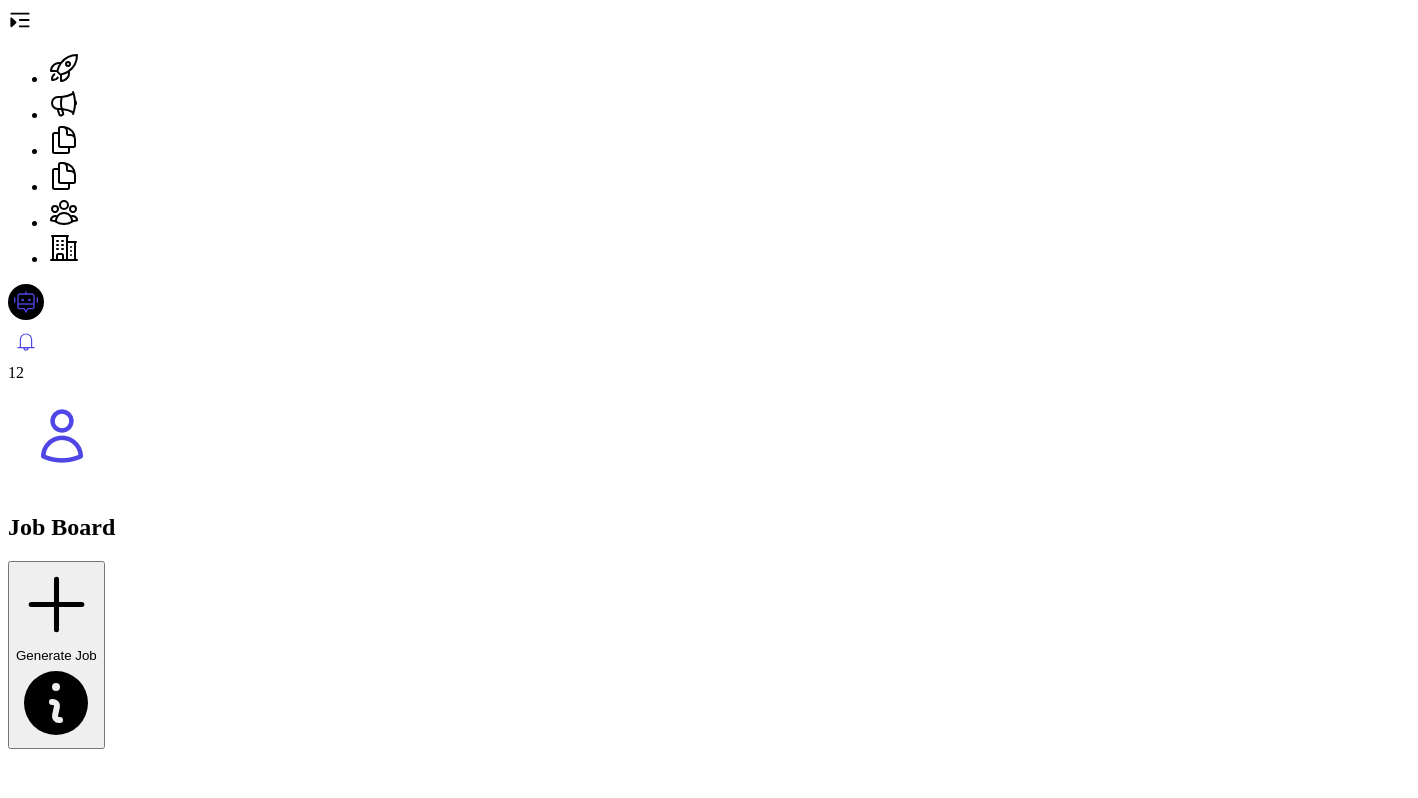 click on "1   Applications 1 AI-Screening 0 Interview 0 Offer 0 Onboarding 0 Rejected" at bounding box center [709, 2074] 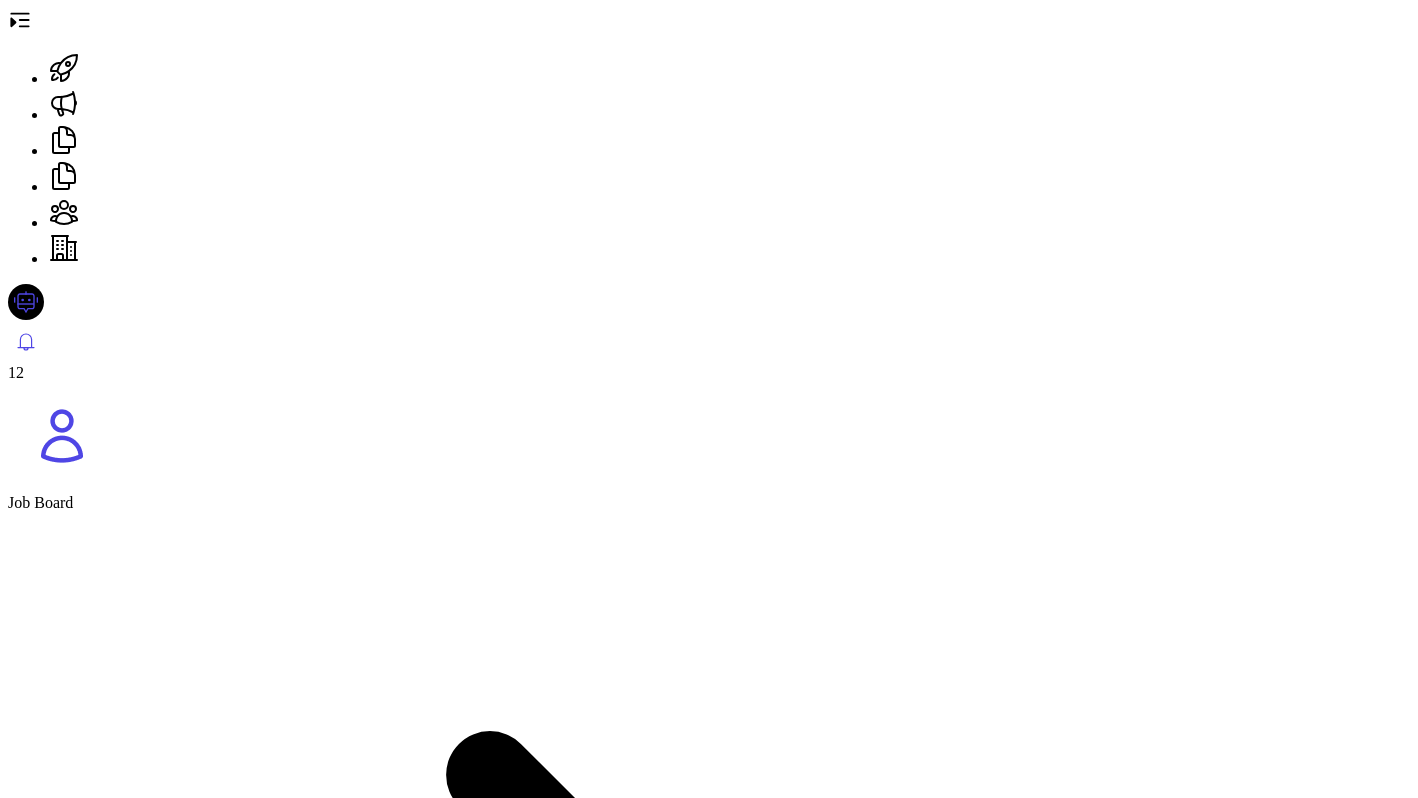 click on "Coding Test :" at bounding box center (284, 9852) 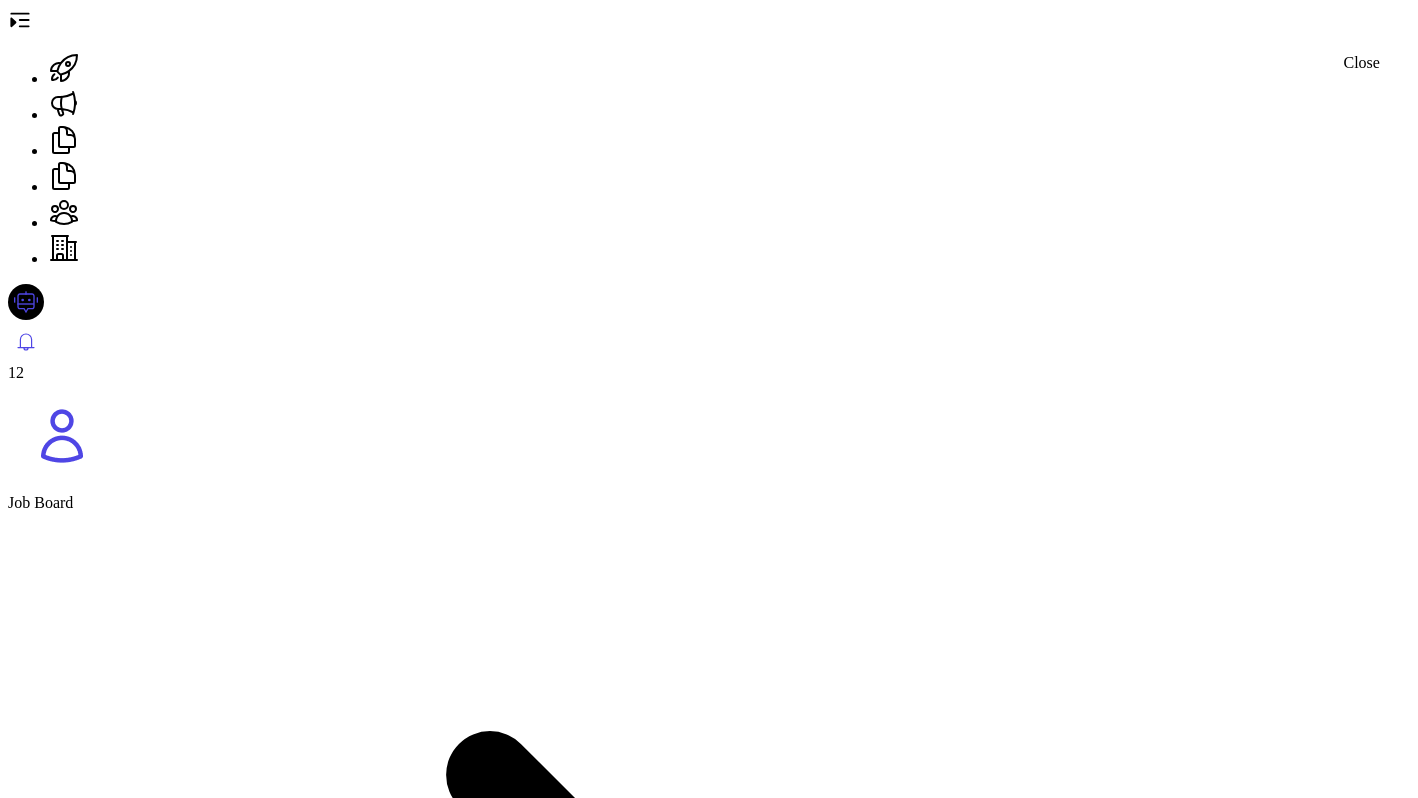 click at bounding box center (28, 10434) 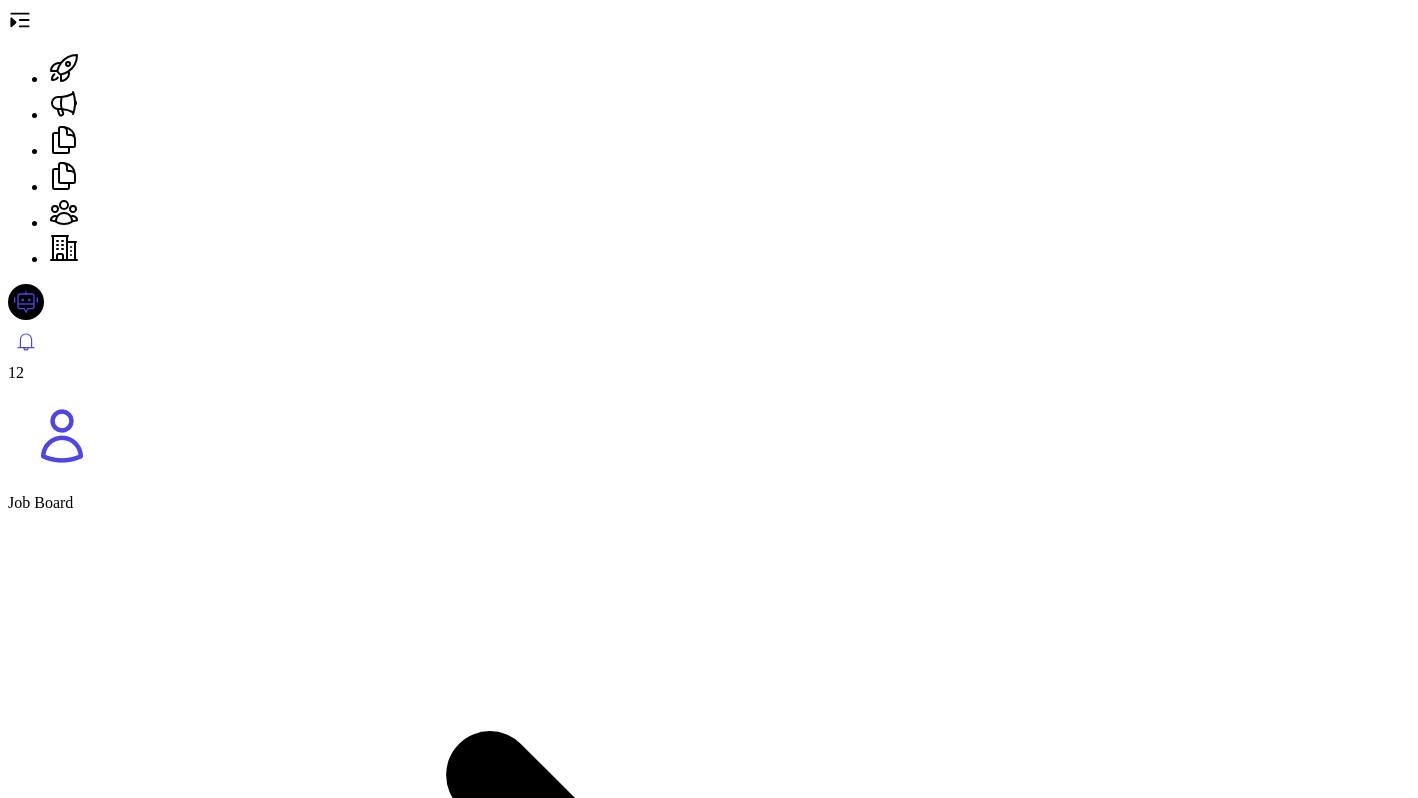click on "Screening" at bounding box center [65, 9843] 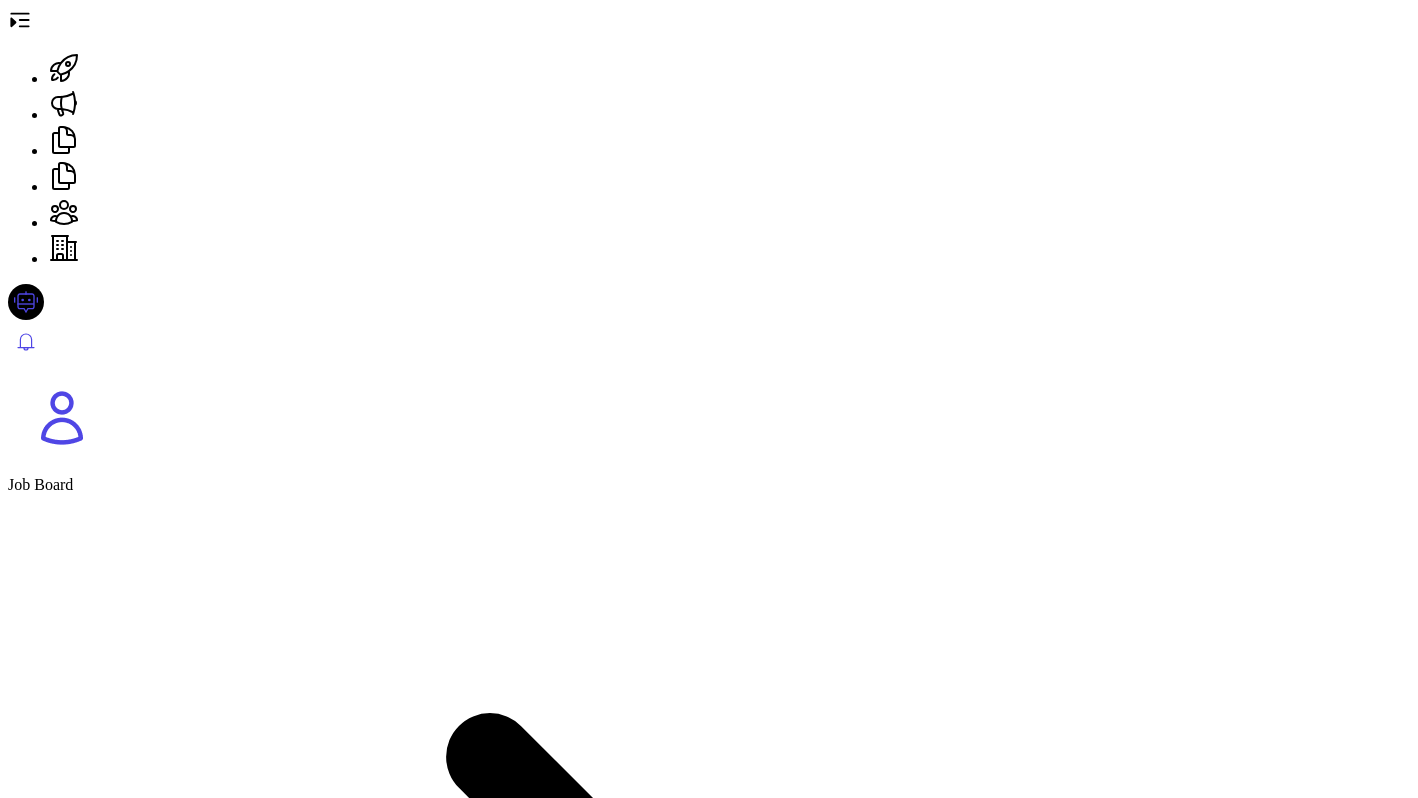 scroll, scrollTop: 0, scrollLeft: 0, axis: both 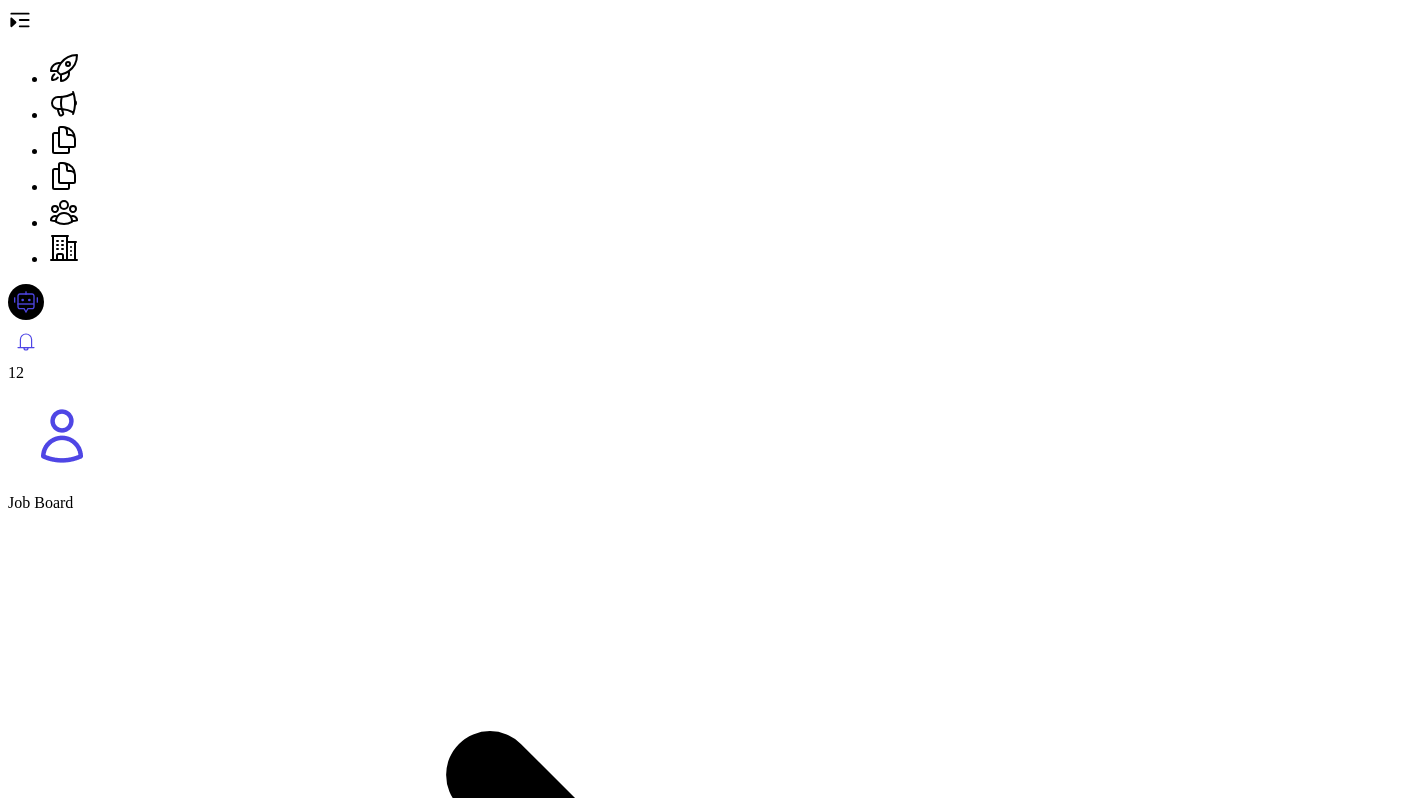 click on "Screening" at bounding box center [65, 9843] 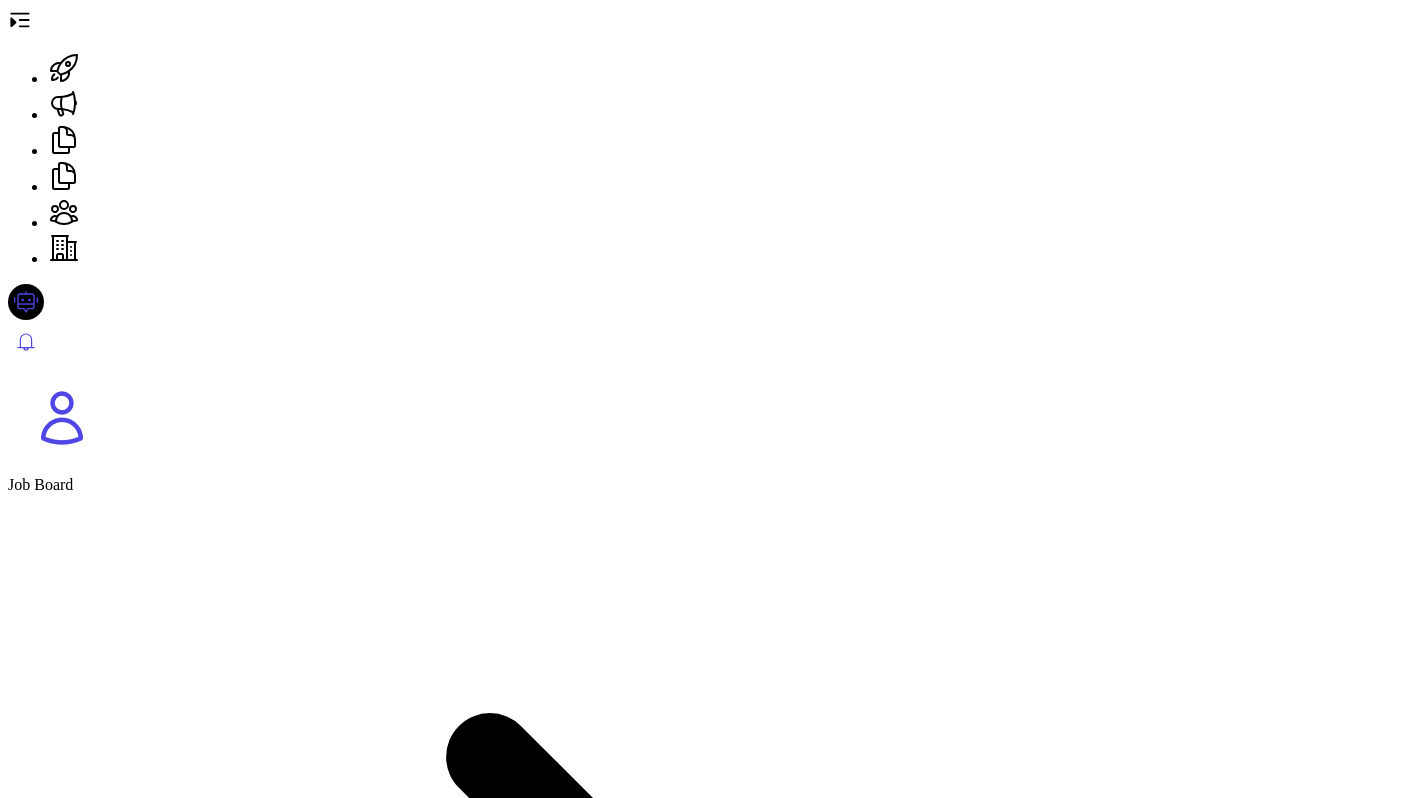 scroll, scrollTop: 0, scrollLeft: 0, axis: both 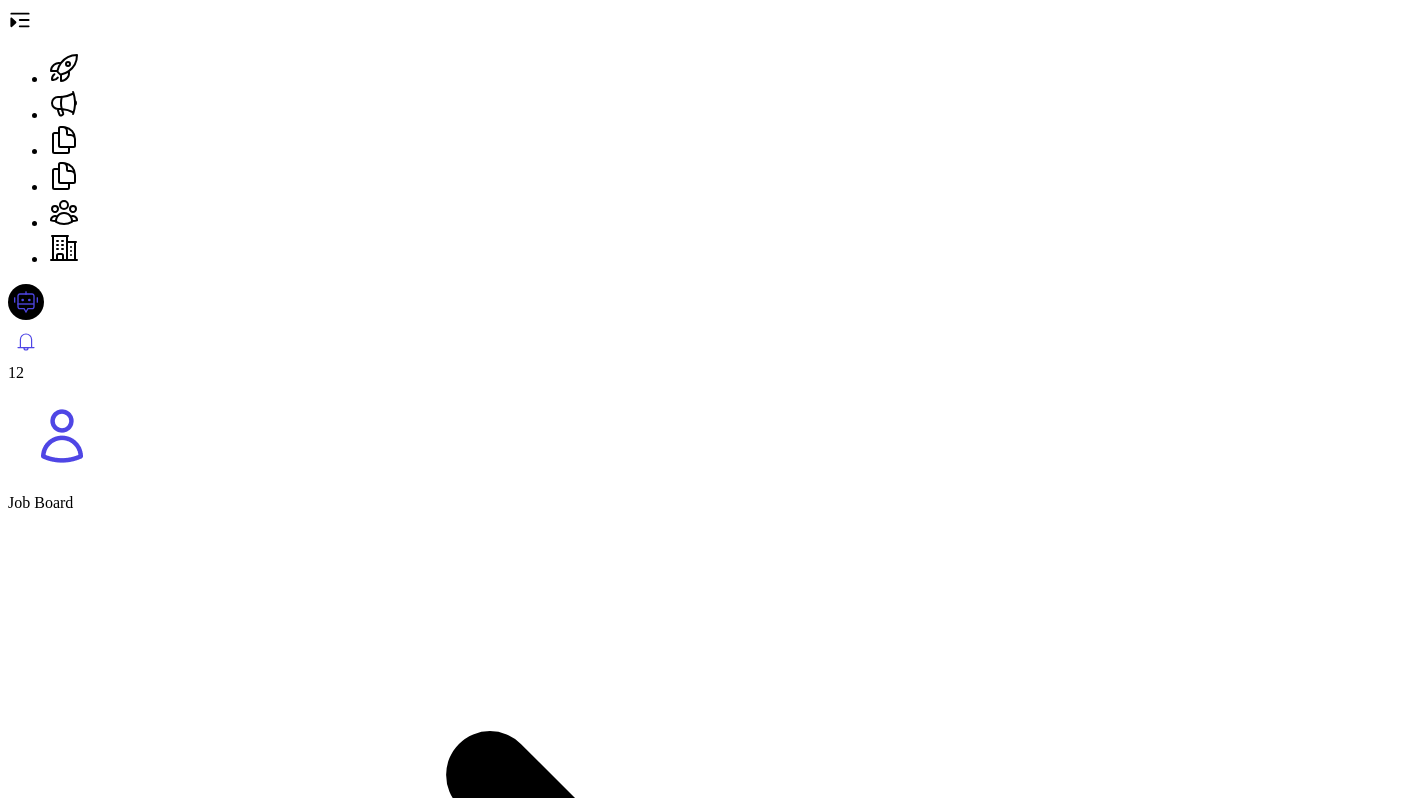 click on "Screening" at bounding box center (82, 9843) 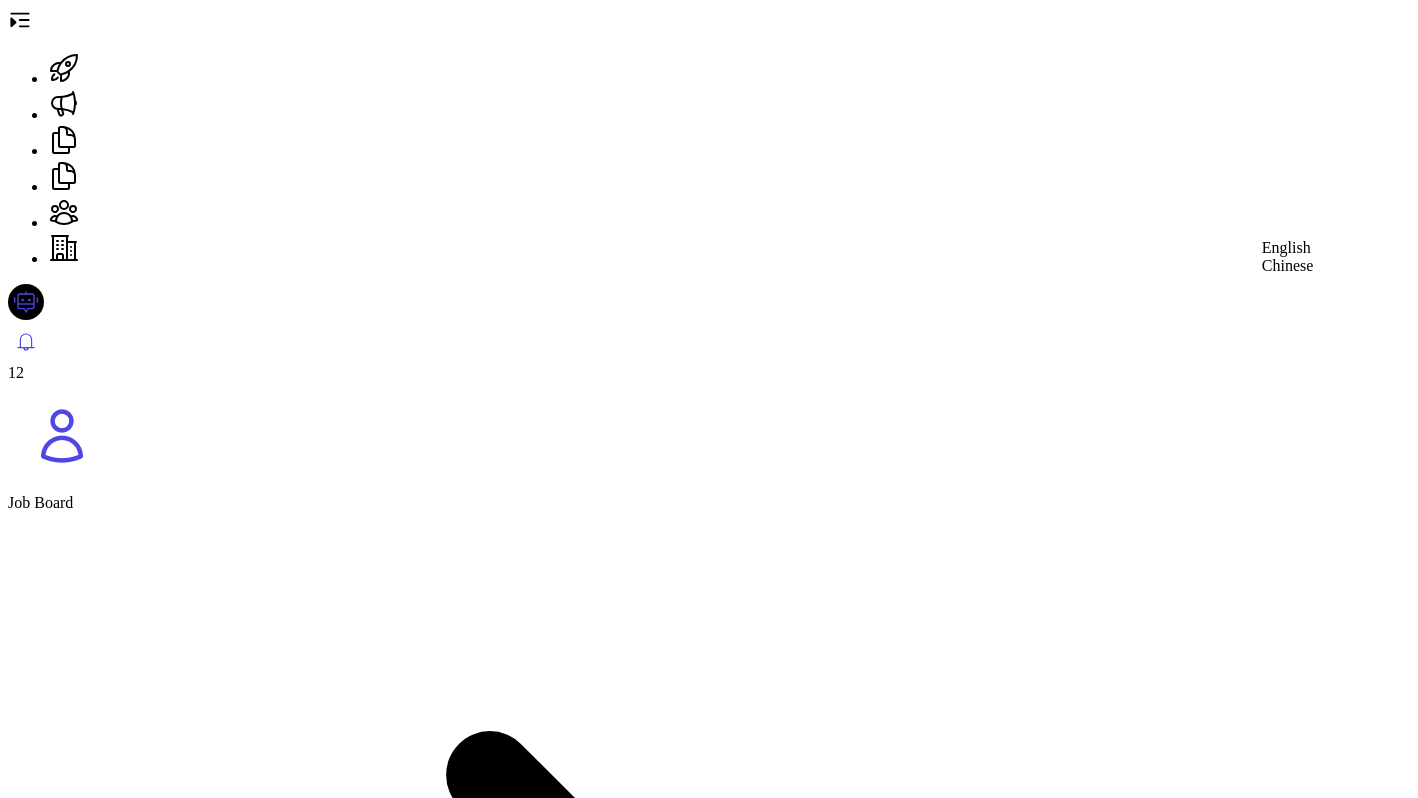 click on "English" at bounding box center [32, 14529] 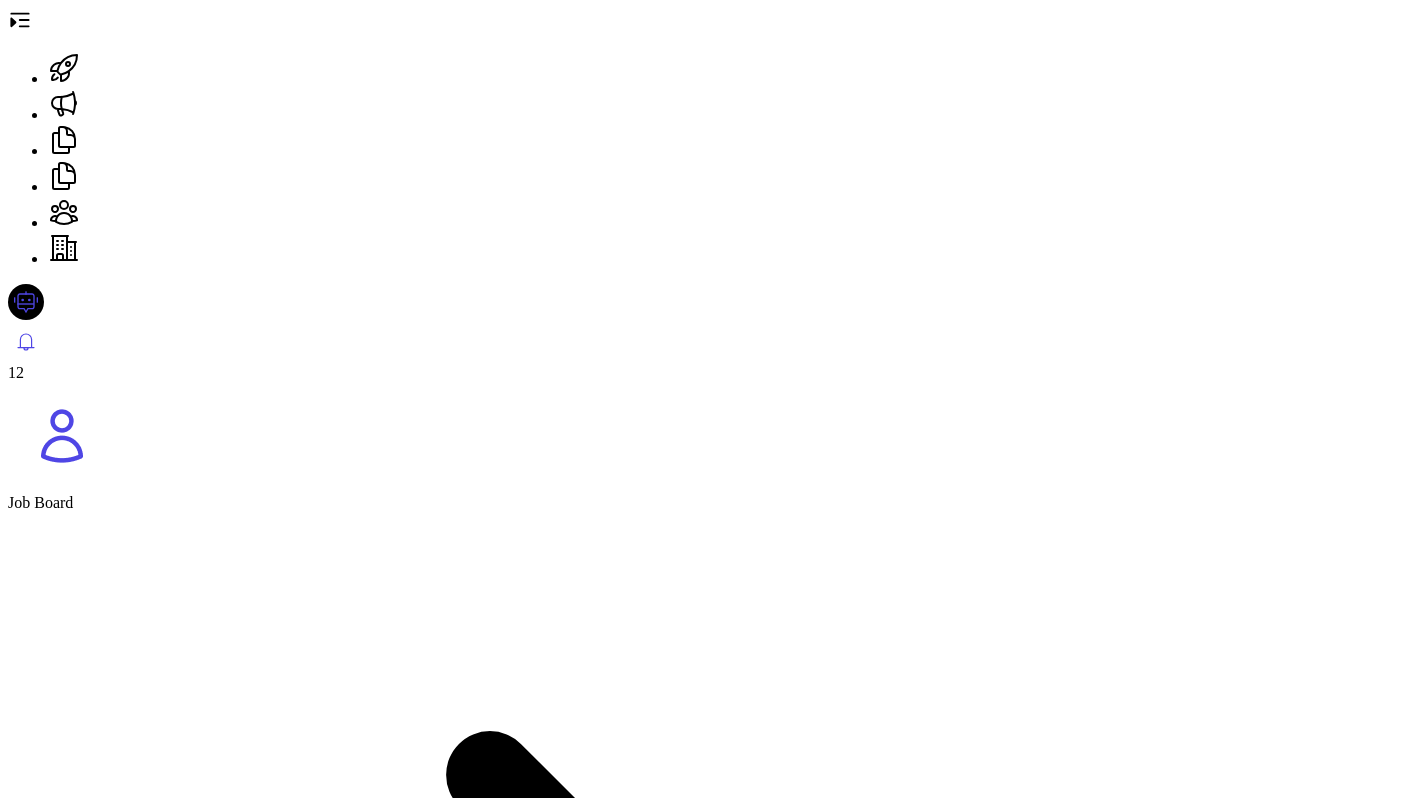 scroll, scrollTop: 975, scrollLeft: 0, axis: vertical 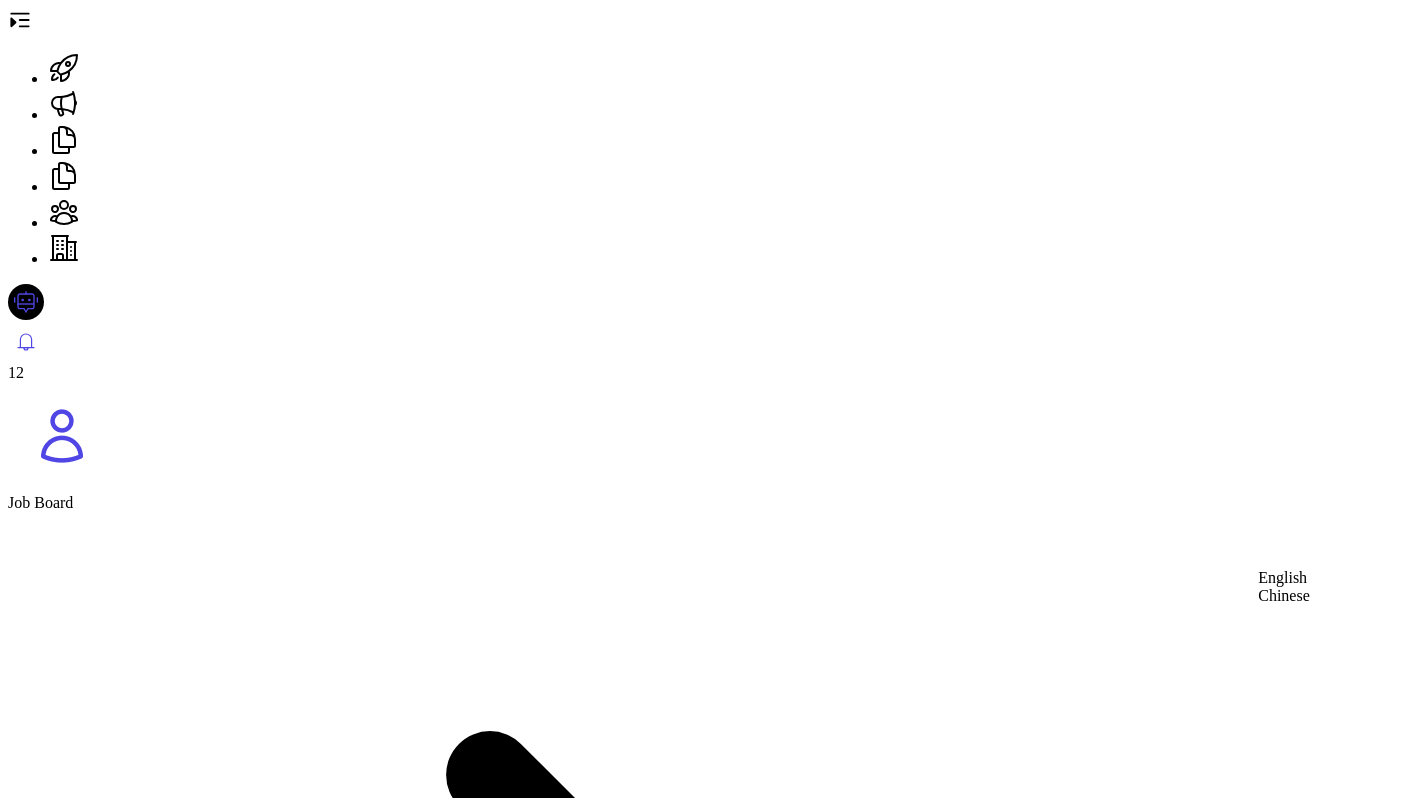 click on "English Chinese" at bounding box center [1284, 587] 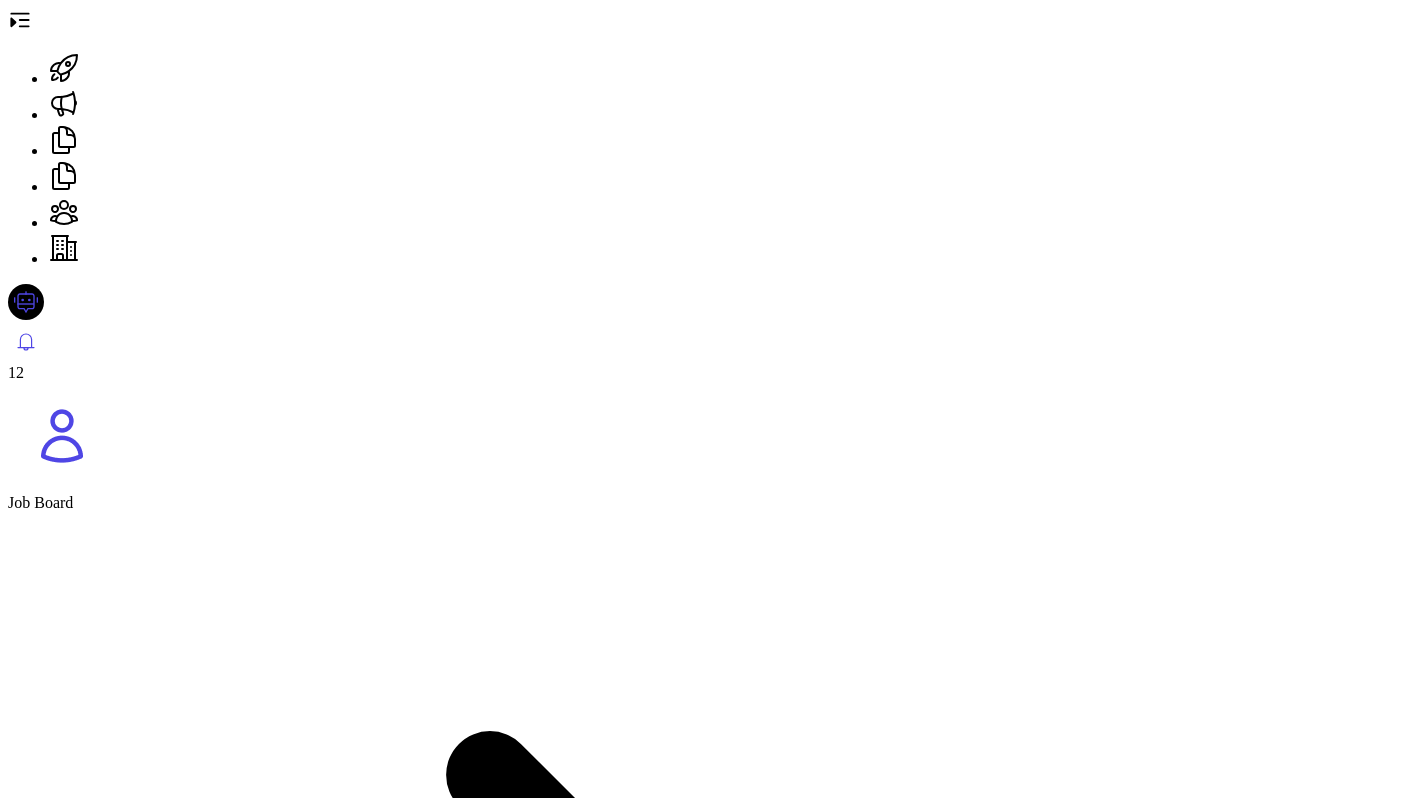 scroll, scrollTop: 1226, scrollLeft: 0, axis: vertical 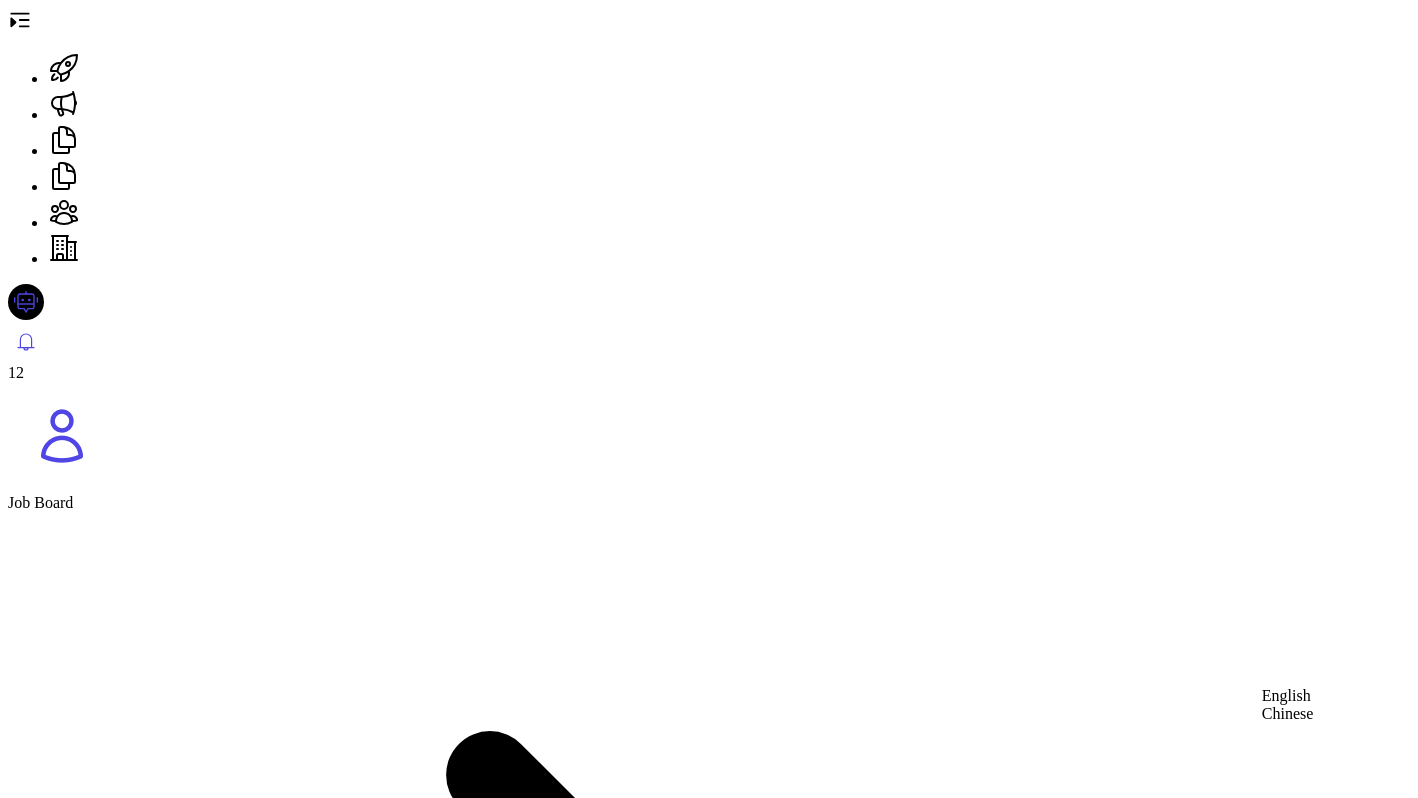 click on "English" at bounding box center [32, 14511] 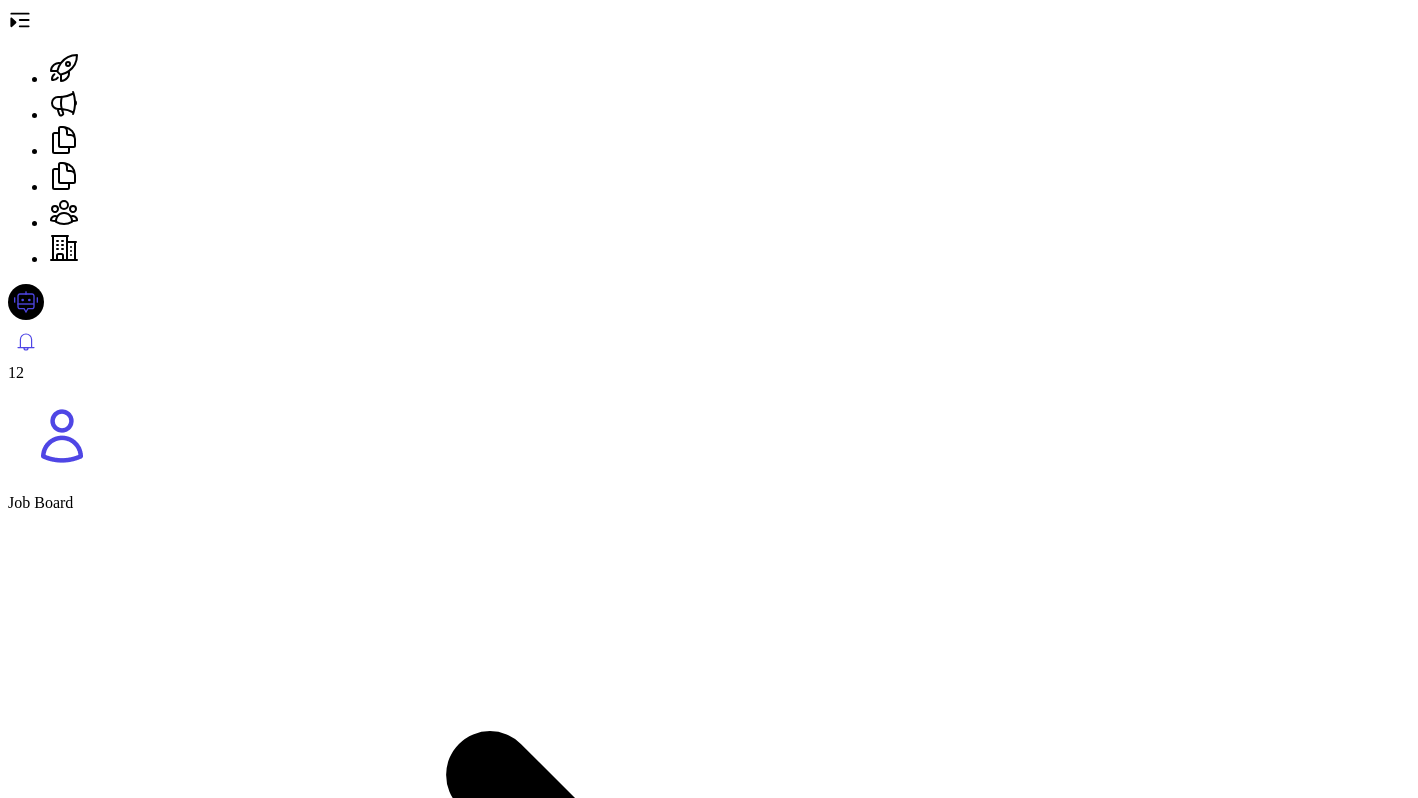 scroll, scrollTop: 867, scrollLeft: 0, axis: vertical 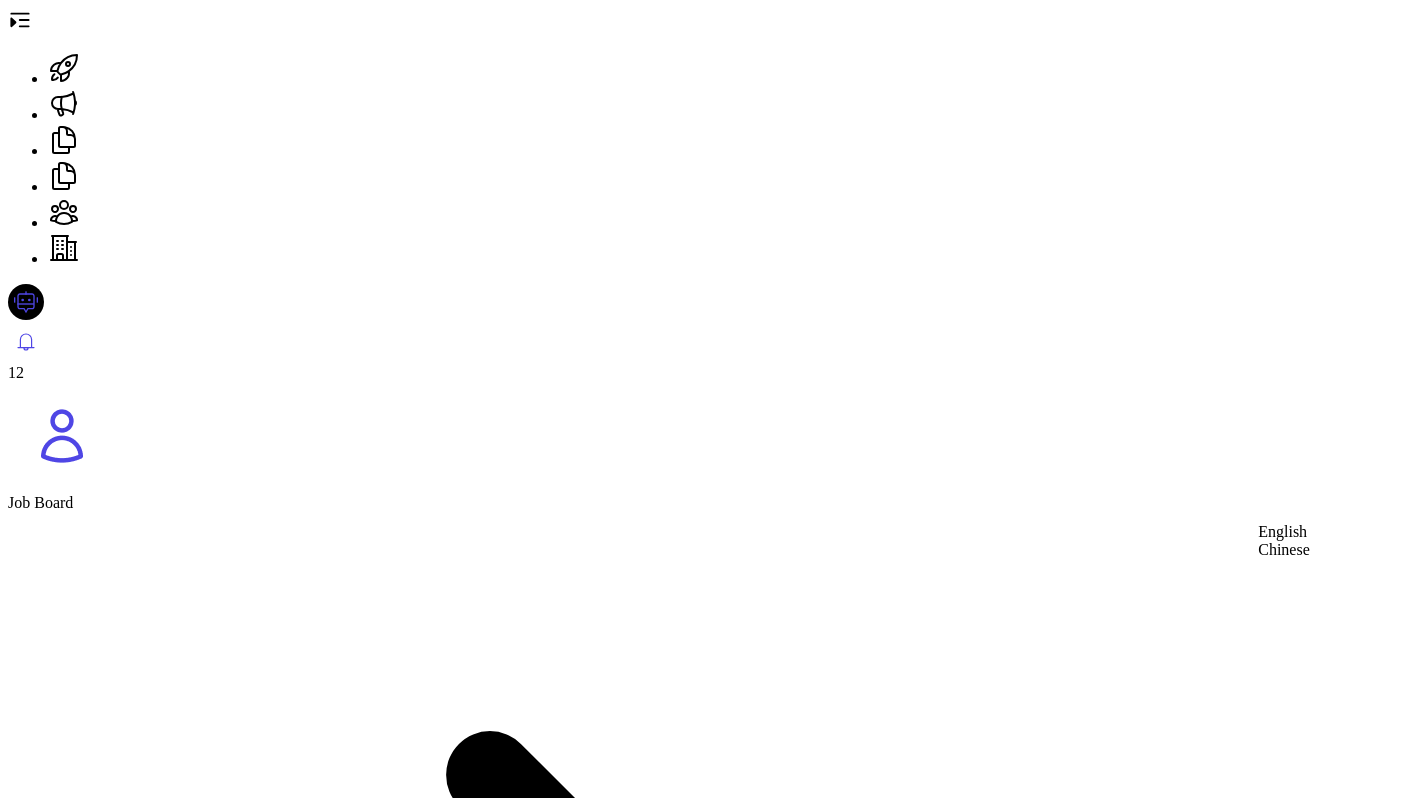 click on "Chinese" at bounding box center (34, 12532) 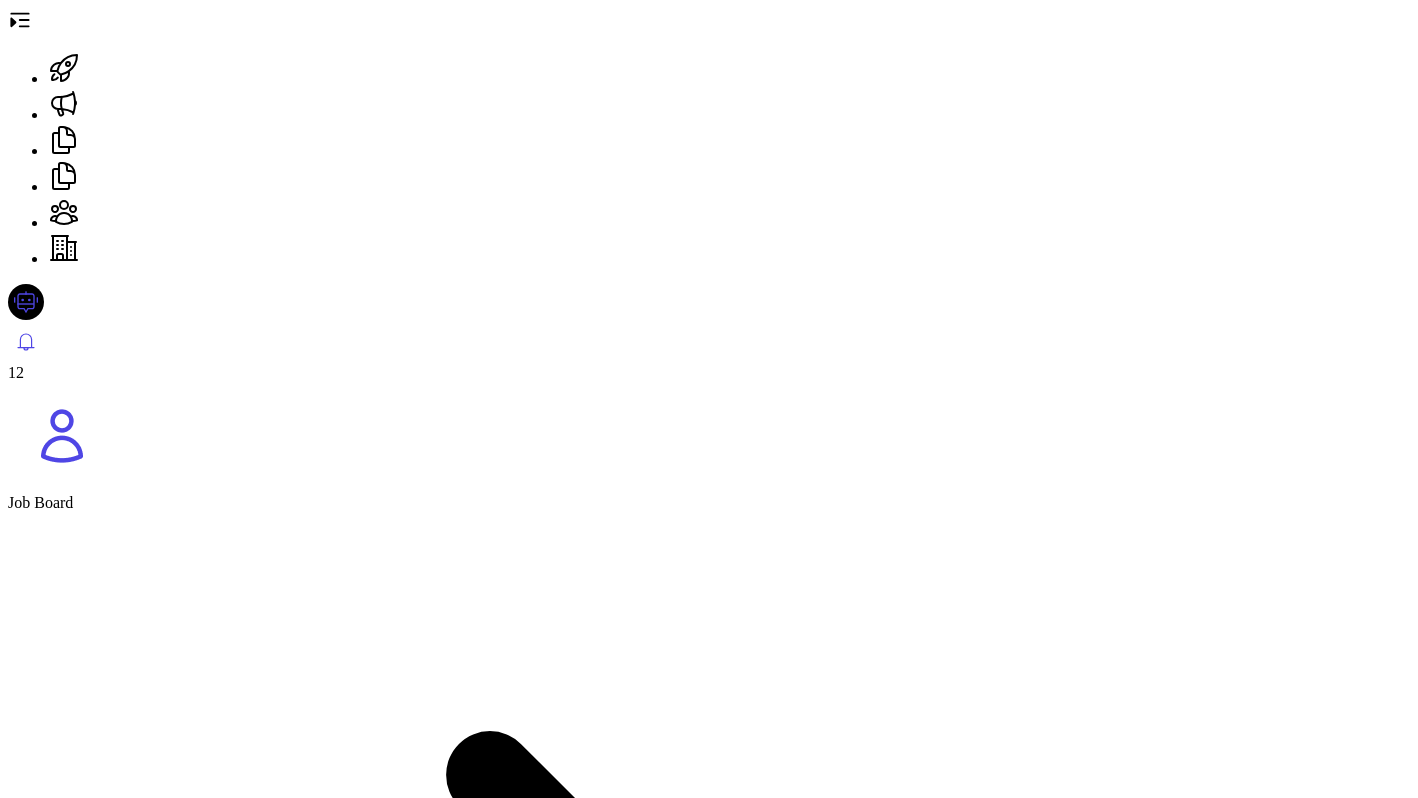 scroll, scrollTop: 381, scrollLeft: 0, axis: vertical 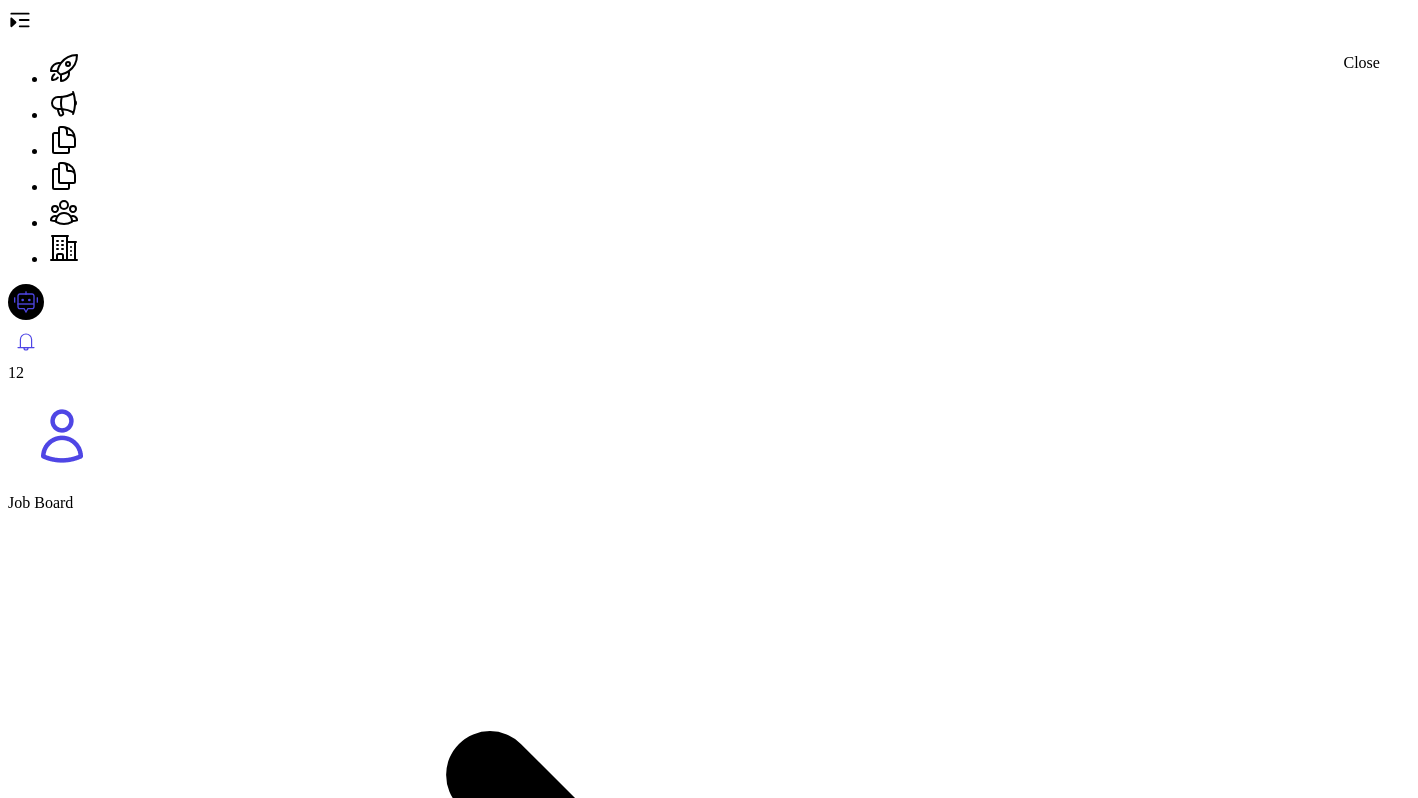 click at bounding box center [16, 10422] 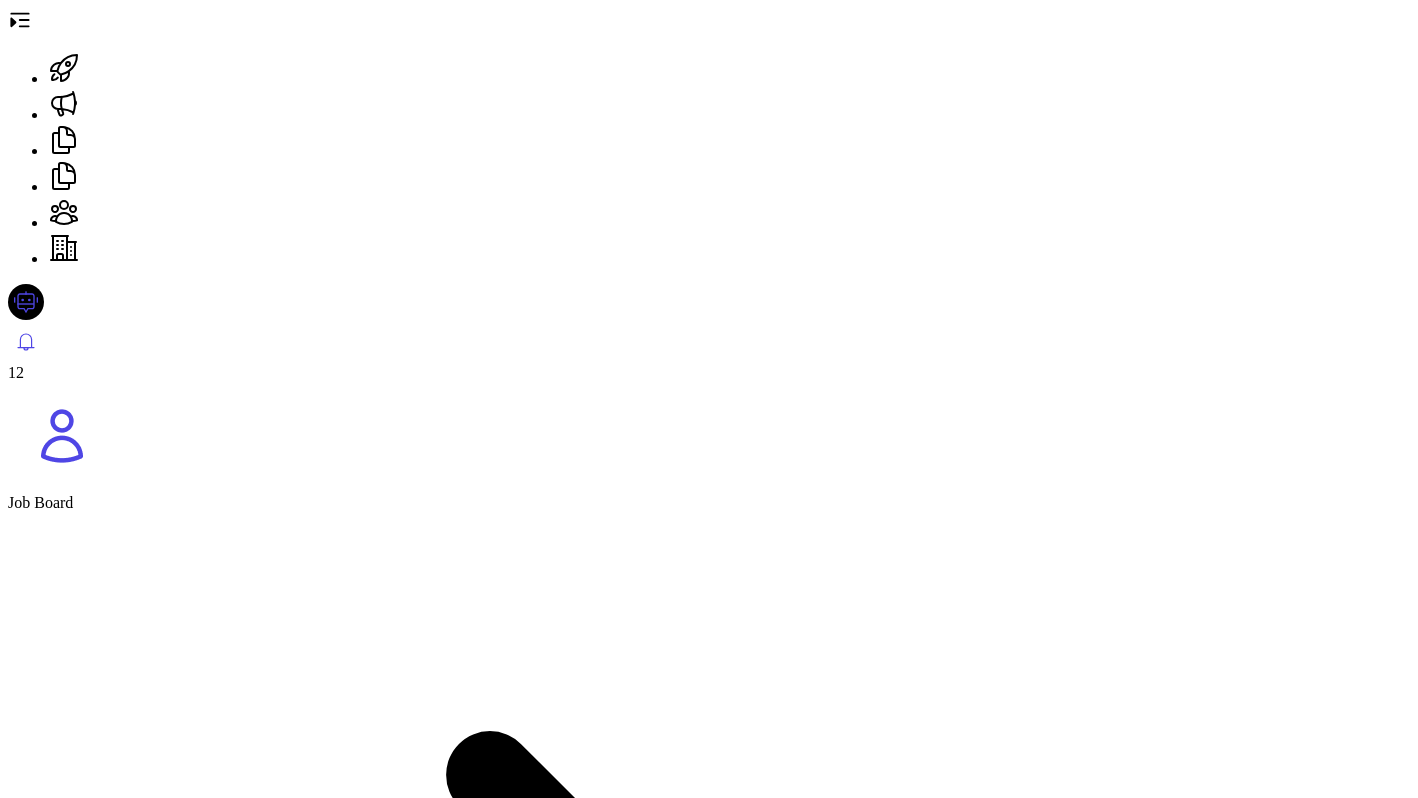 scroll, scrollTop: 0, scrollLeft: 0, axis: both 